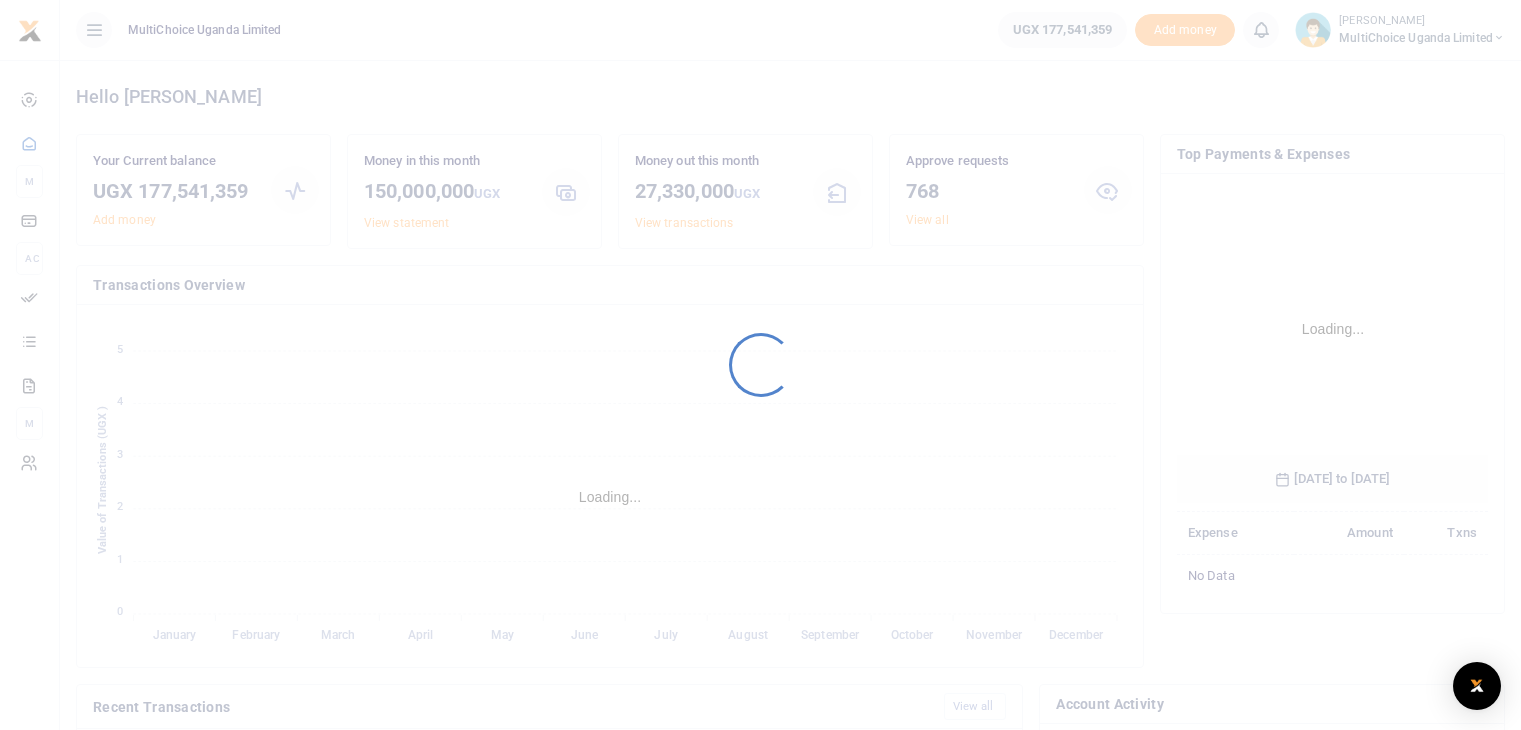 scroll, scrollTop: 0, scrollLeft: 0, axis: both 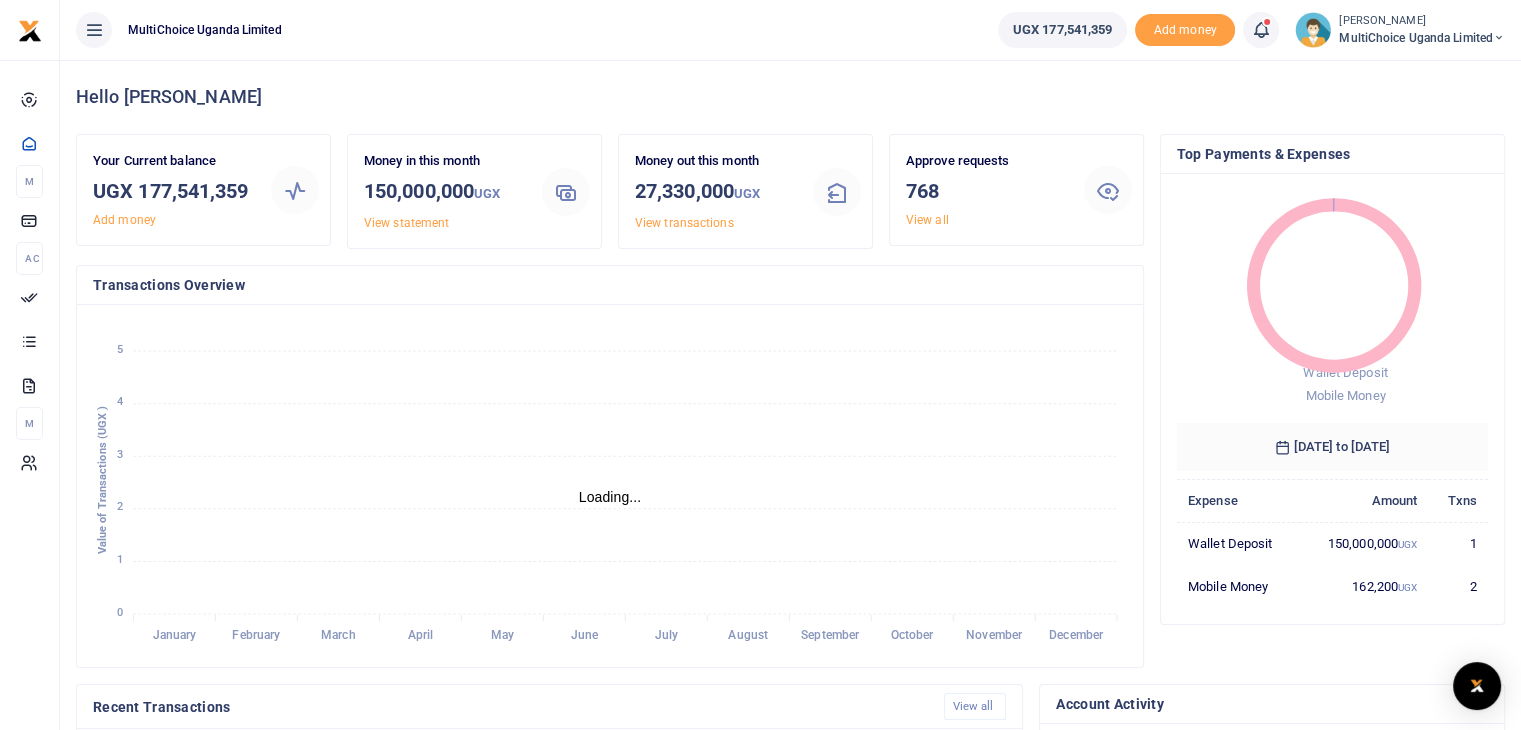 click at bounding box center (1261, 30) 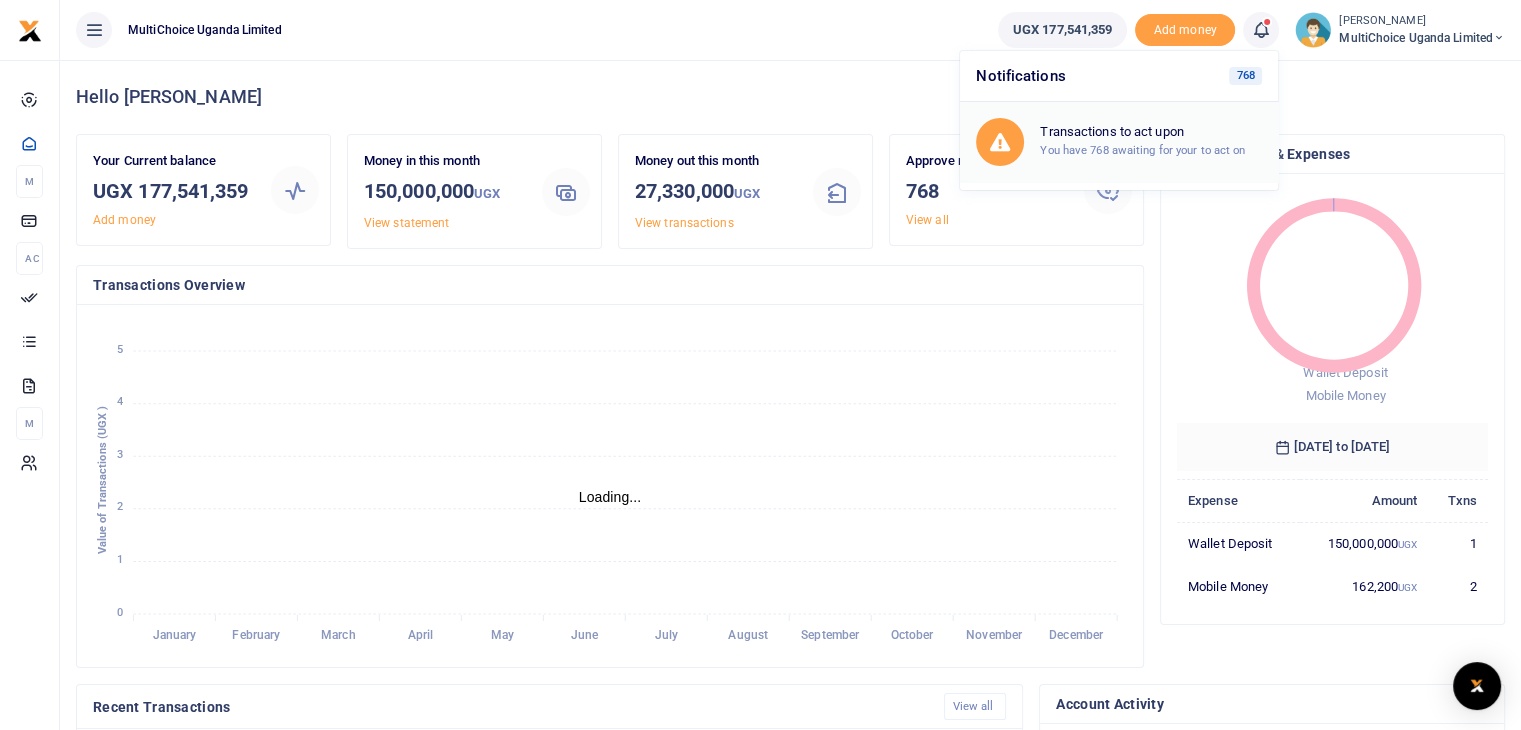 click on "You have 768 awaiting for your to act on" at bounding box center [1142, 150] 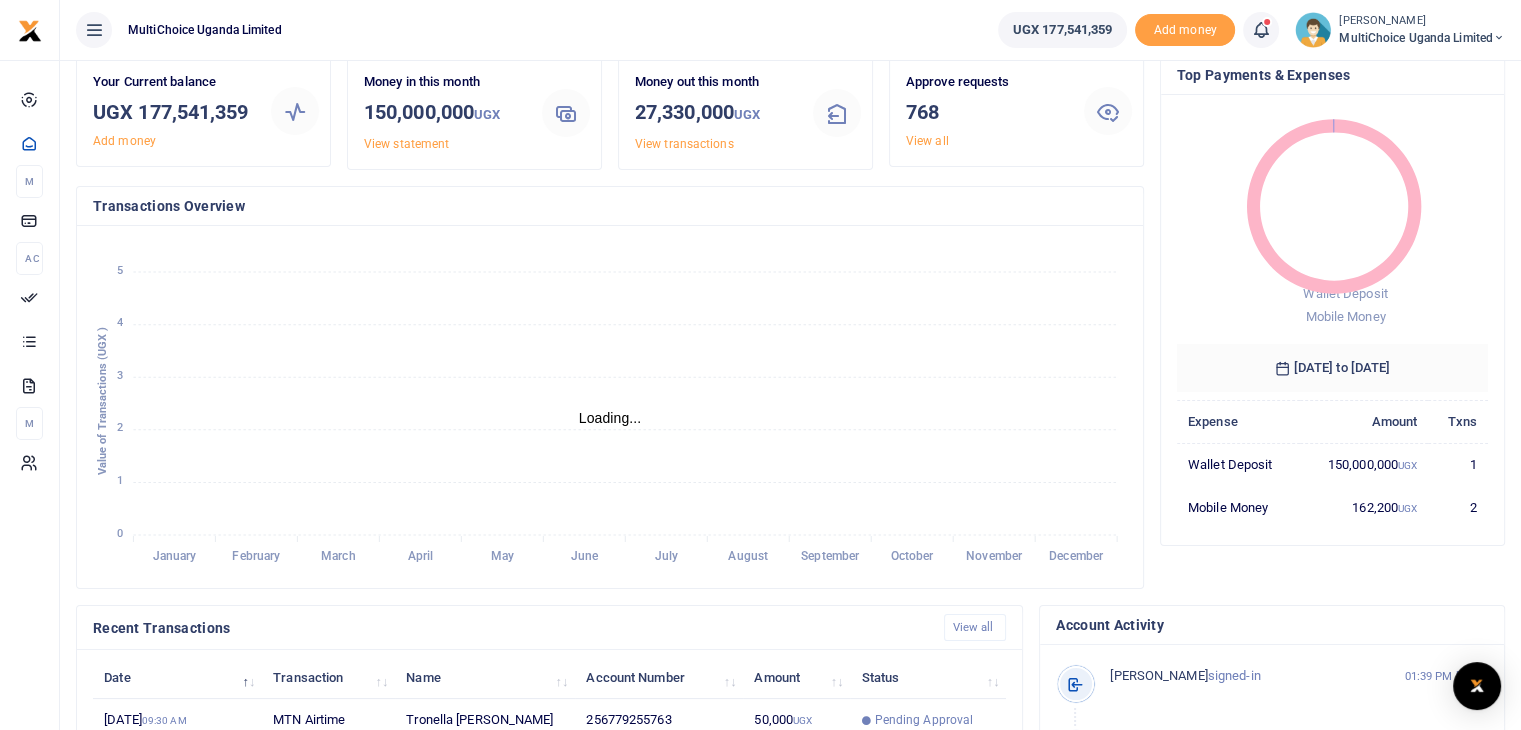 scroll, scrollTop: 100, scrollLeft: 0, axis: vertical 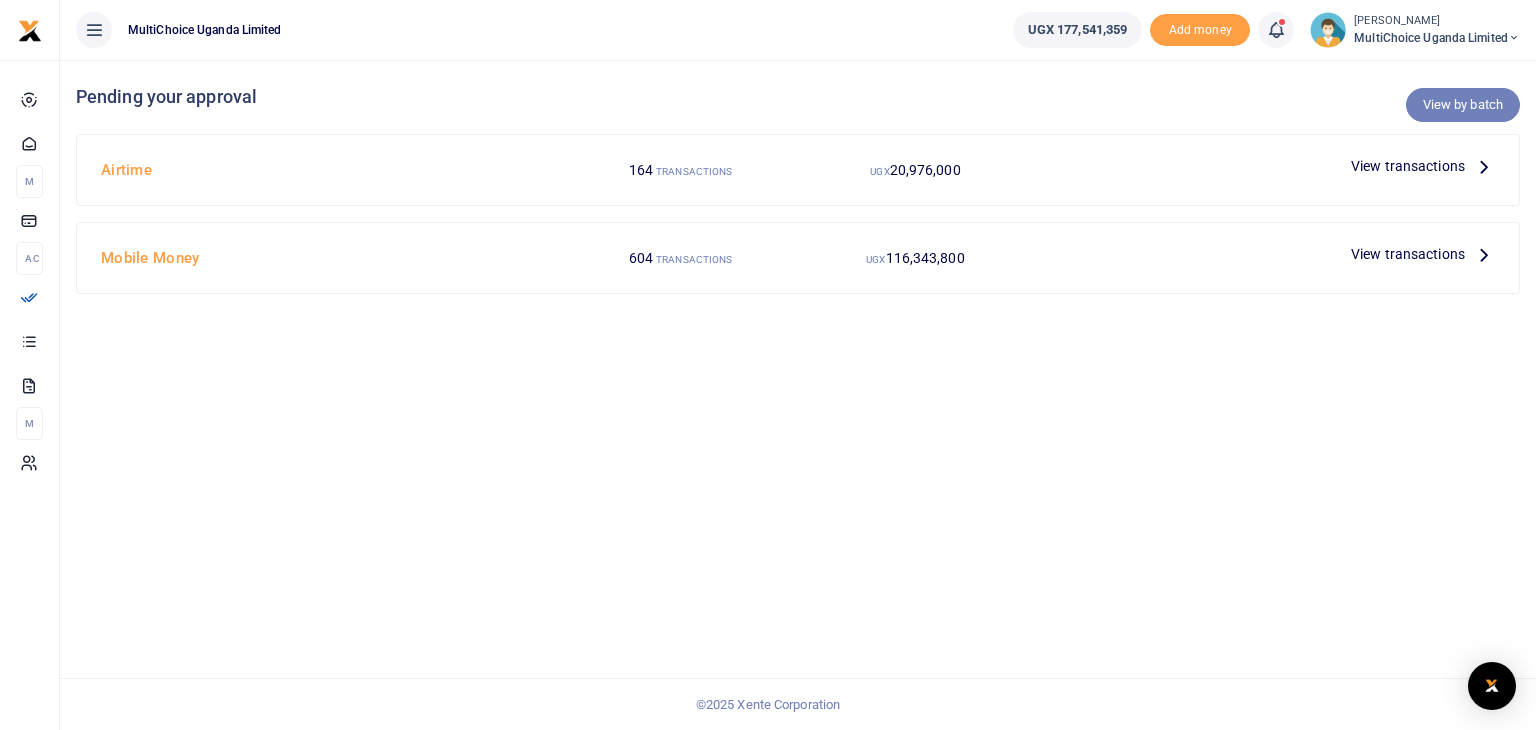 click on "View by batch" at bounding box center (1463, 105) 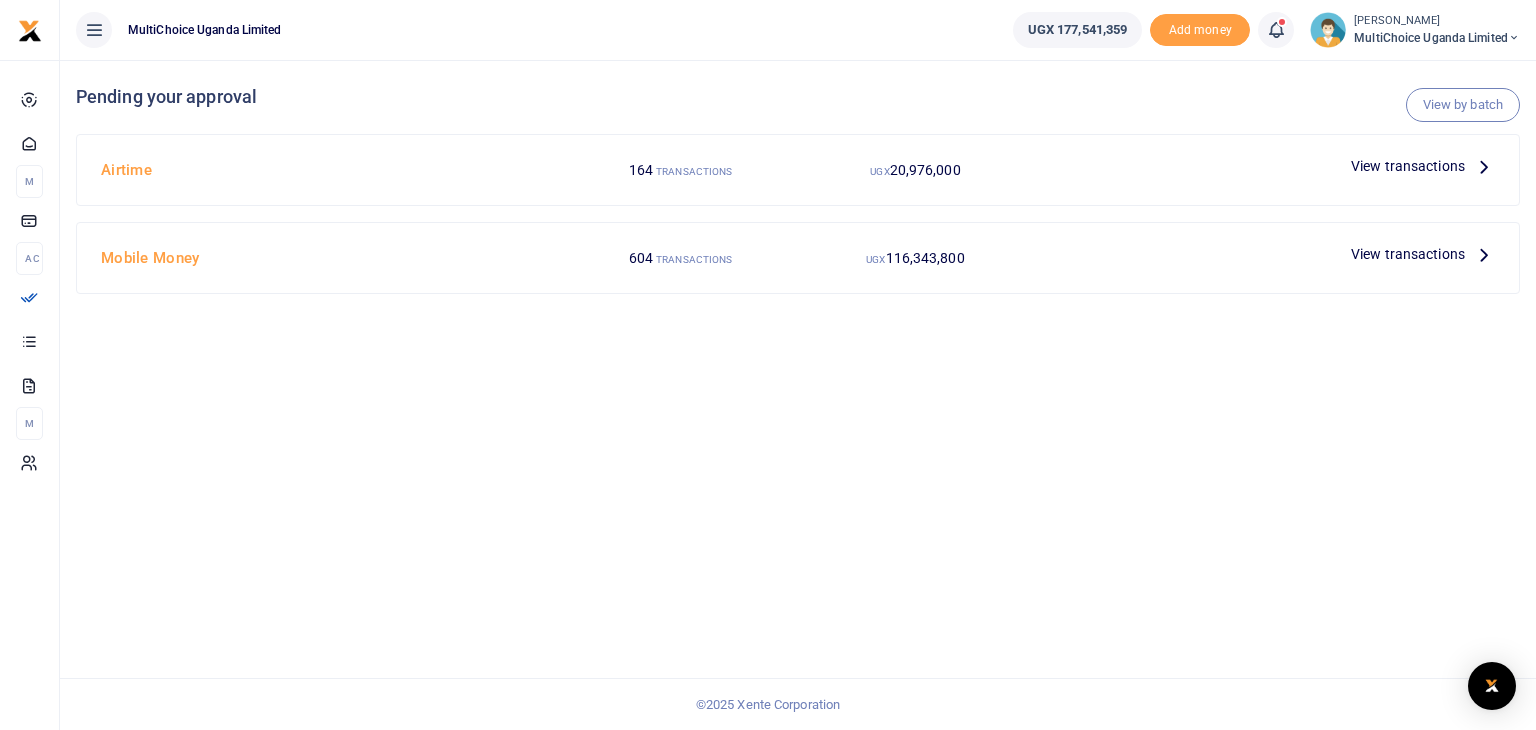 click on "View transactions" at bounding box center (1408, 166) 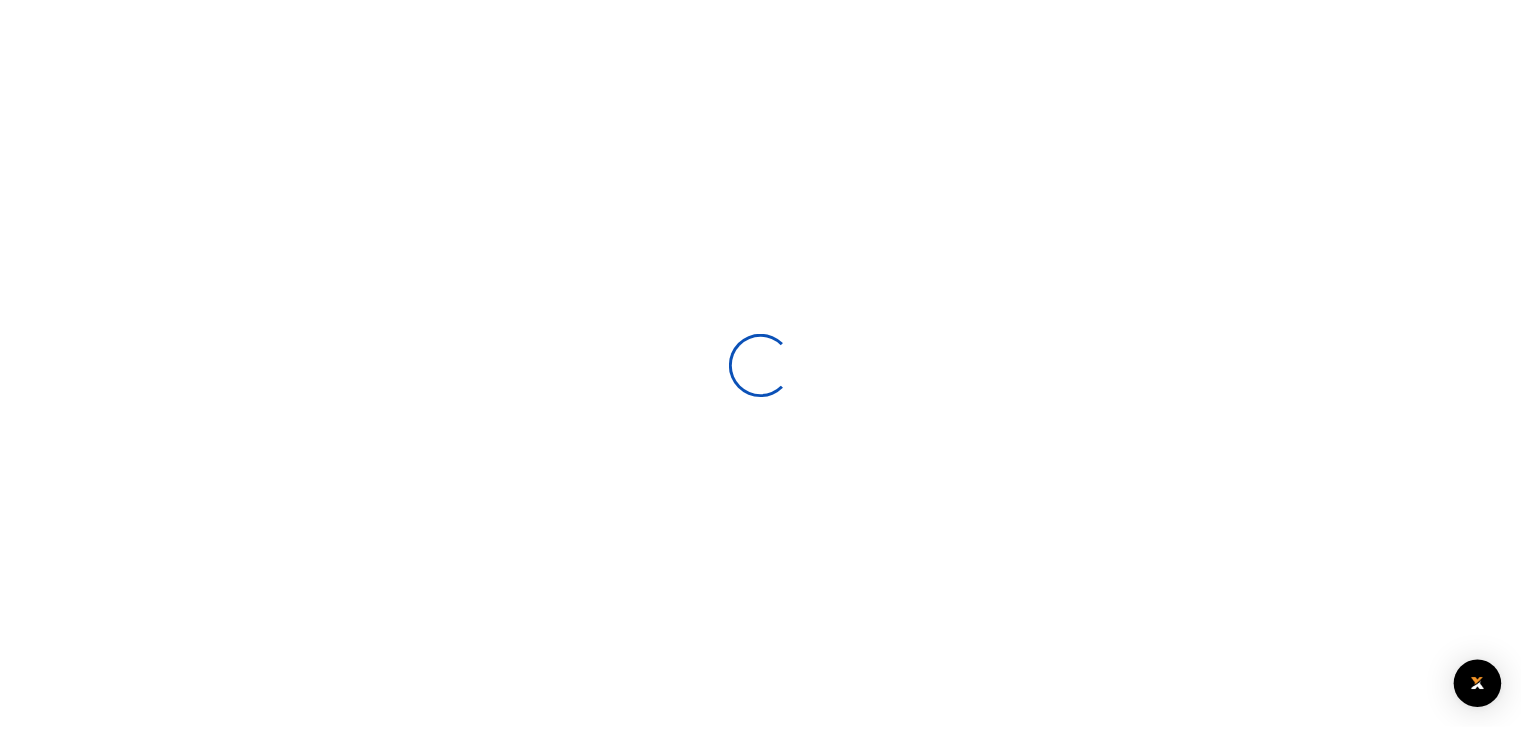 scroll, scrollTop: 0, scrollLeft: 0, axis: both 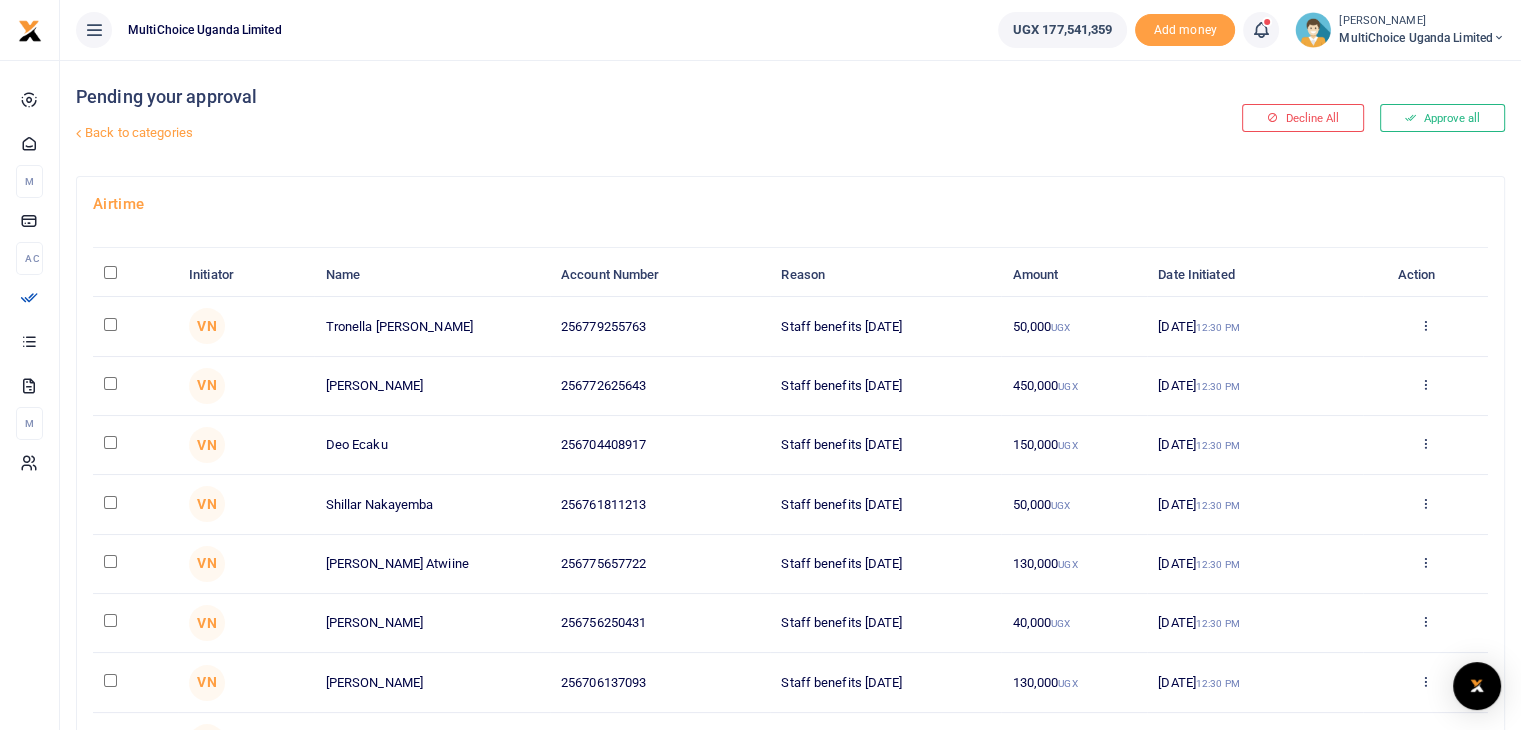 click at bounding box center (110, 272) 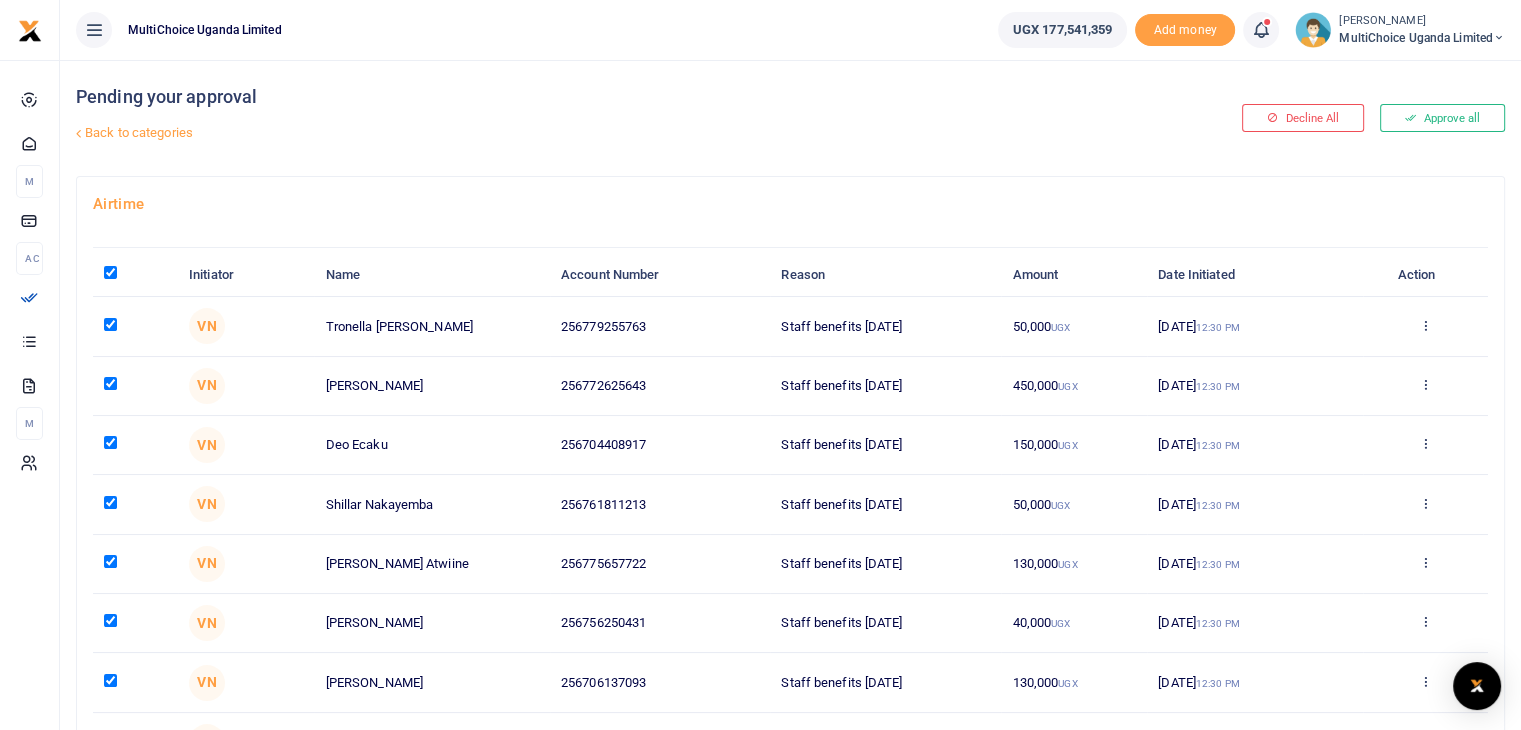 checkbox on "true" 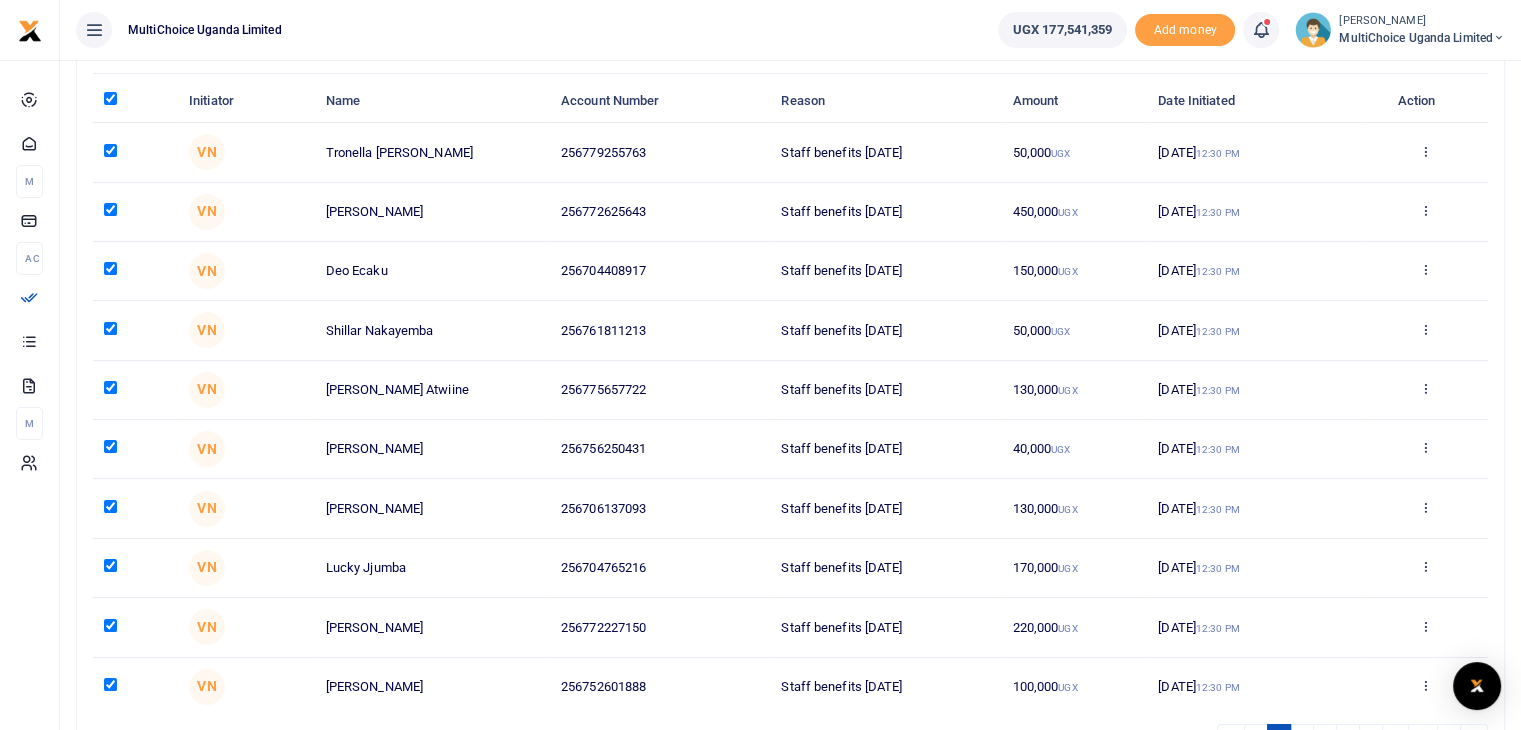 scroll, scrollTop: 0, scrollLeft: 0, axis: both 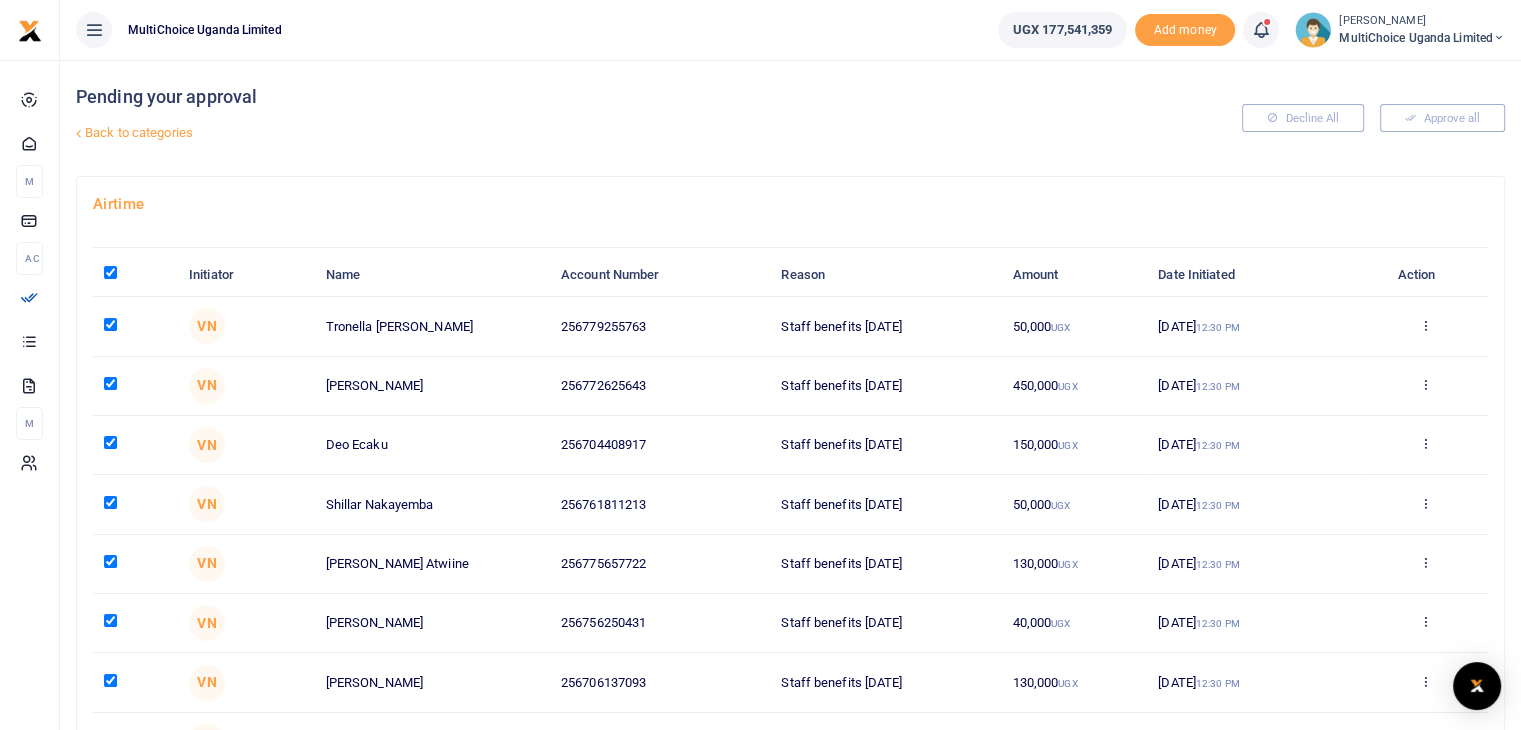 click on "Back to categories" at bounding box center [547, 133] 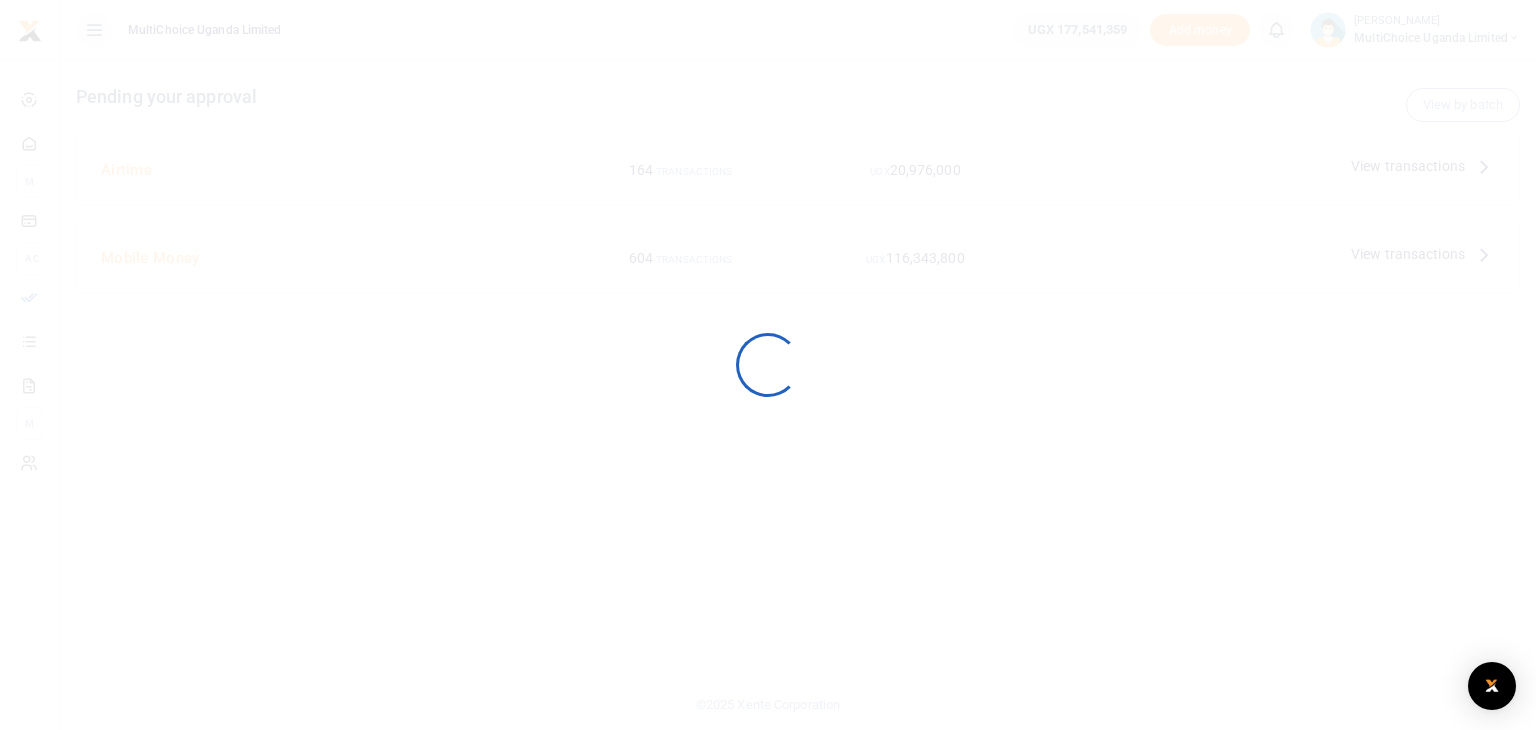scroll, scrollTop: 0, scrollLeft: 0, axis: both 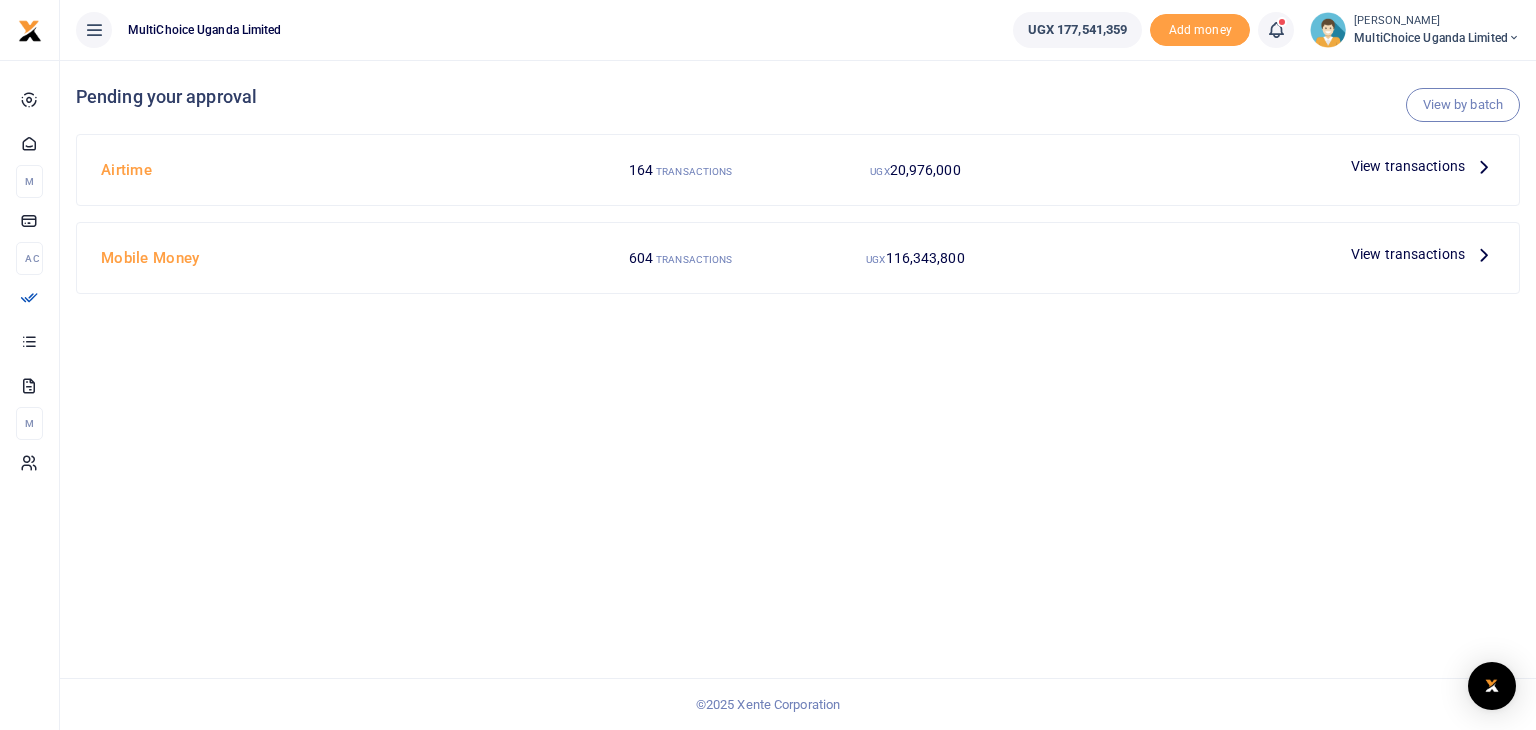 click on "View transactions" at bounding box center (1408, 166) 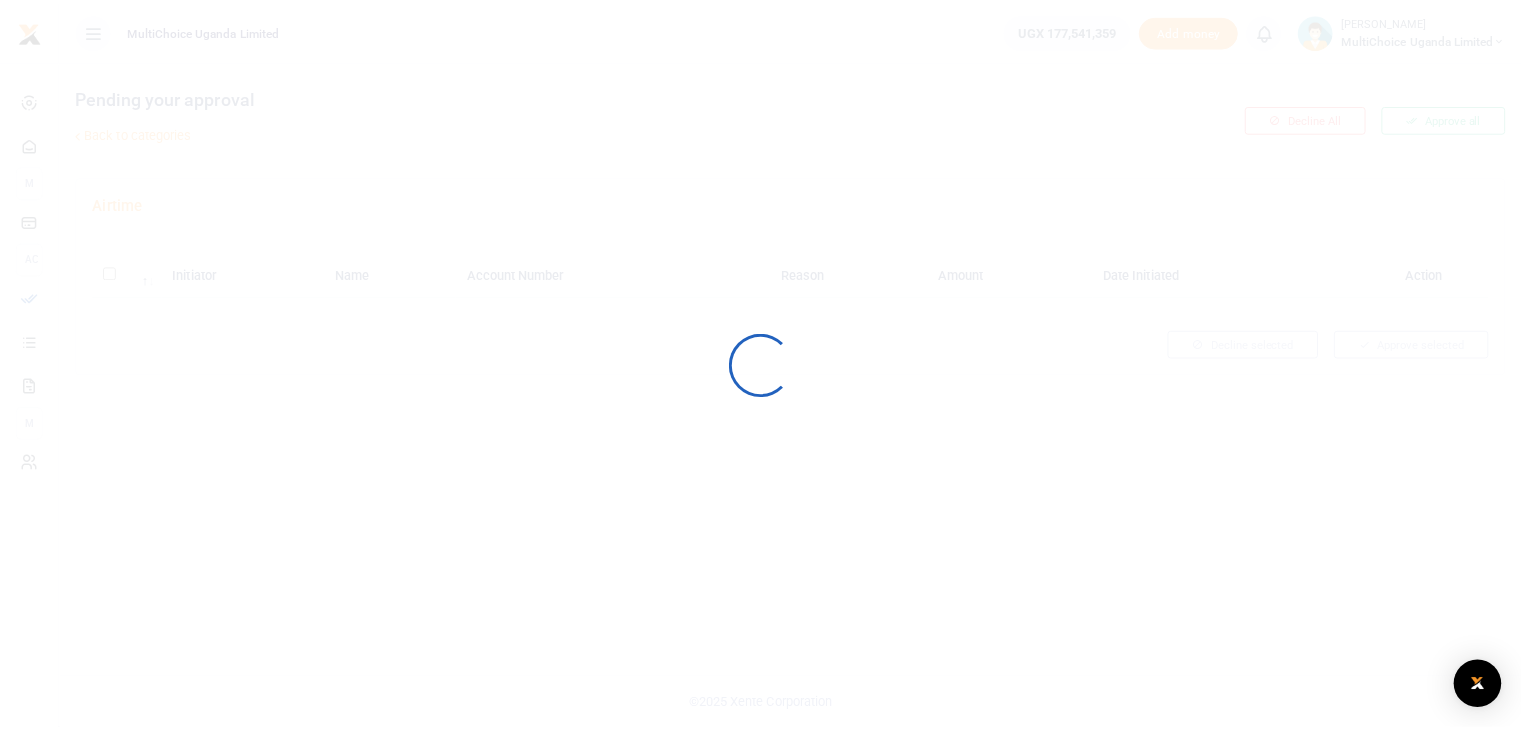 scroll, scrollTop: 0, scrollLeft: 0, axis: both 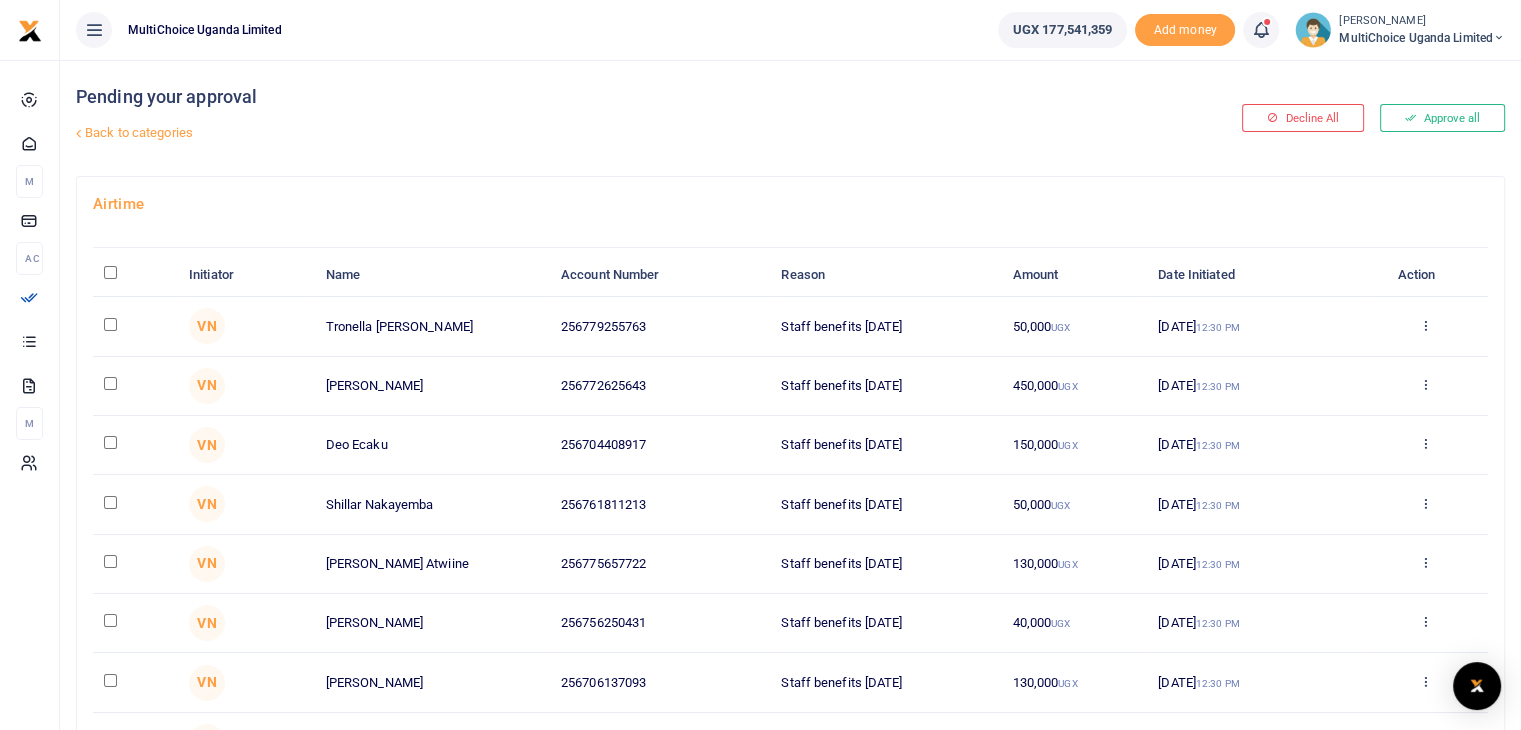 click on "Back to categories" 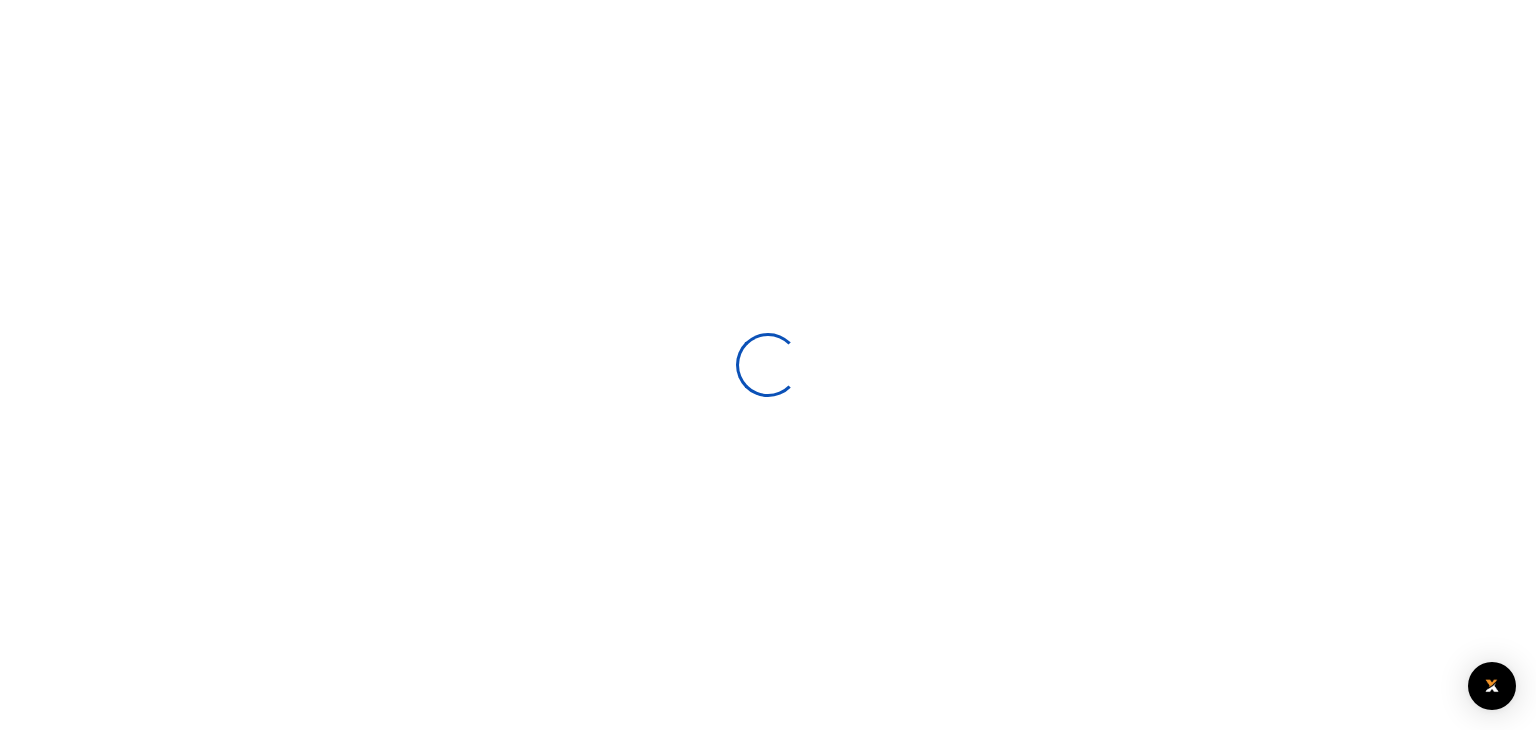 scroll, scrollTop: 0, scrollLeft: 0, axis: both 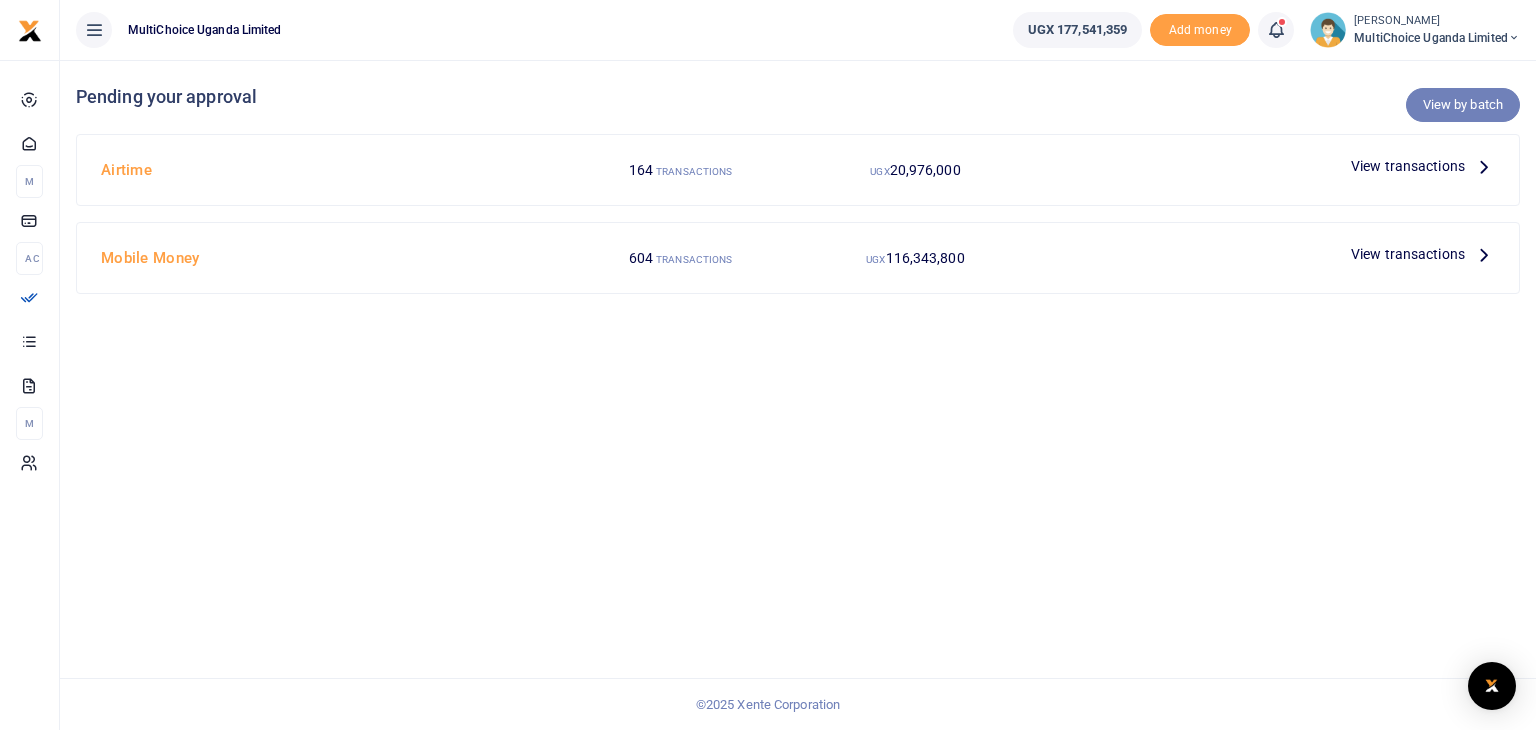 click on "View by batch" at bounding box center (1463, 105) 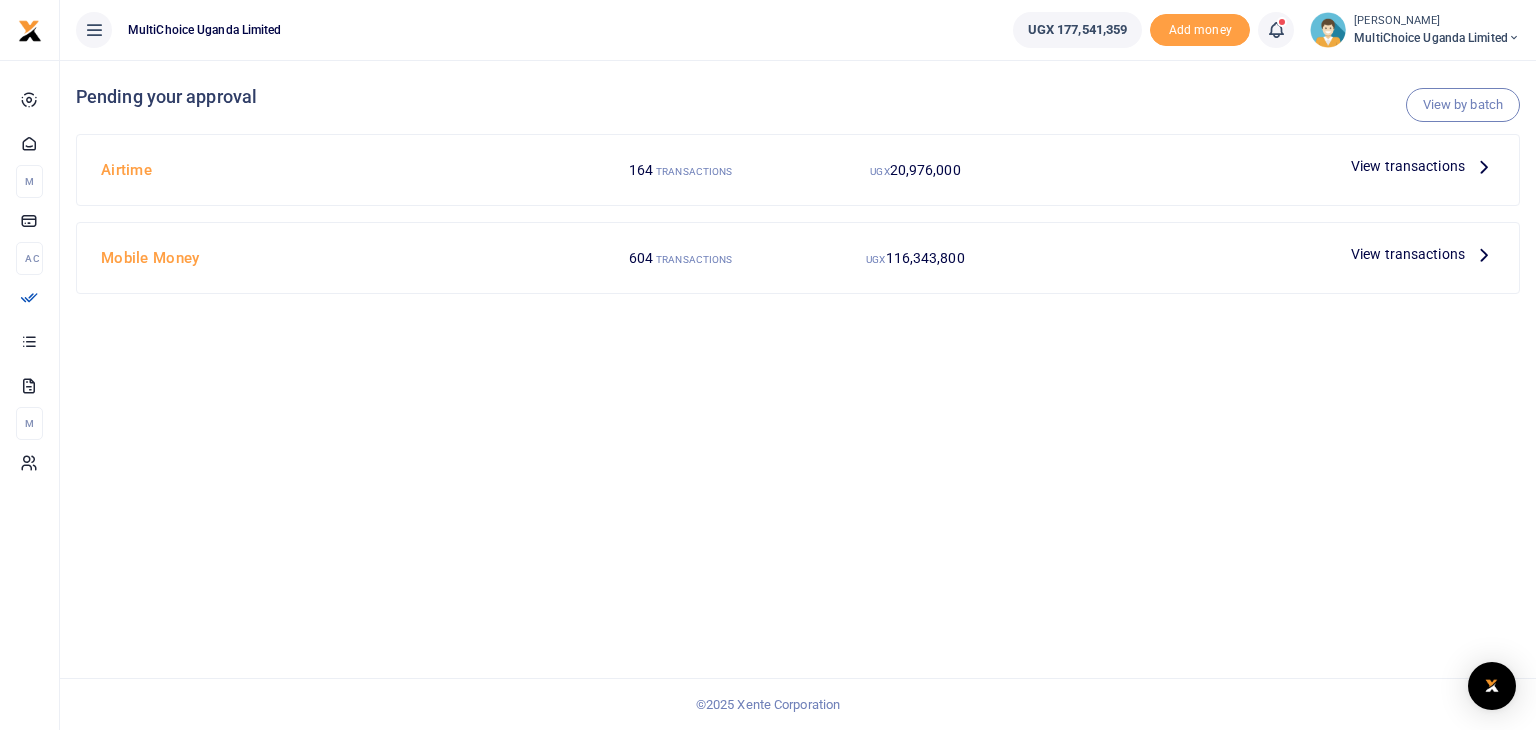 click on "View transactions" at bounding box center [1408, 254] 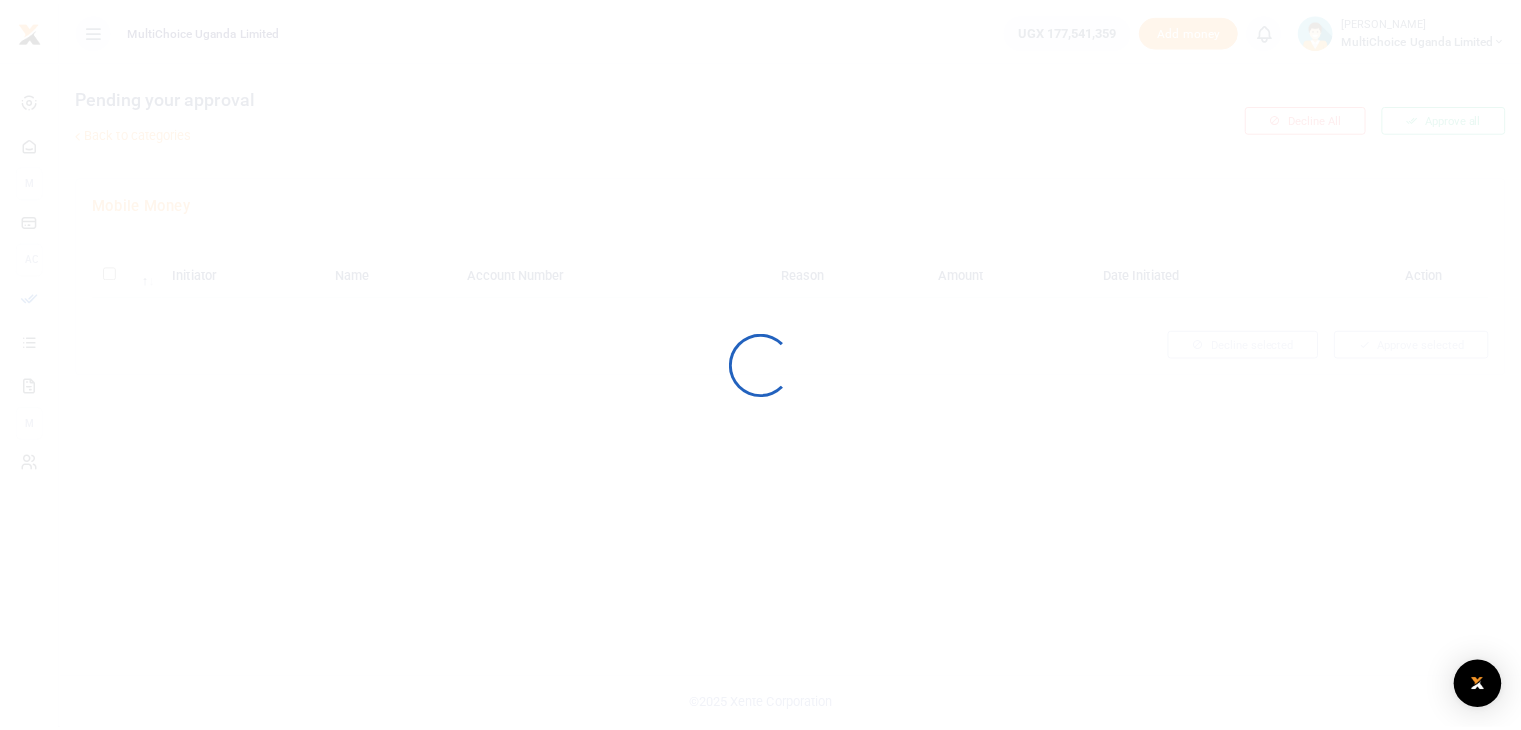 scroll, scrollTop: 0, scrollLeft: 0, axis: both 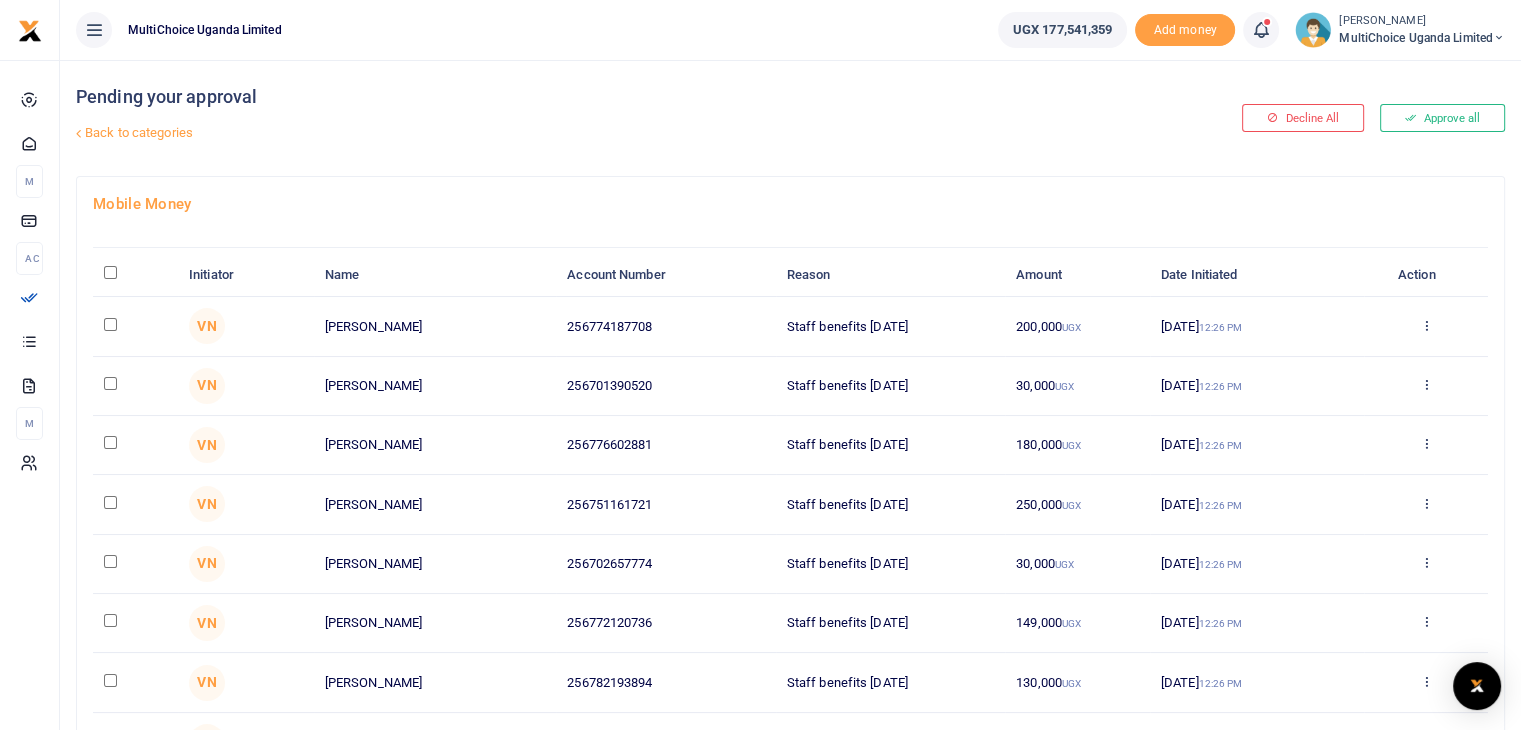 click on "Back to categories" at bounding box center [547, 133] 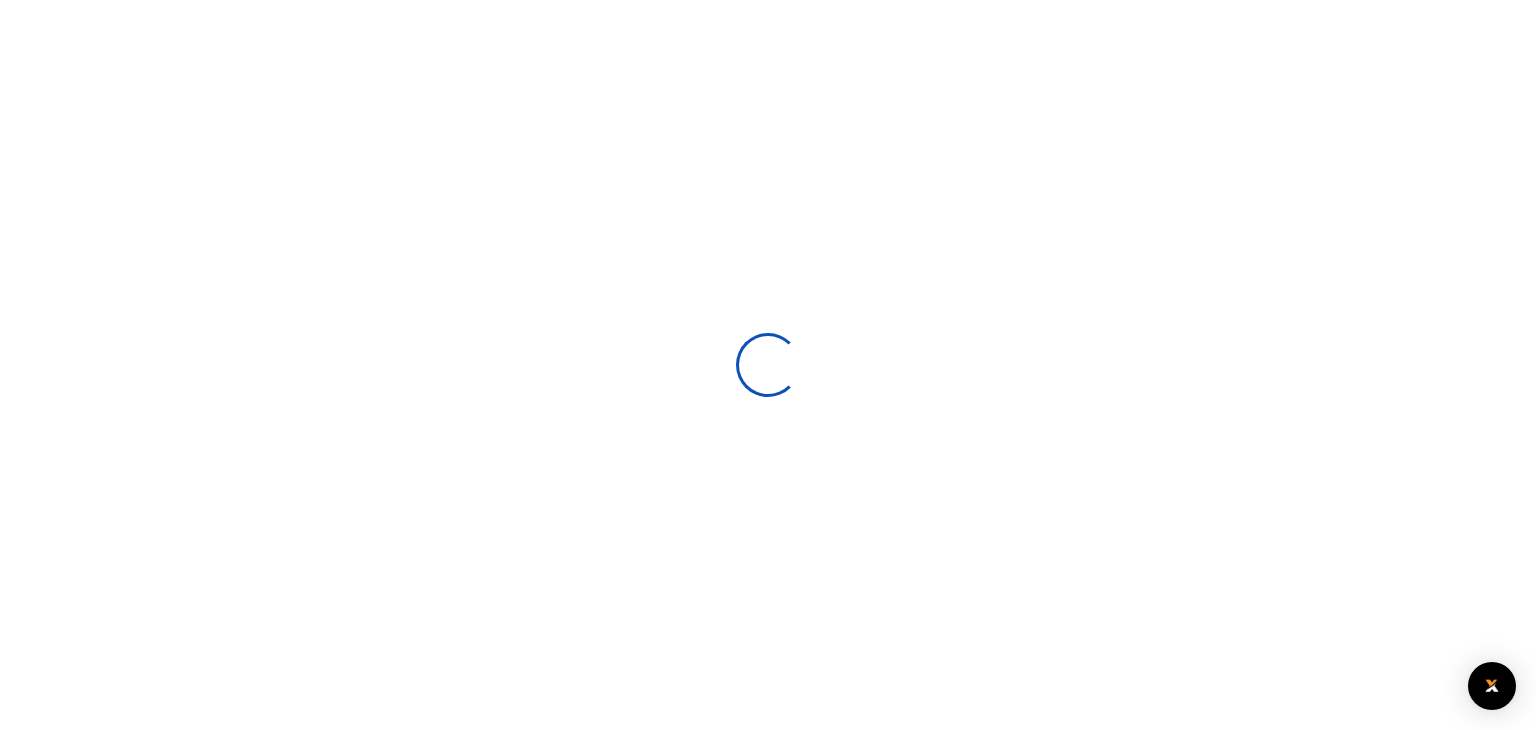 scroll, scrollTop: 0, scrollLeft: 0, axis: both 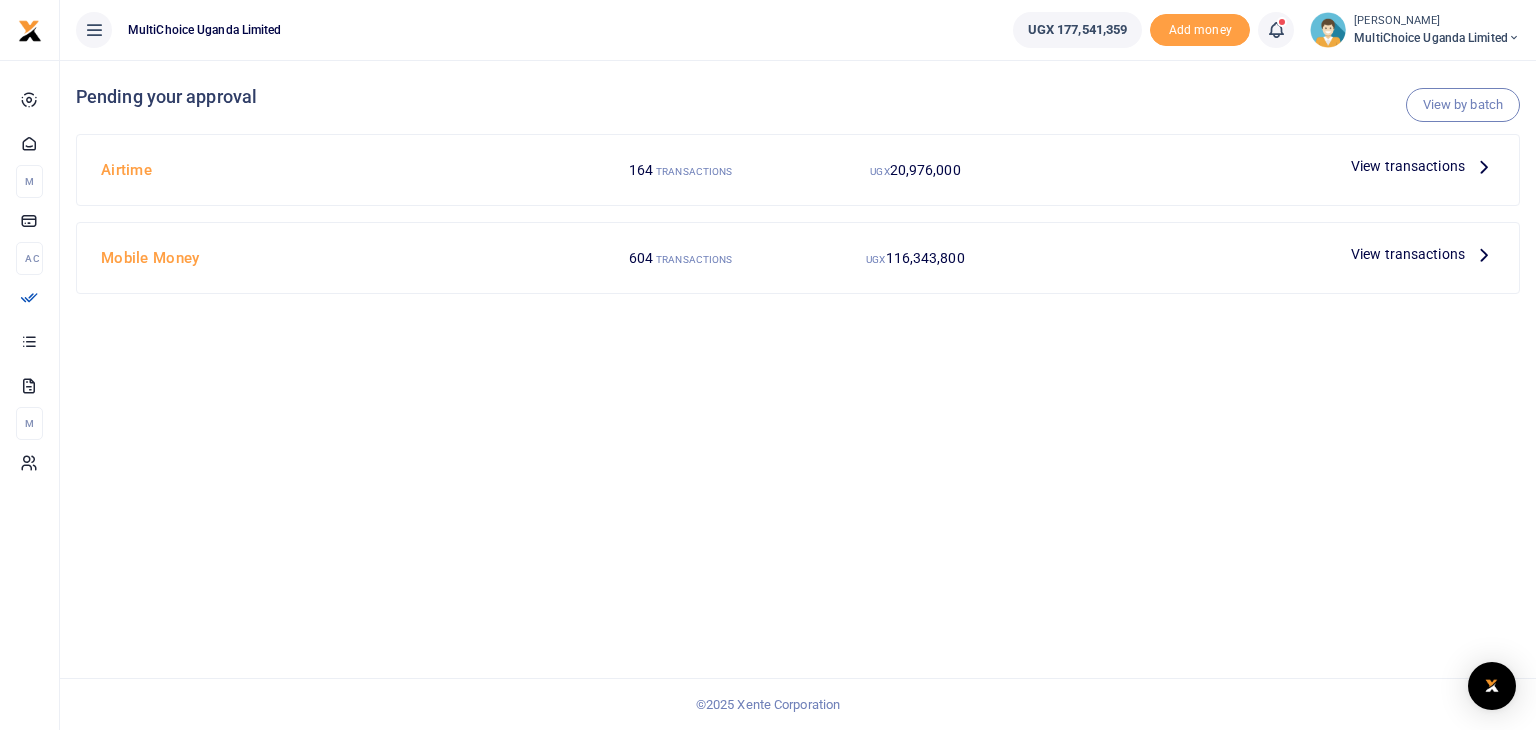click at bounding box center (1276, 30) 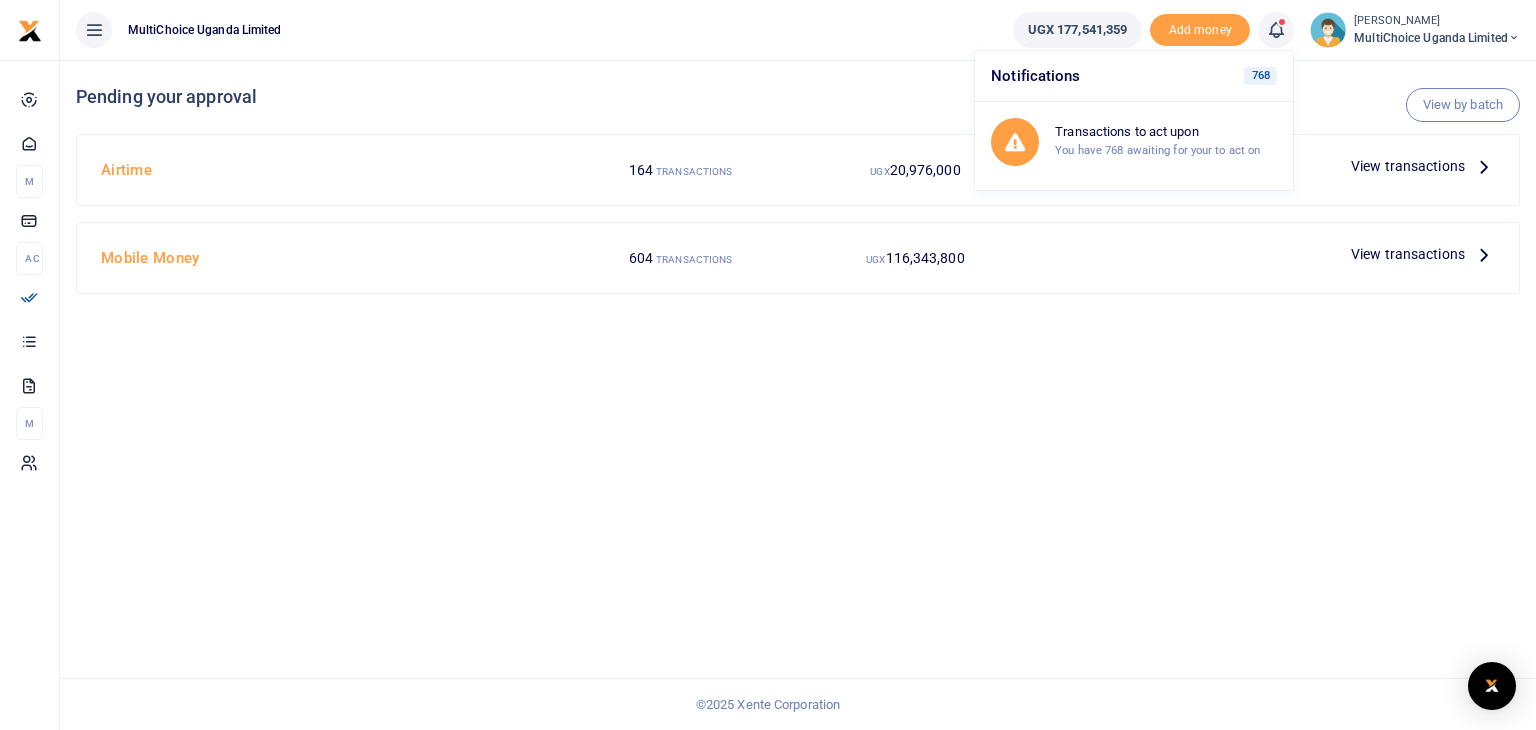 click at bounding box center [1484, 166] 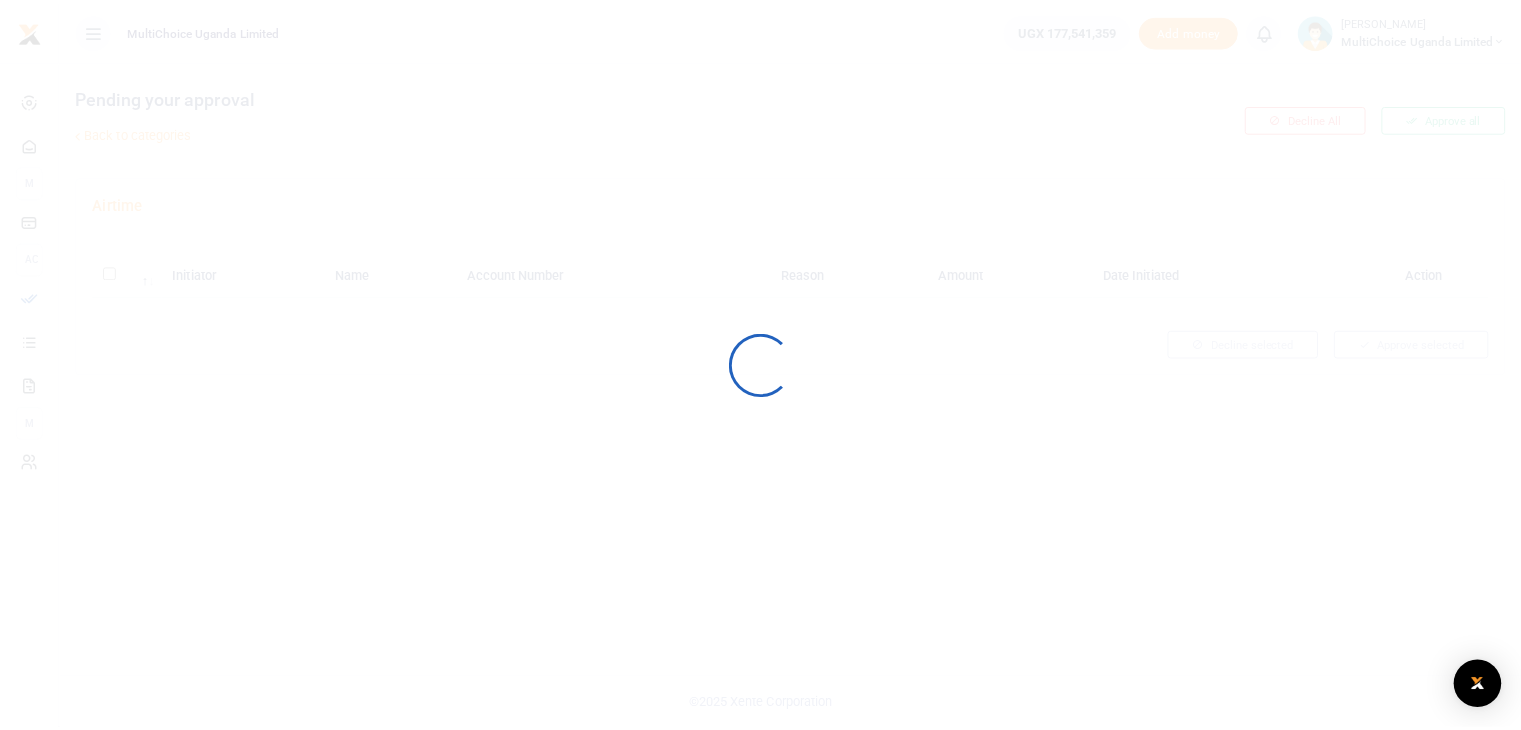scroll, scrollTop: 0, scrollLeft: 0, axis: both 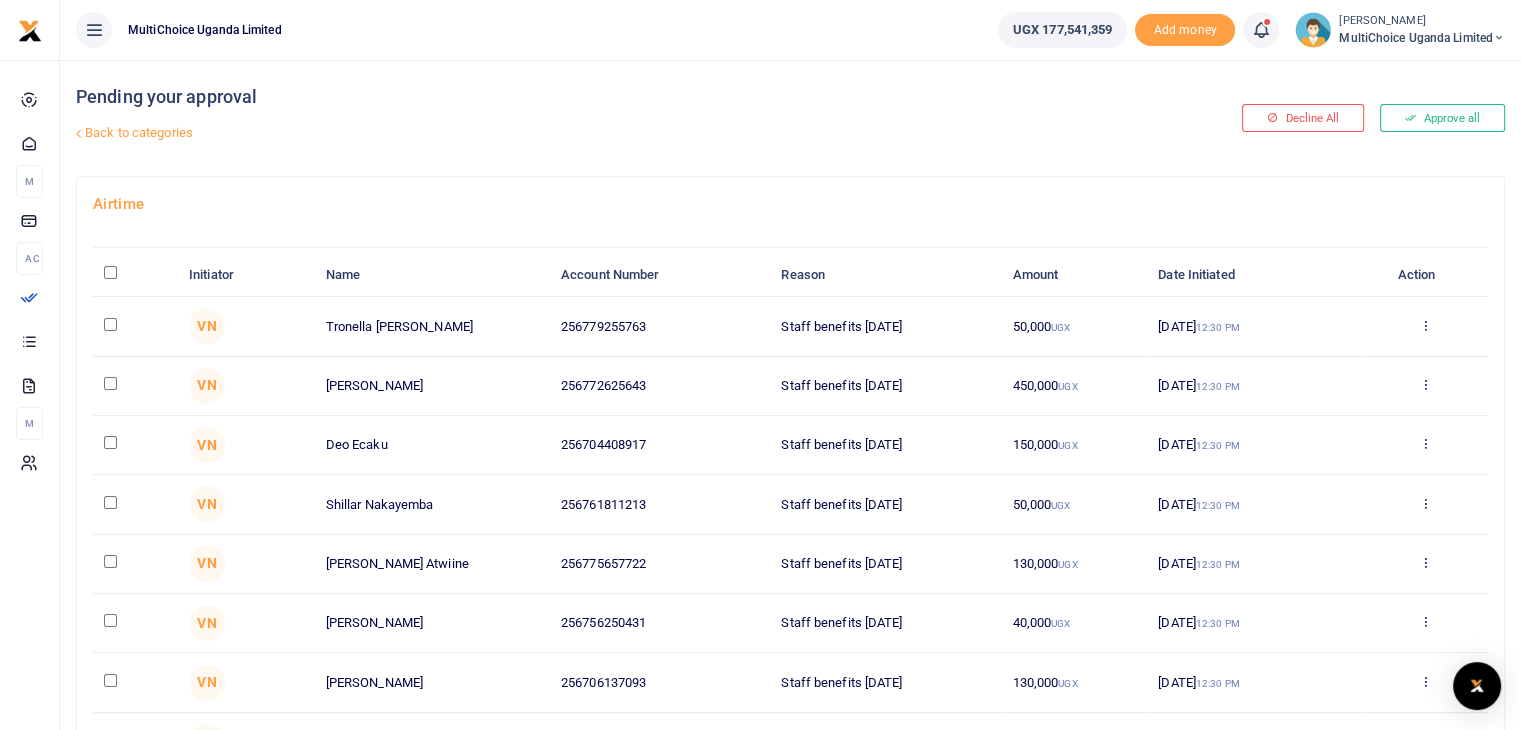 click at bounding box center (110, 272) 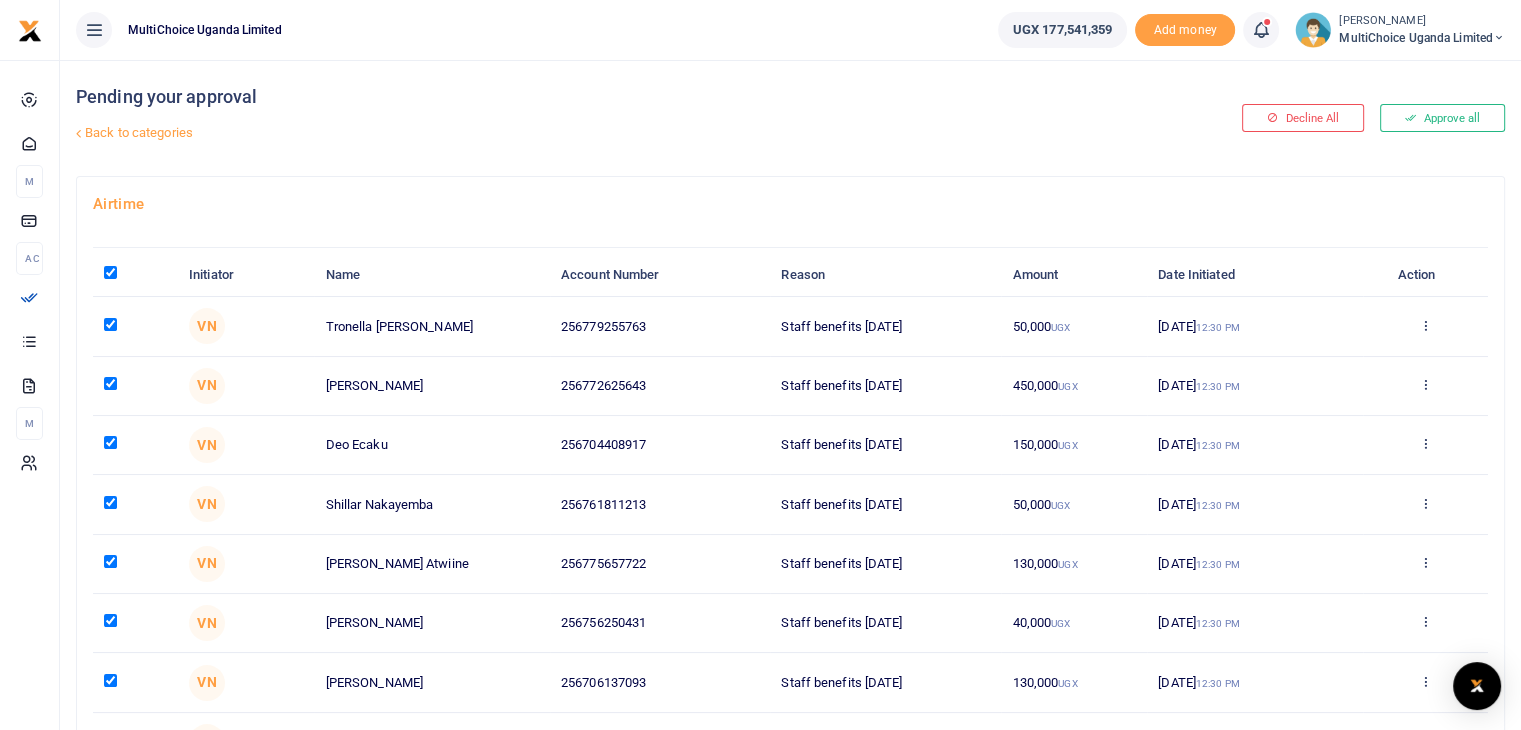 checkbox on "true" 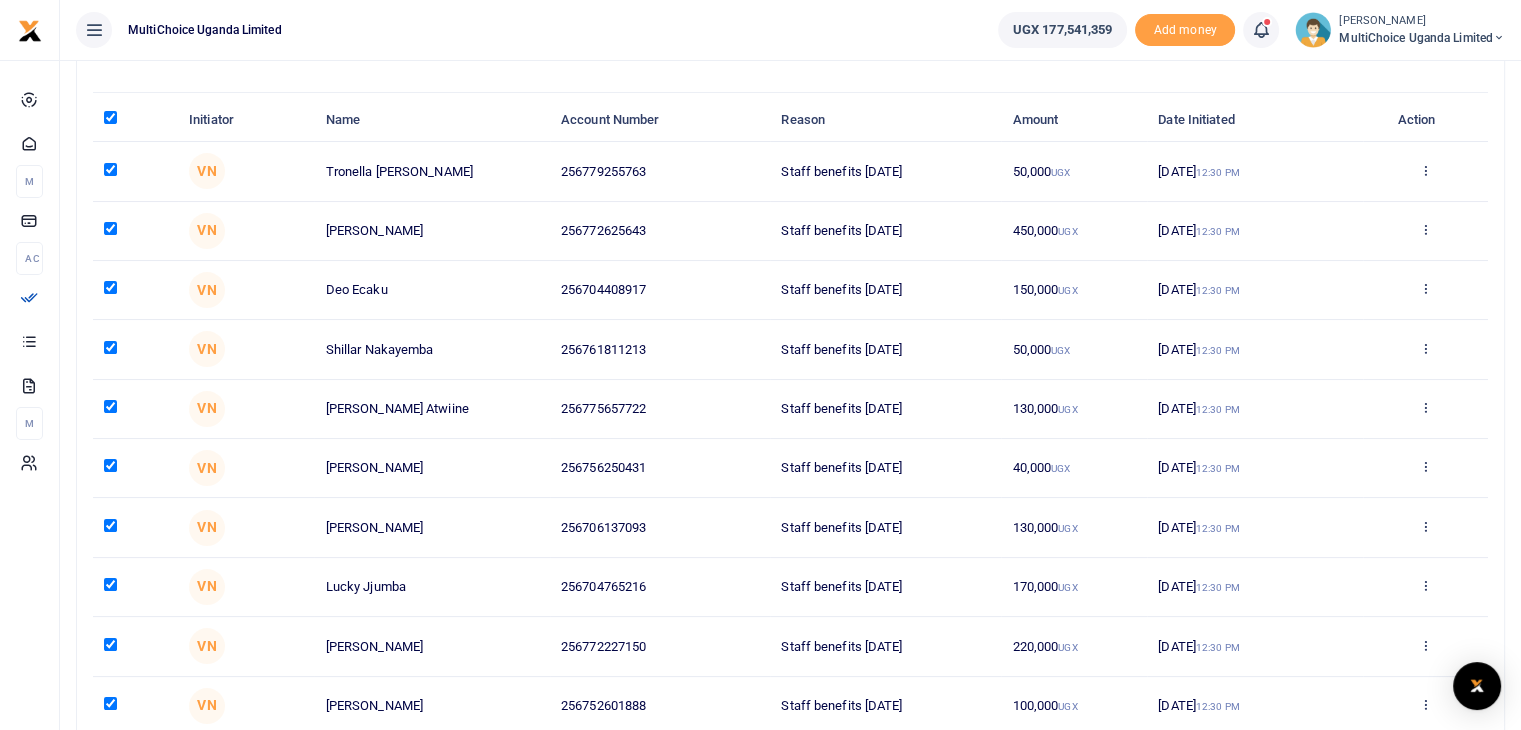 scroll, scrollTop: 322, scrollLeft: 0, axis: vertical 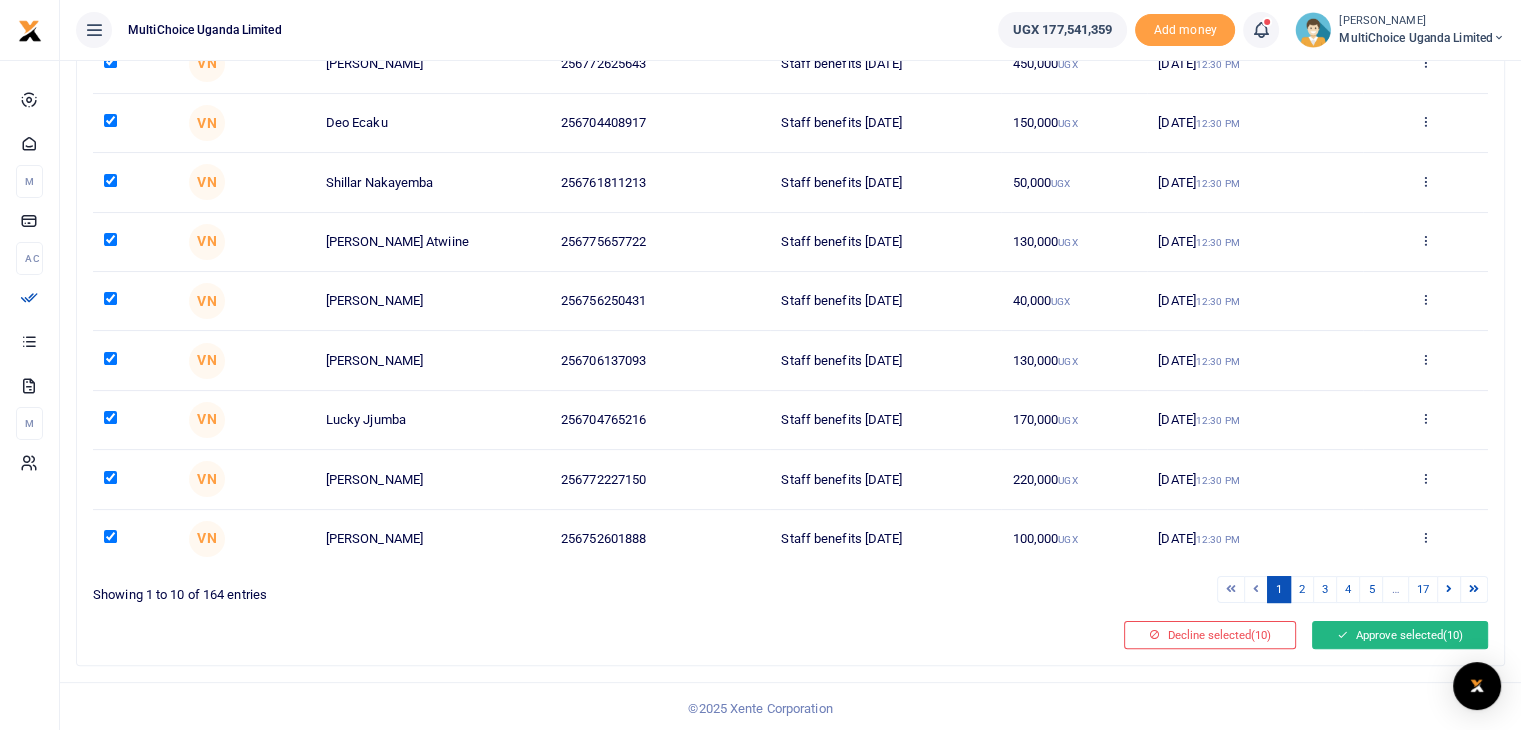 click on "Approve selected  (10)" at bounding box center (1400, 635) 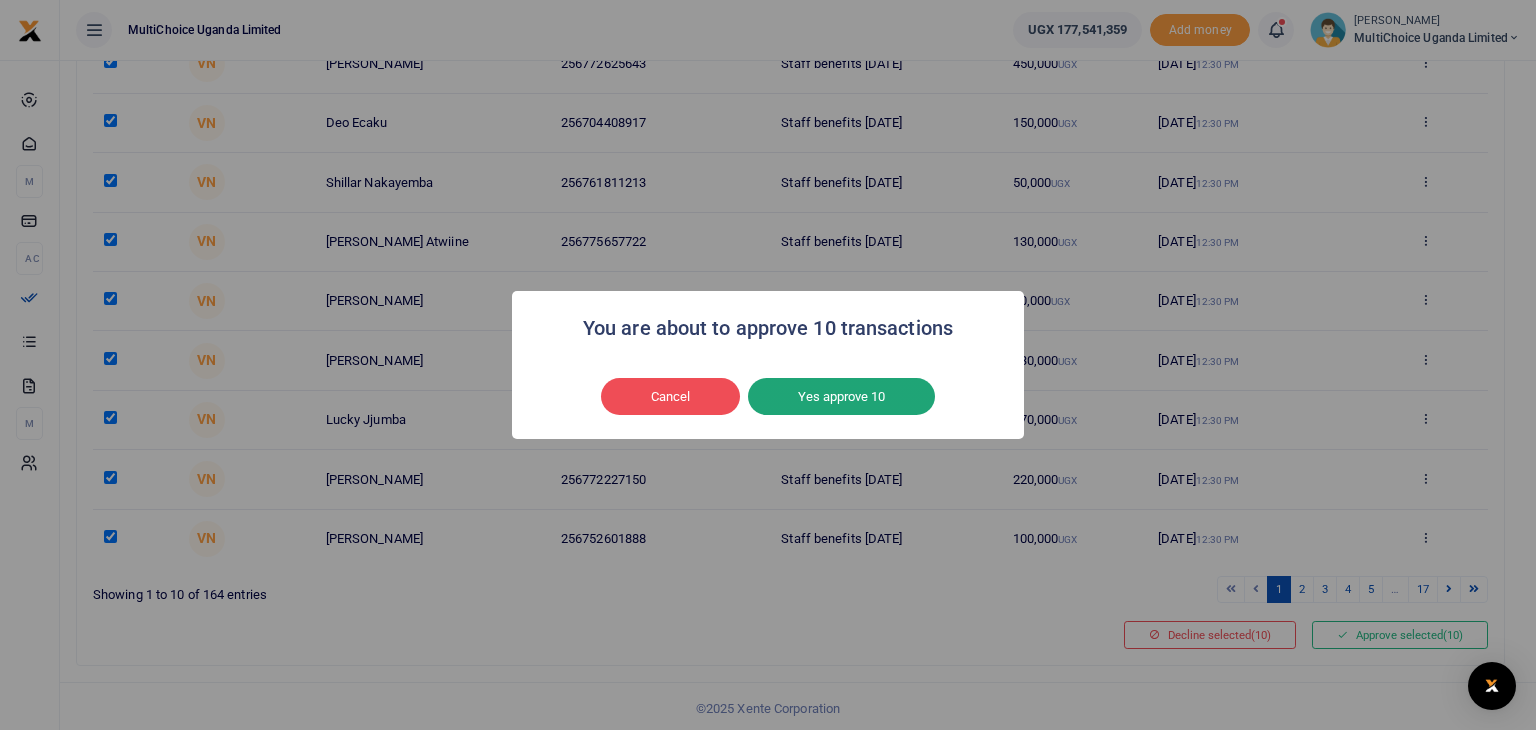 click on "Yes approve 10" at bounding box center [841, 397] 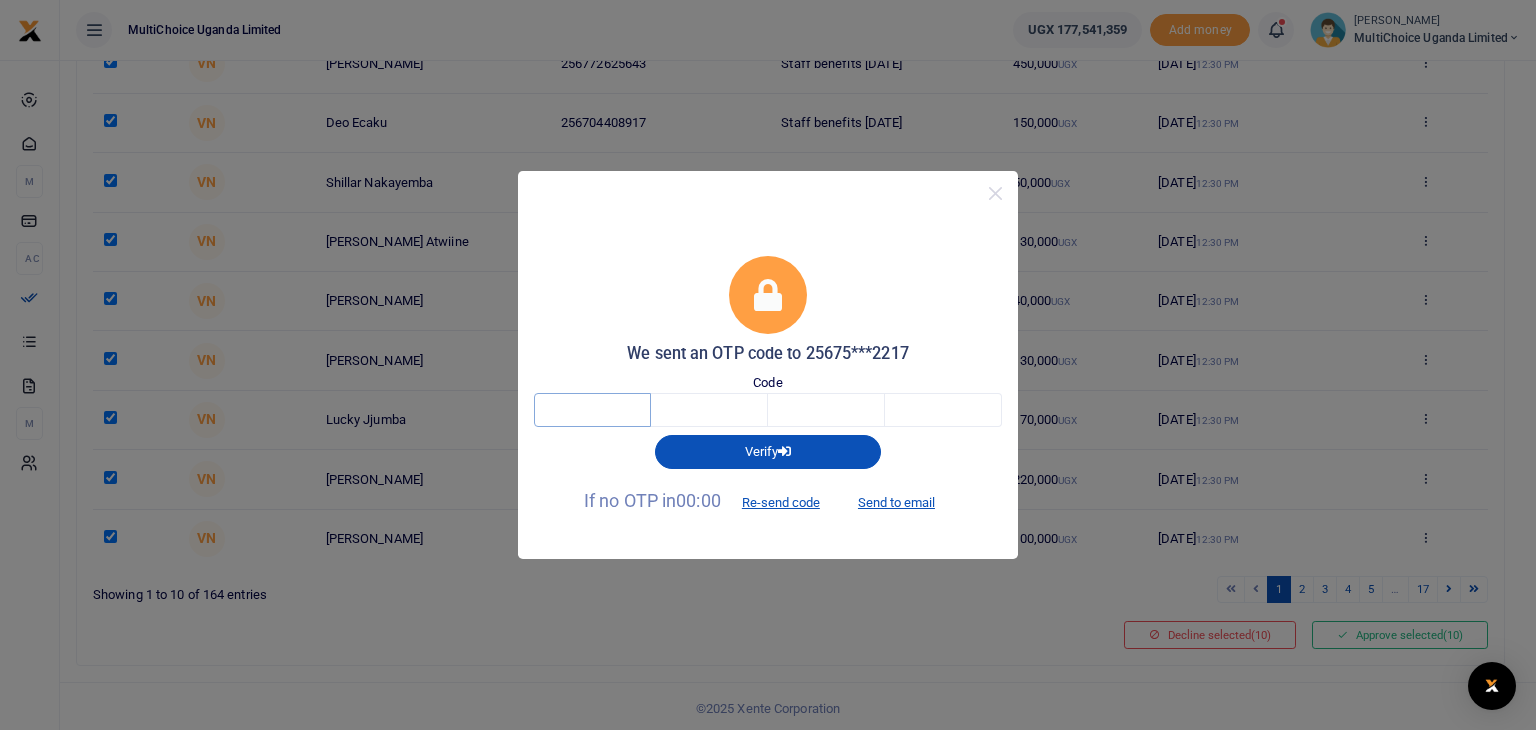 click at bounding box center (592, 410) 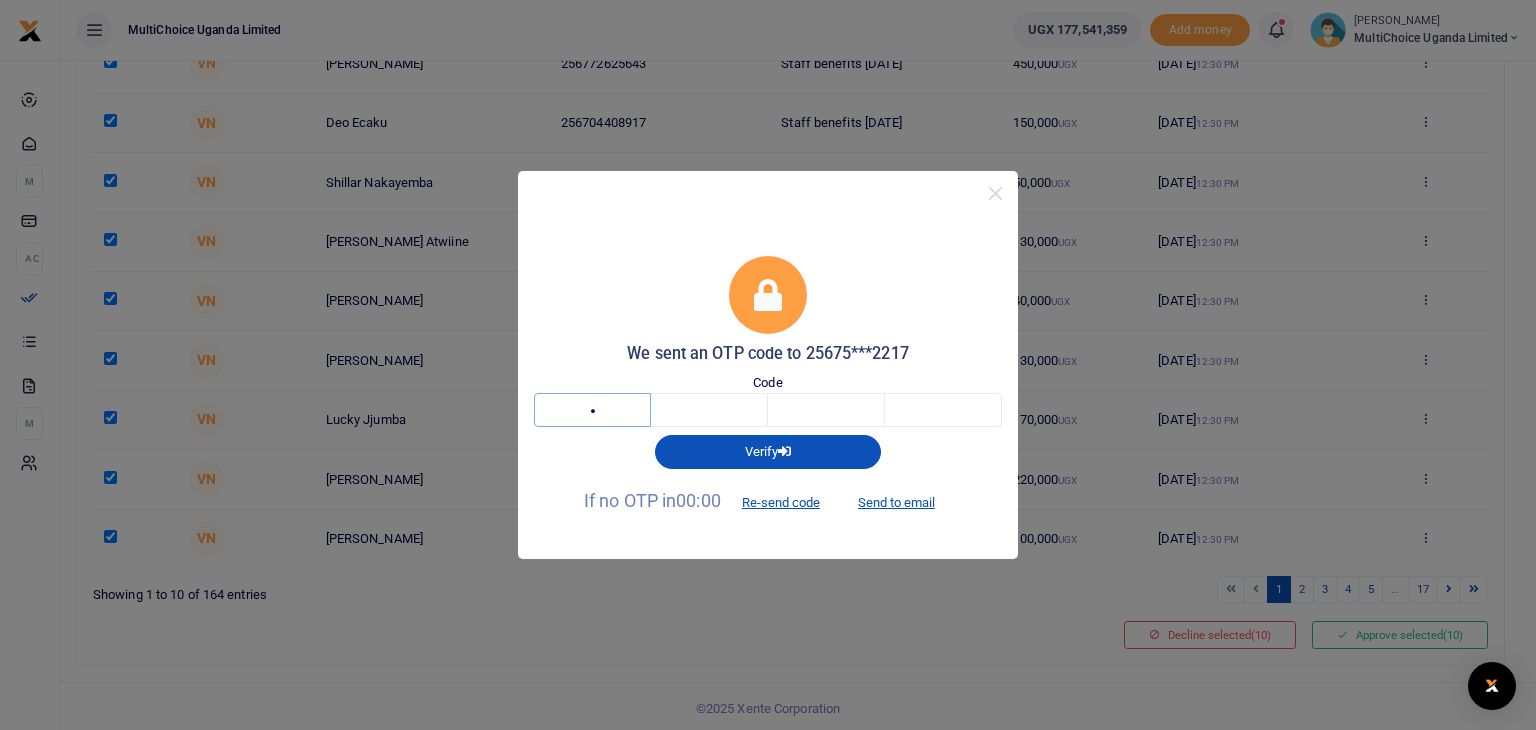 type on "7" 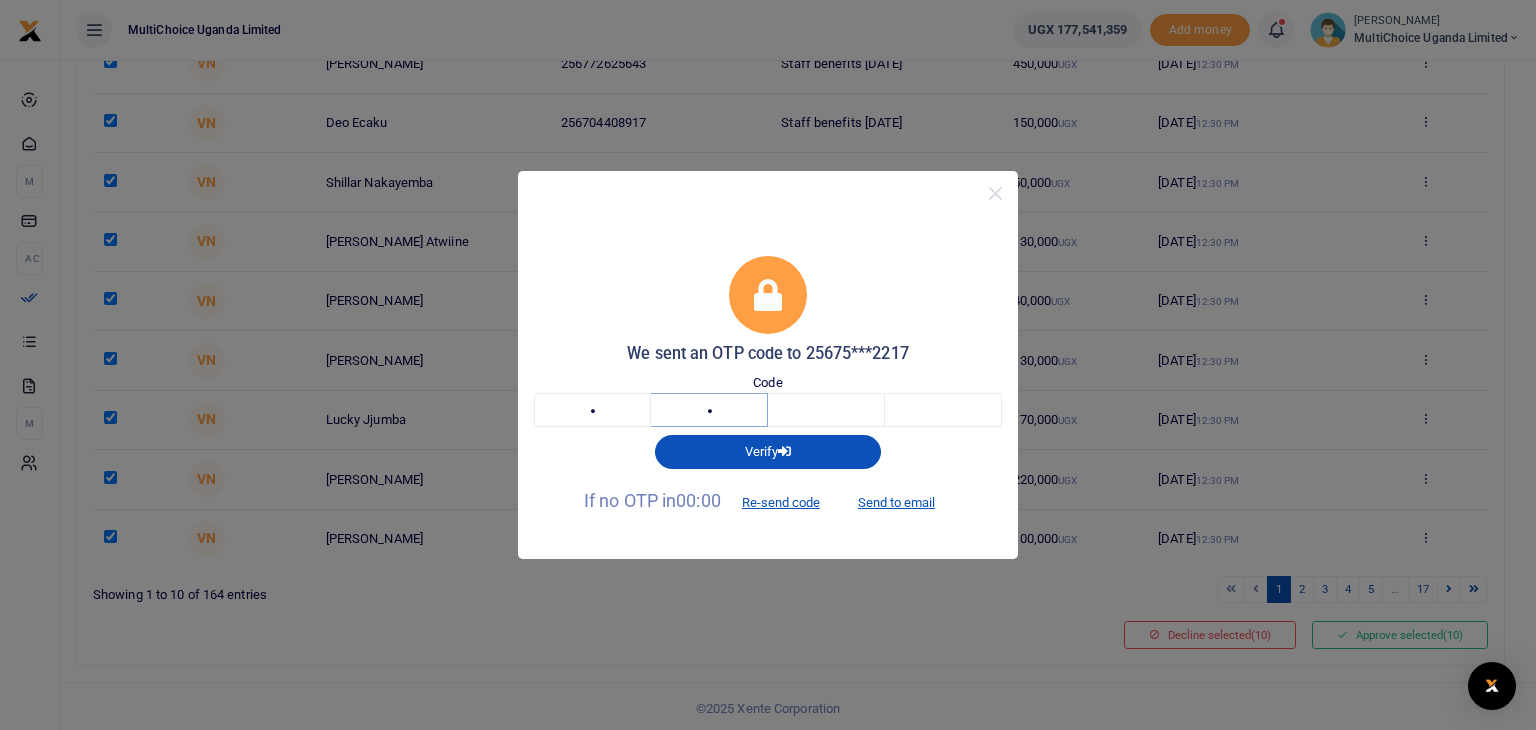 type on "9" 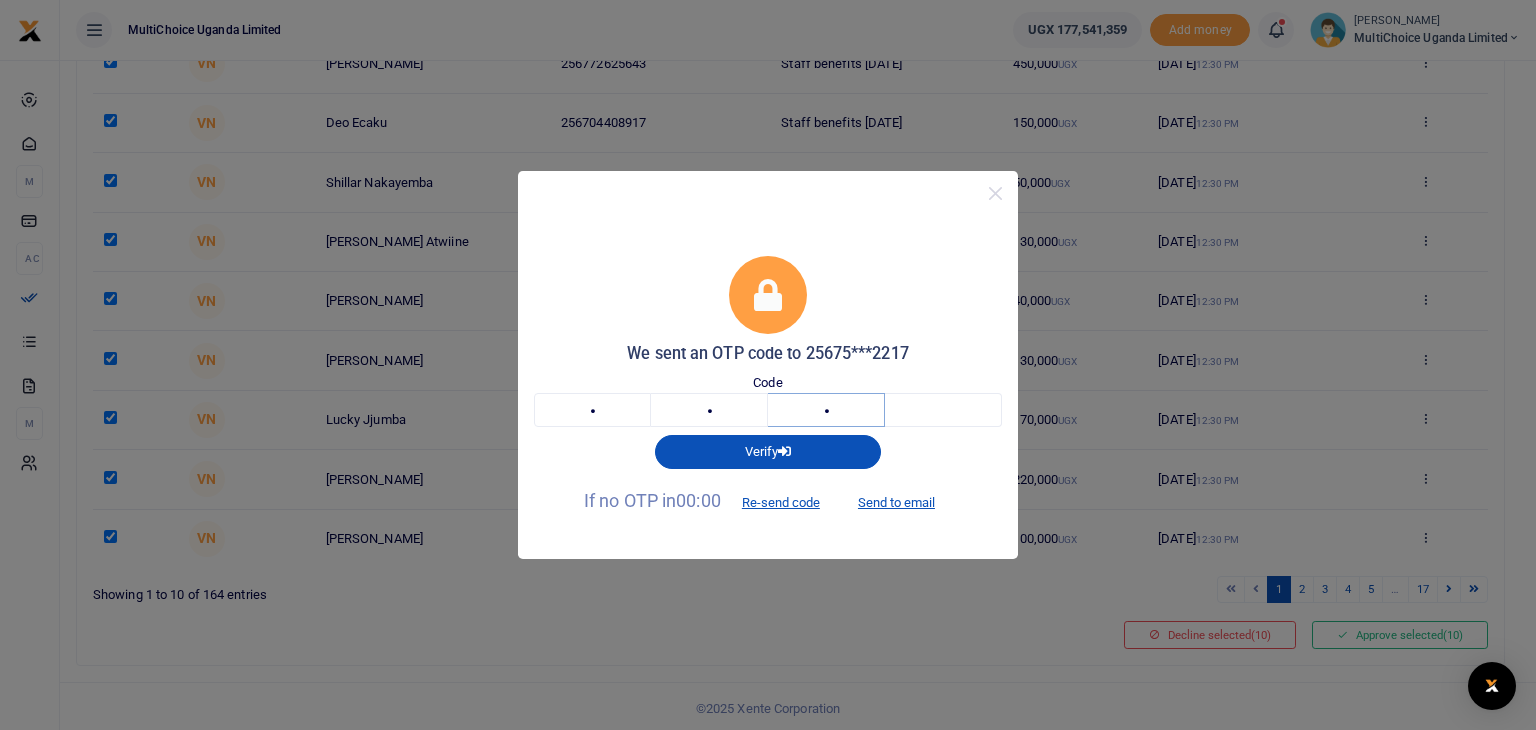 type on "4" 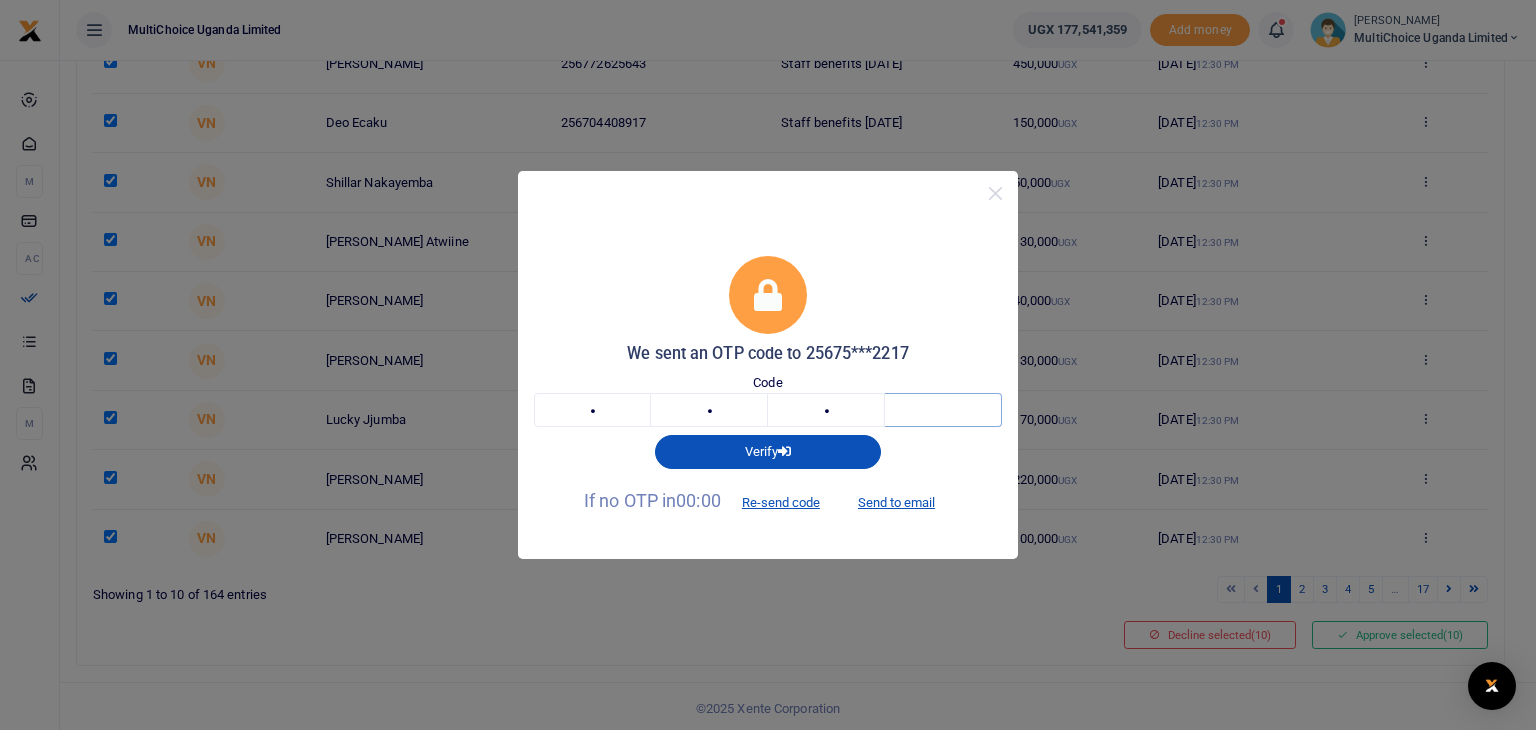 type on "3" 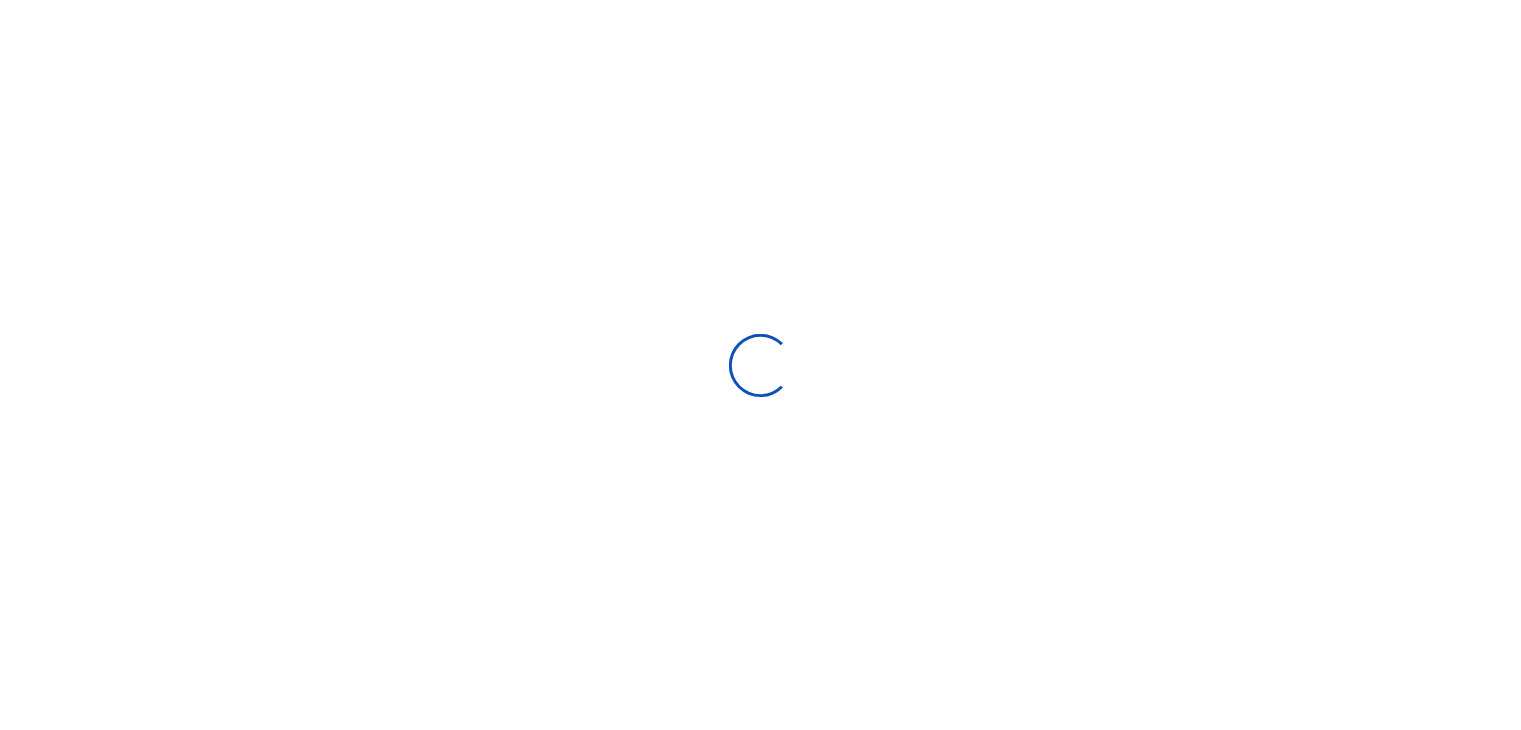 scroll, scrollTop: 0, scrollLeft: 0, axis: both 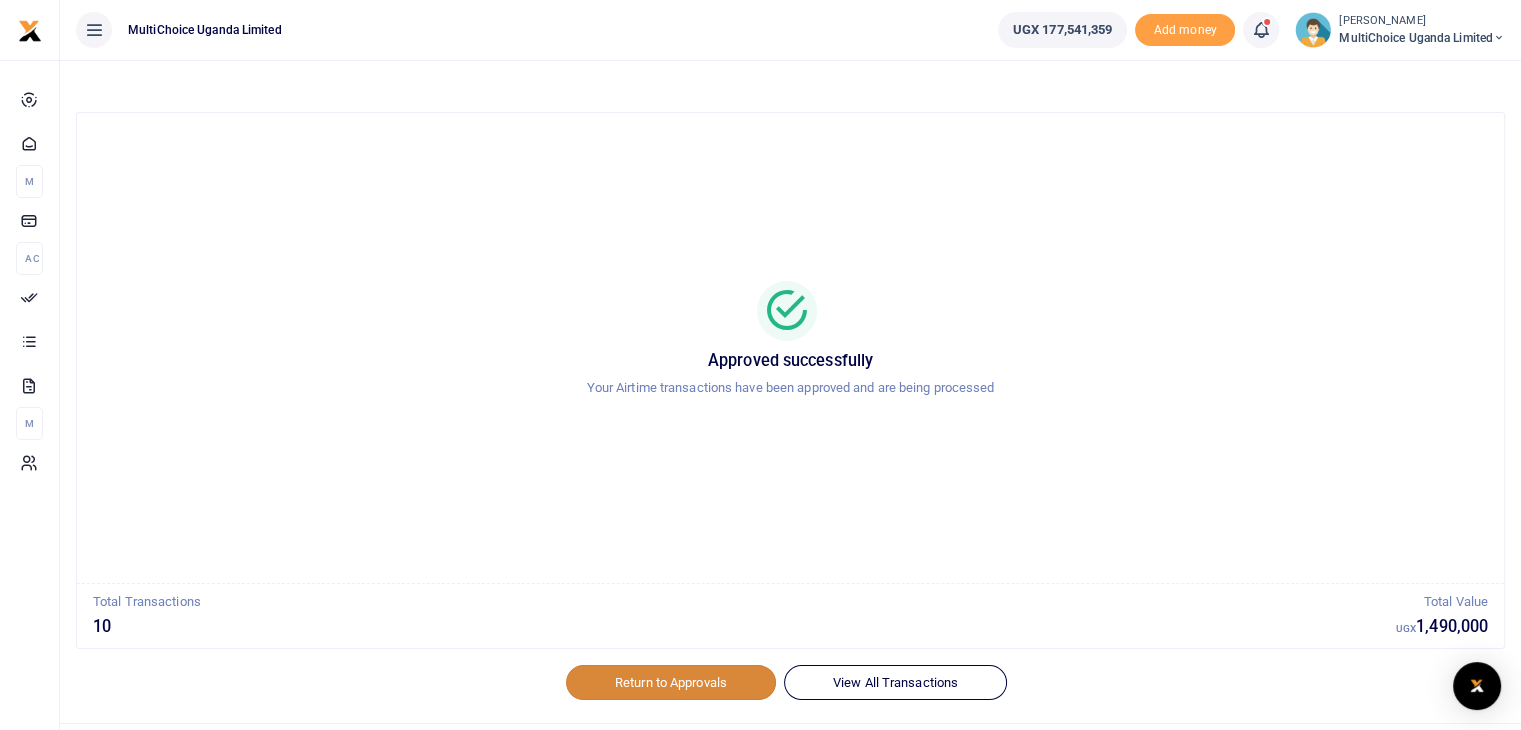 click on "Return to Approvals" at bounding box center [671, 682] 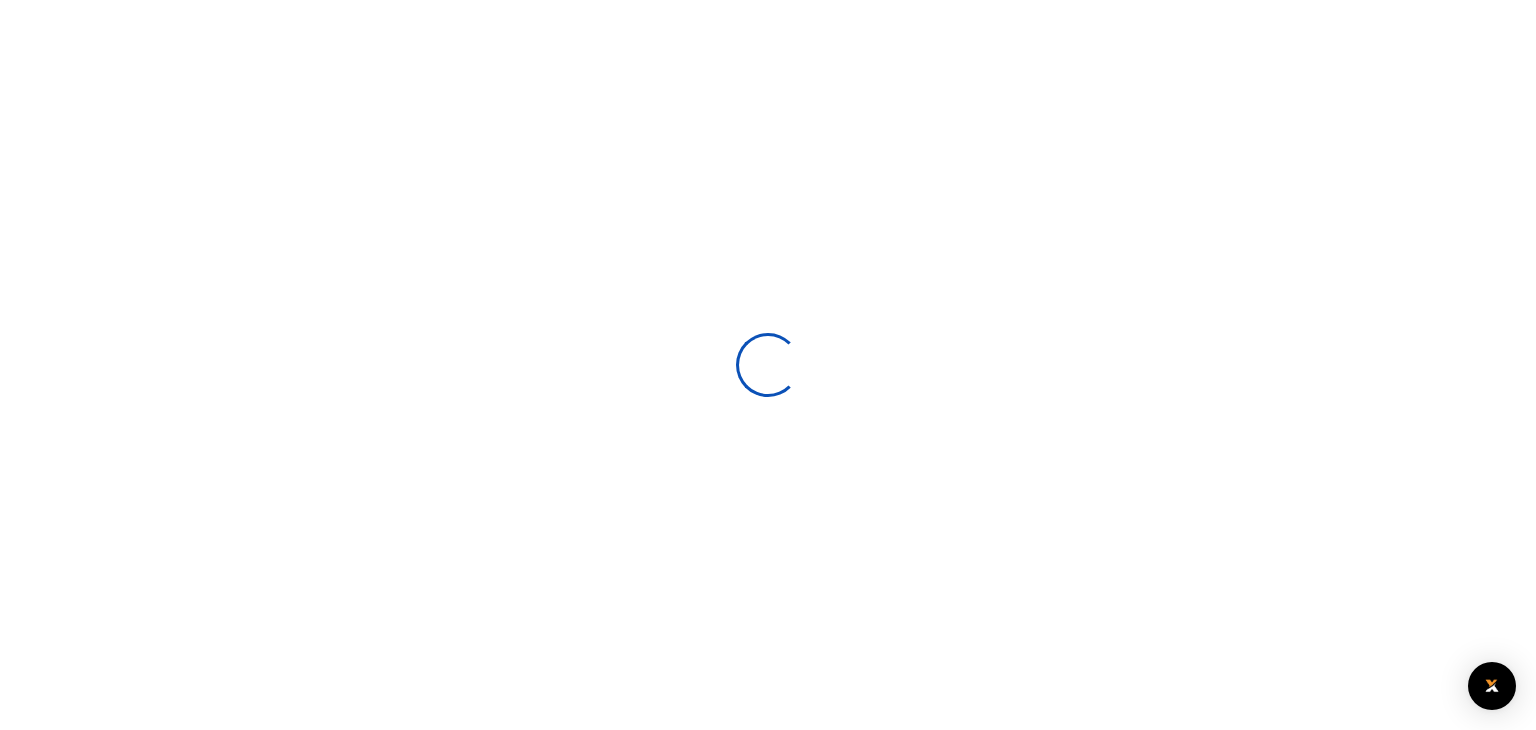 scroll, scrollTop: 0, scrollLeft: 0, axis: both 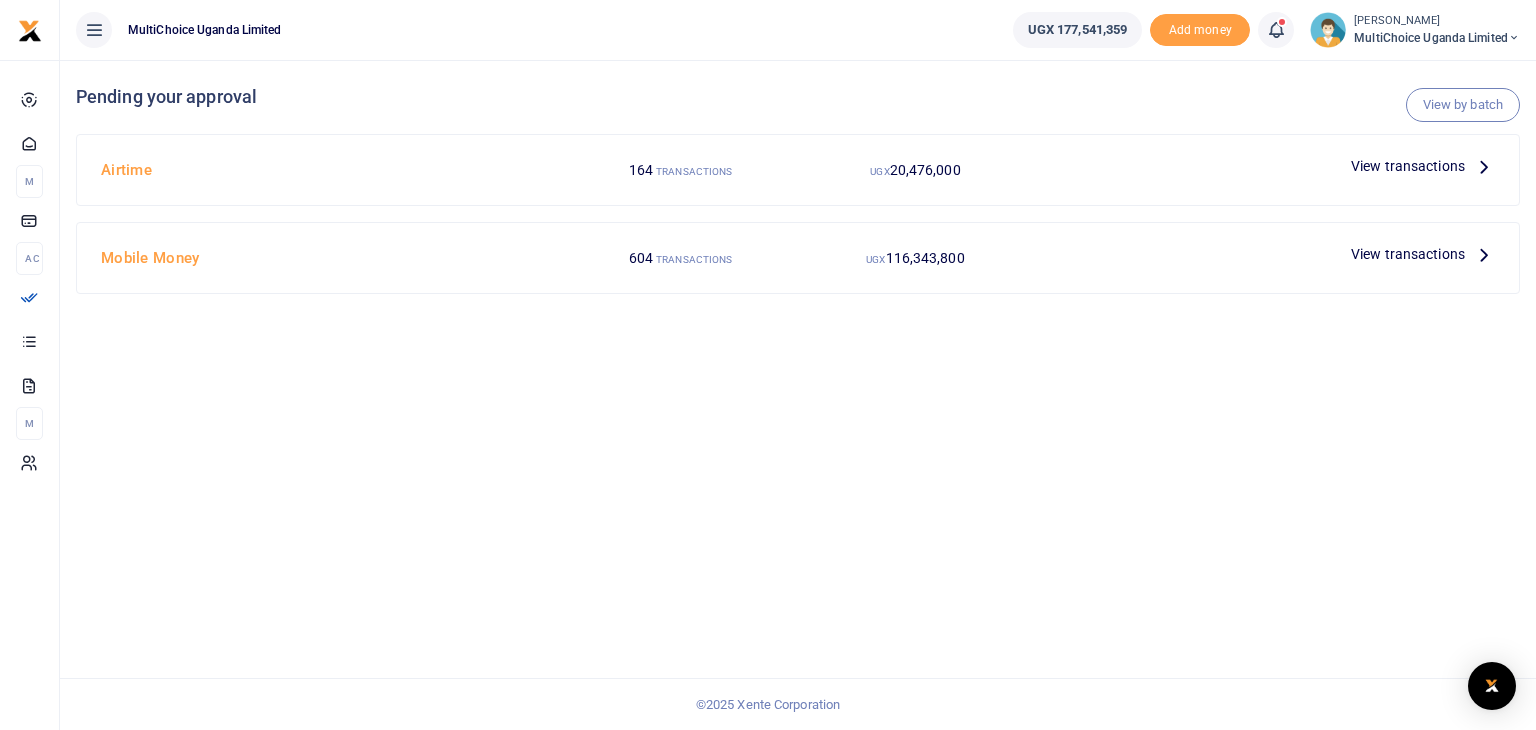 click on "View transactions" at bounding box center [1408, 166] 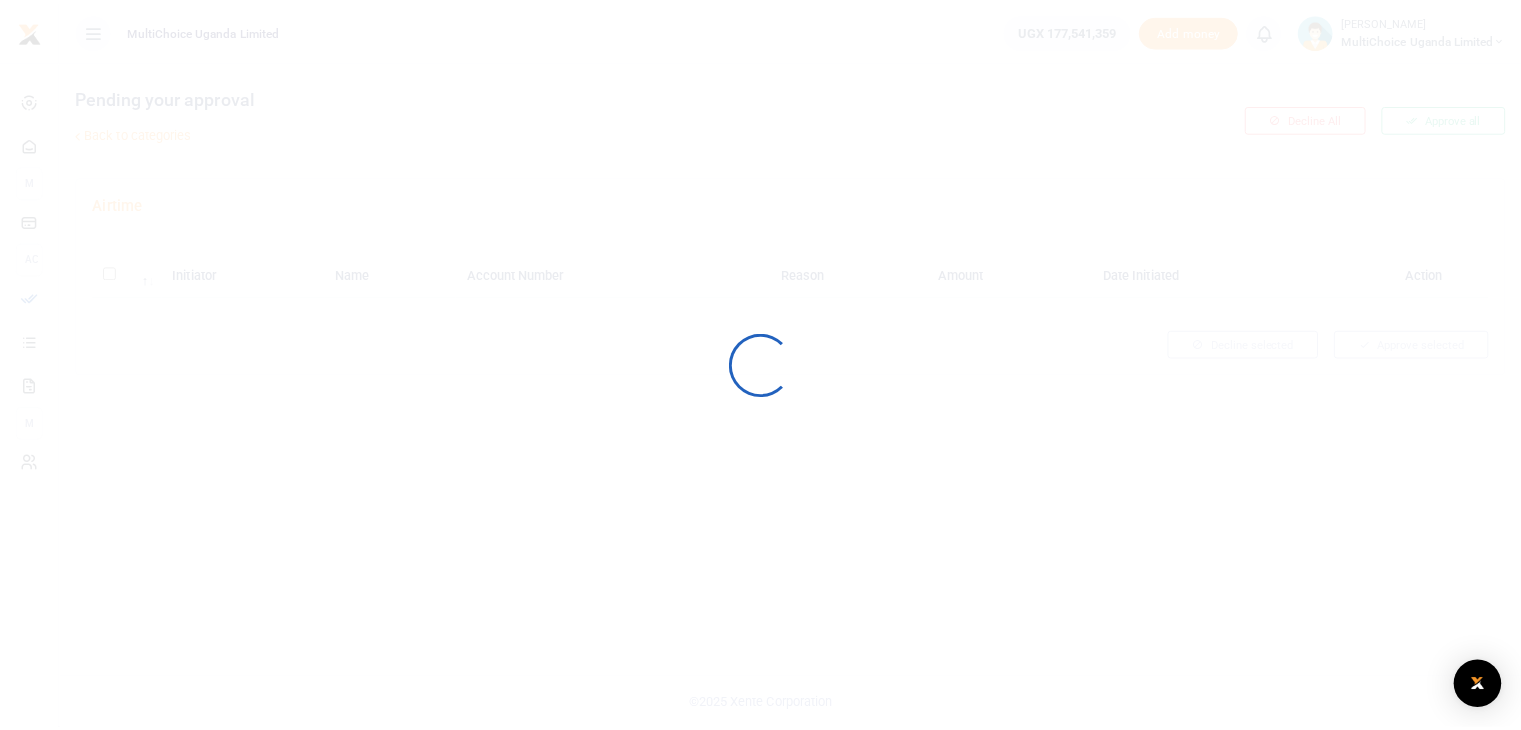 scroll, scrollTop: 0, scrollLeft: 0, axis: both 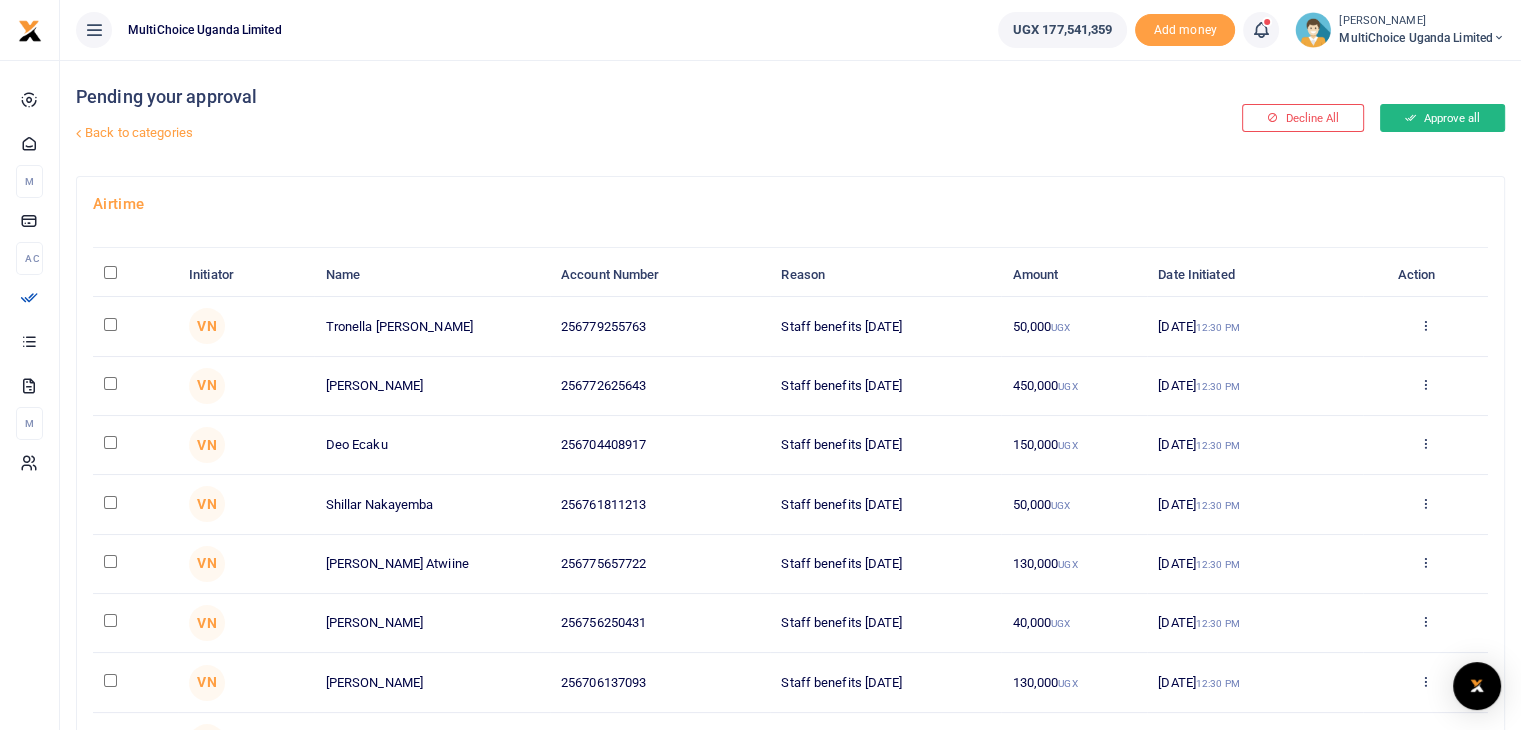 click on "Approve all" at bounding box center (1442, 118) 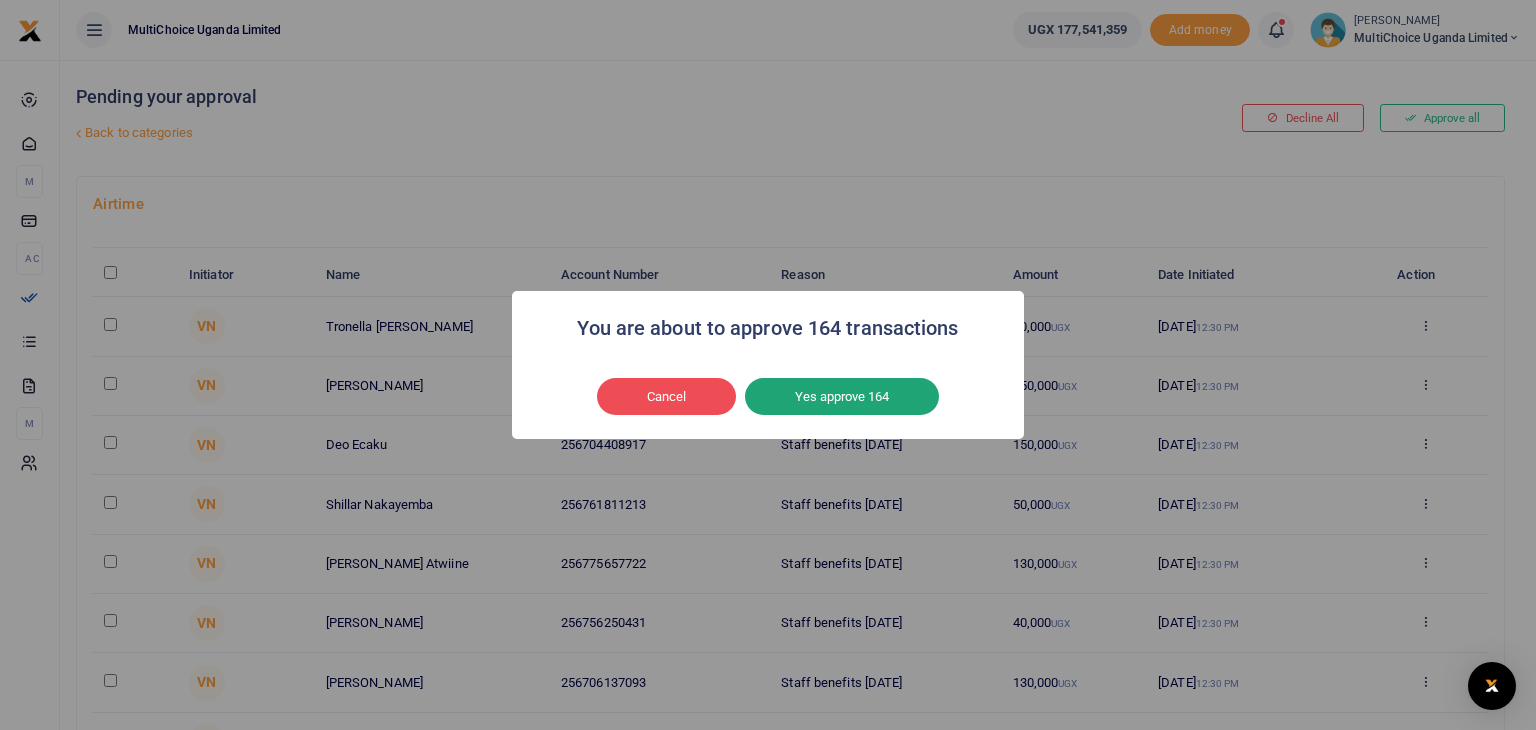 click on "Yes approve 164" at bounding box center (842, 397) 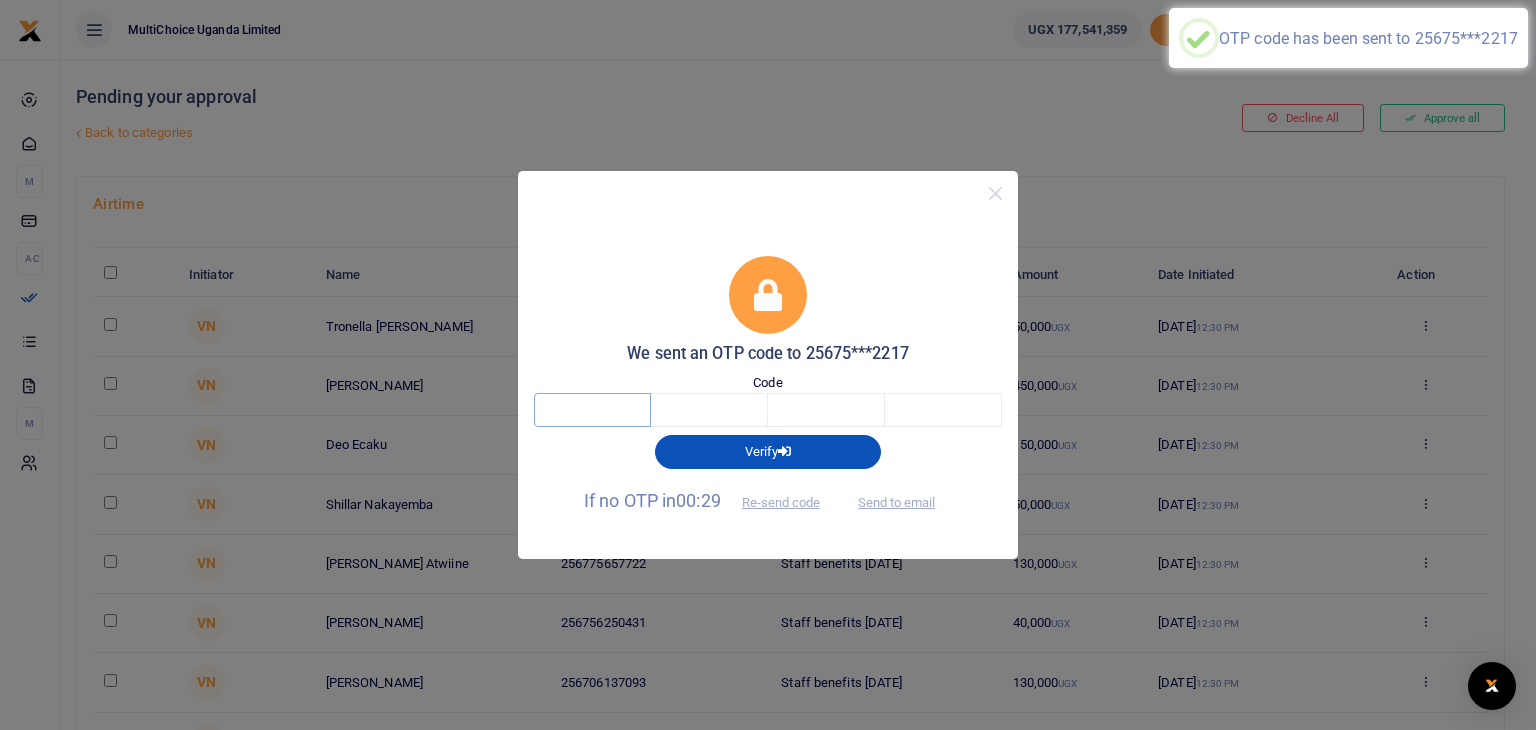 click at bounding box center (592, 410) 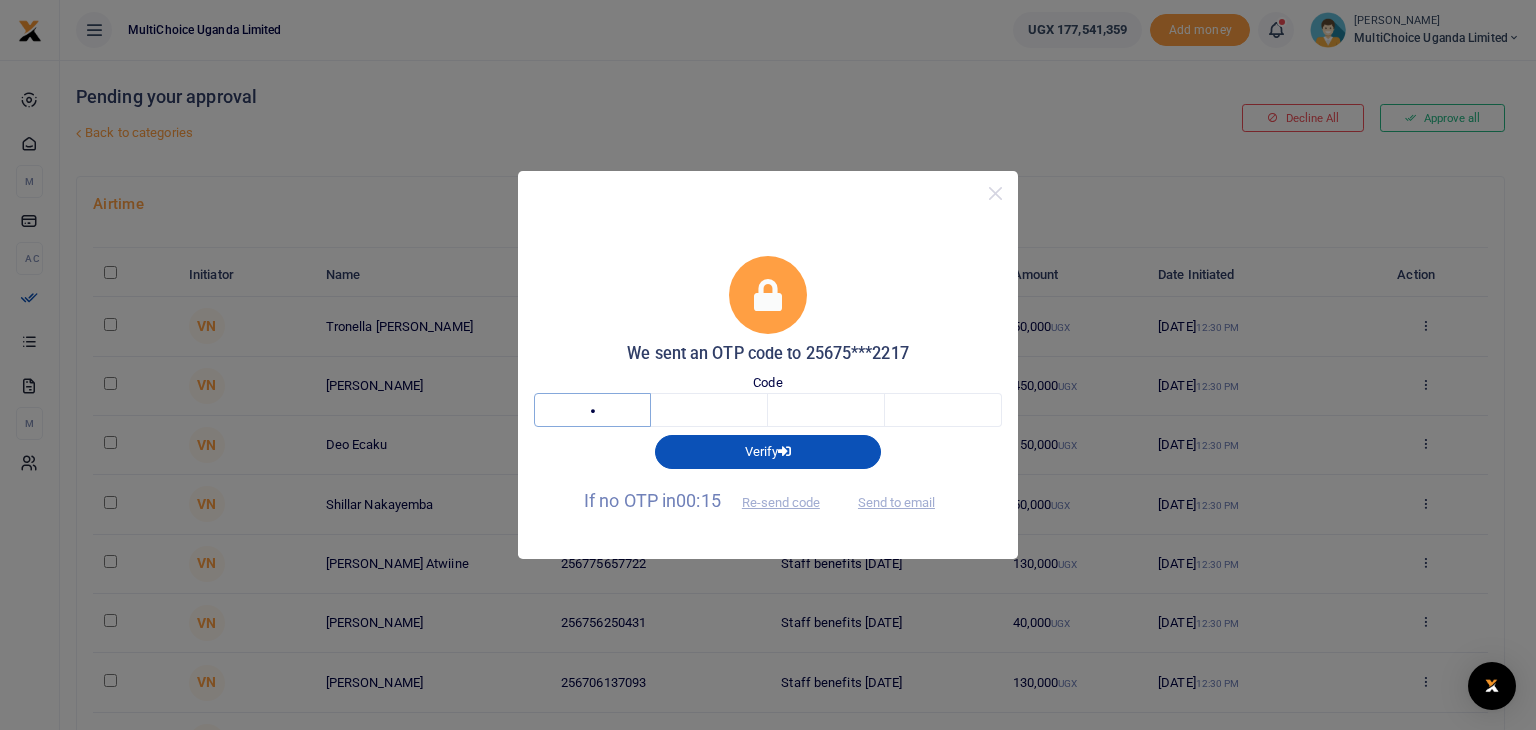 type on "1" 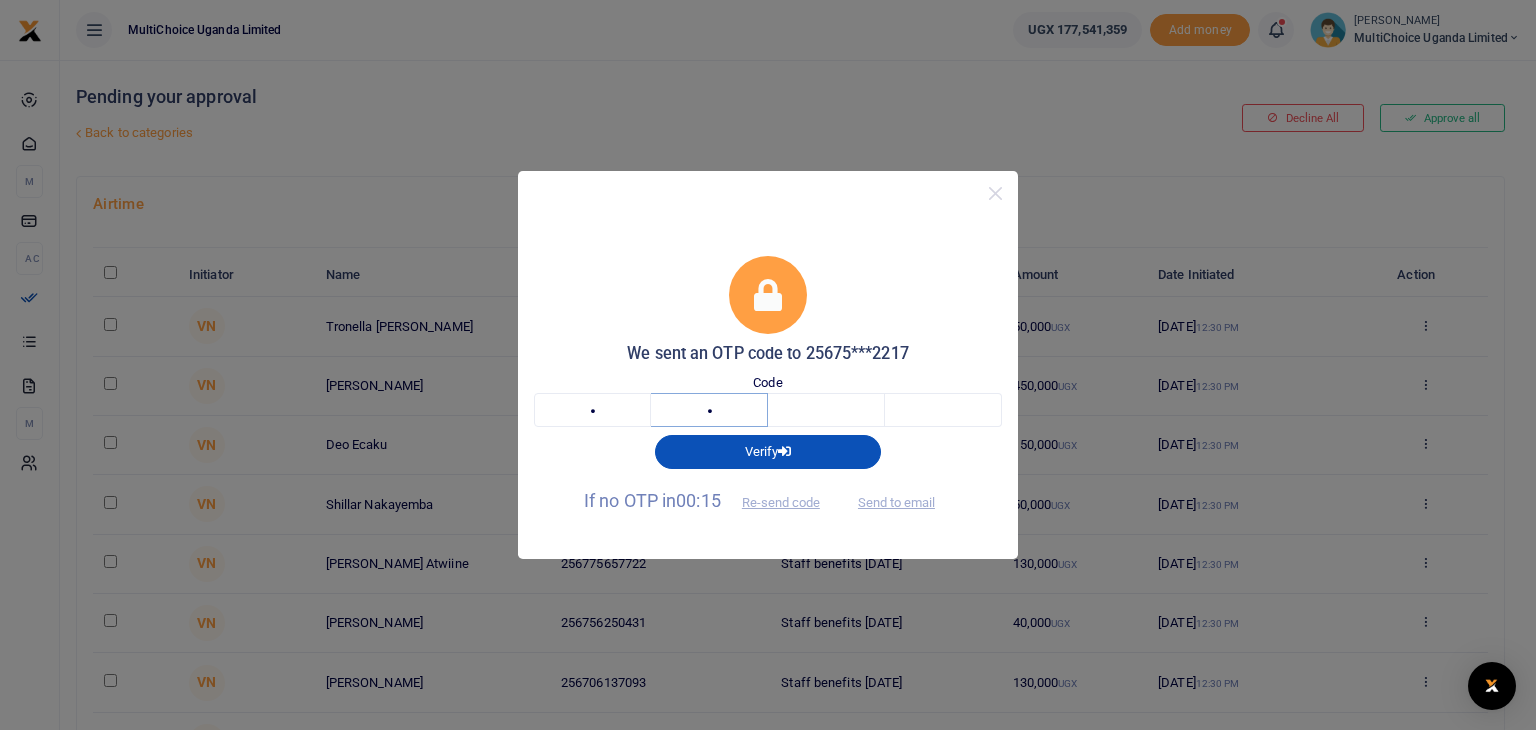 type on "1" 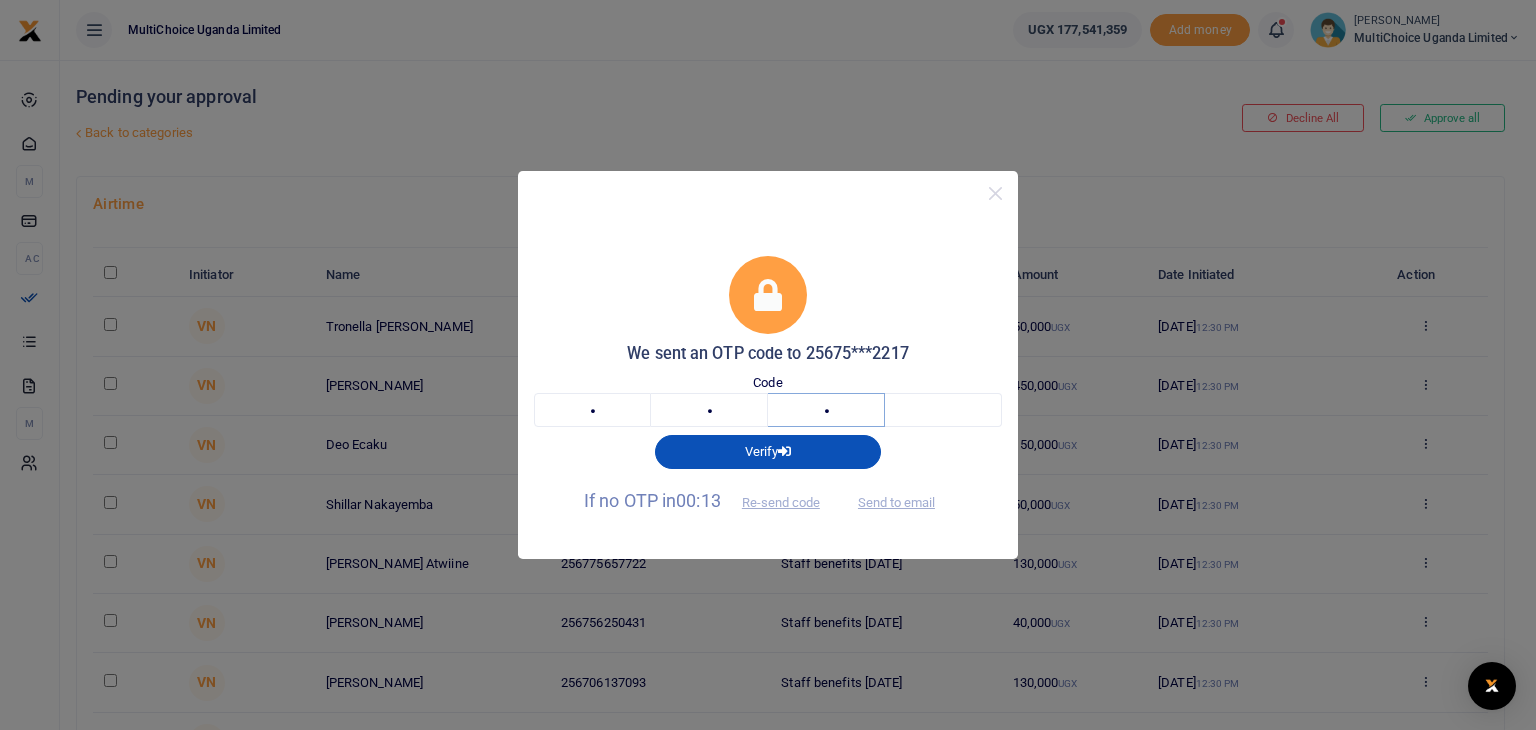 type on "7" 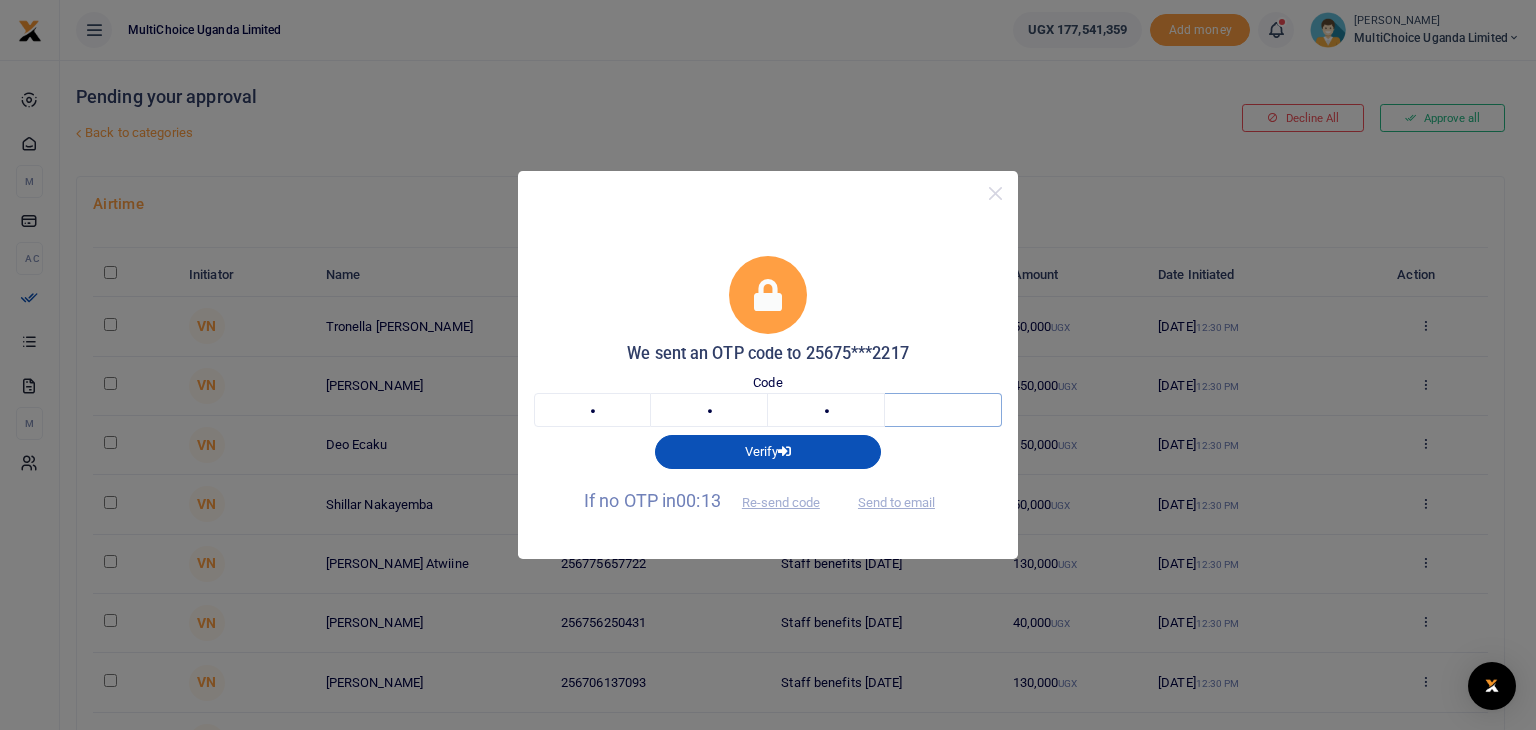 type on "6" 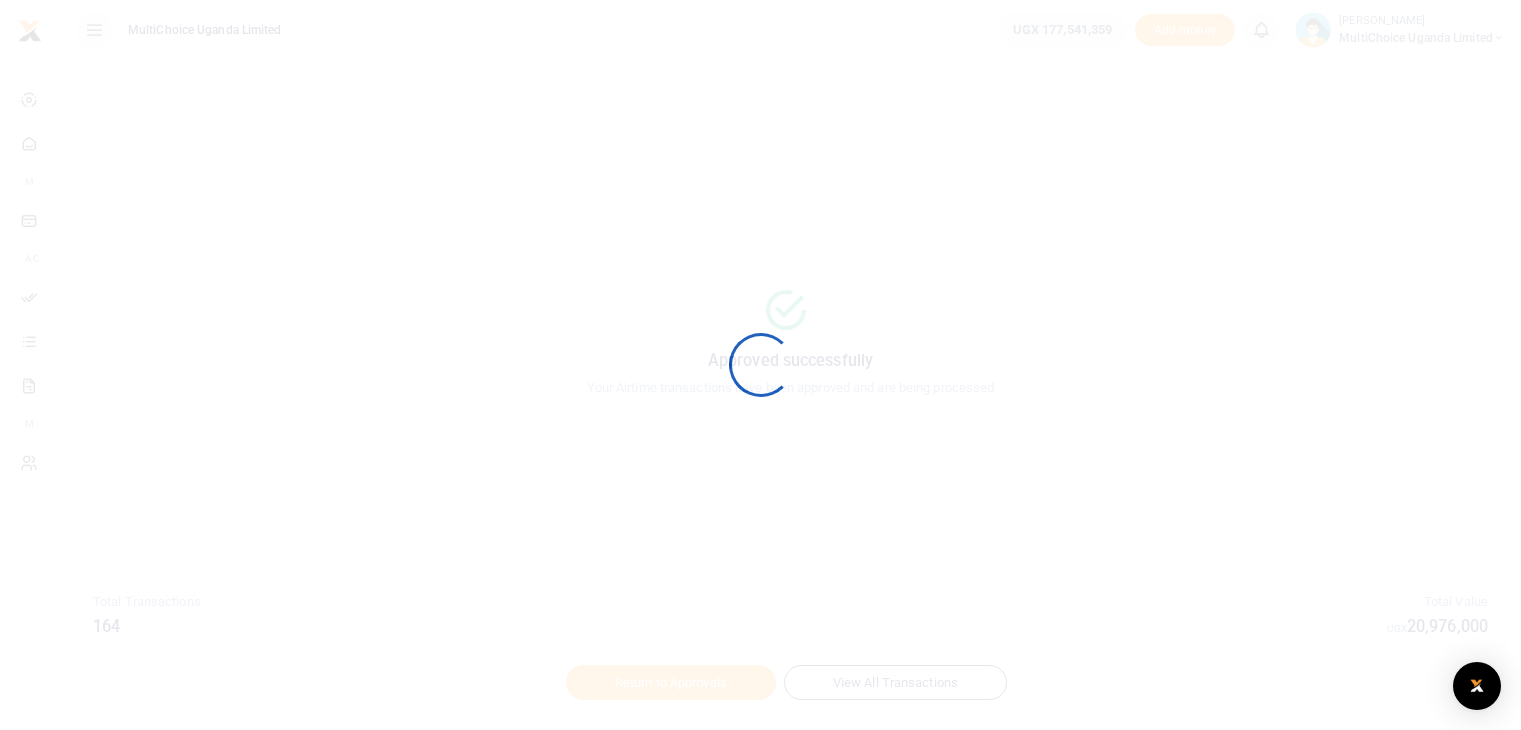 scroll, scrollTop: 0, scrollLeft: 0, axis: both 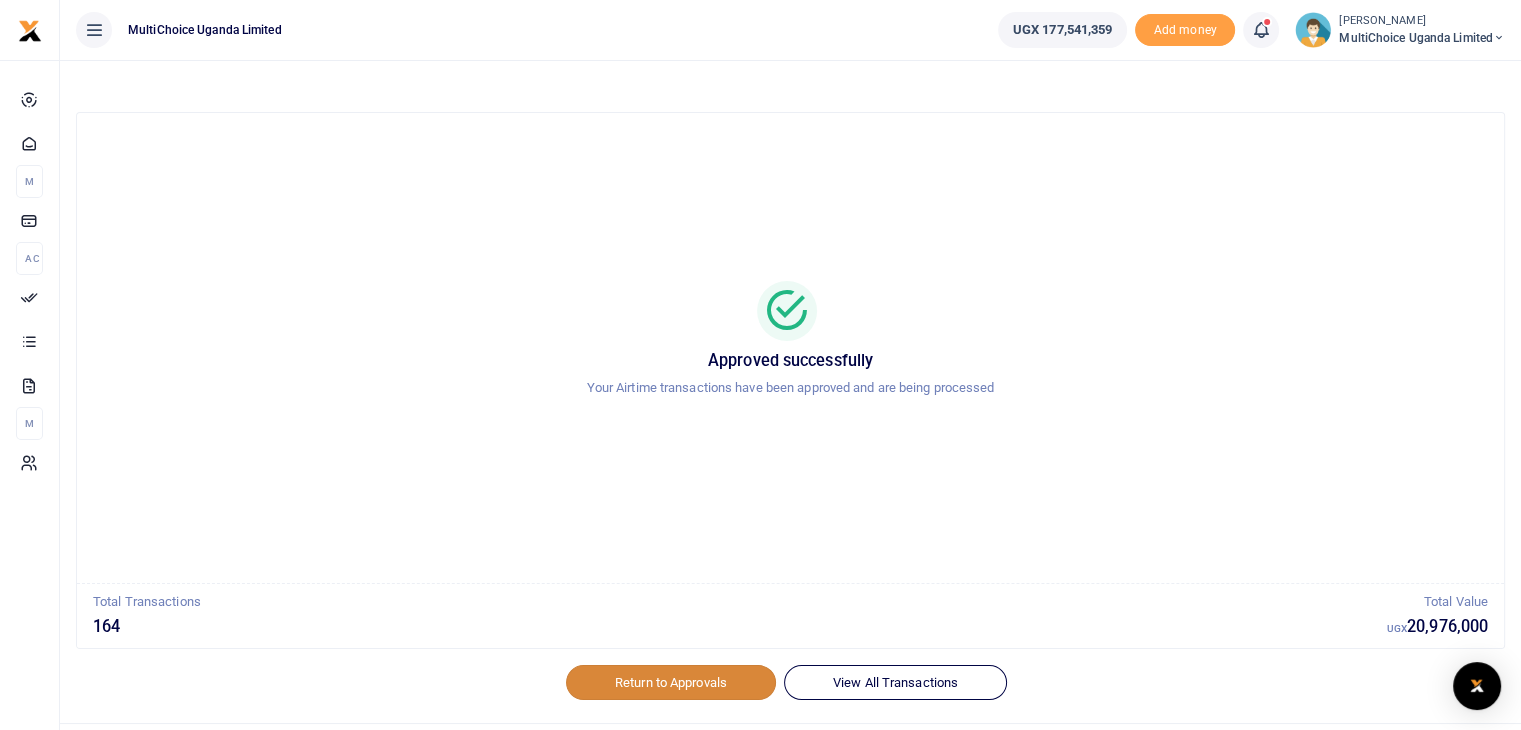 click on "Return to Approvals" at bounding box center (671, 682) 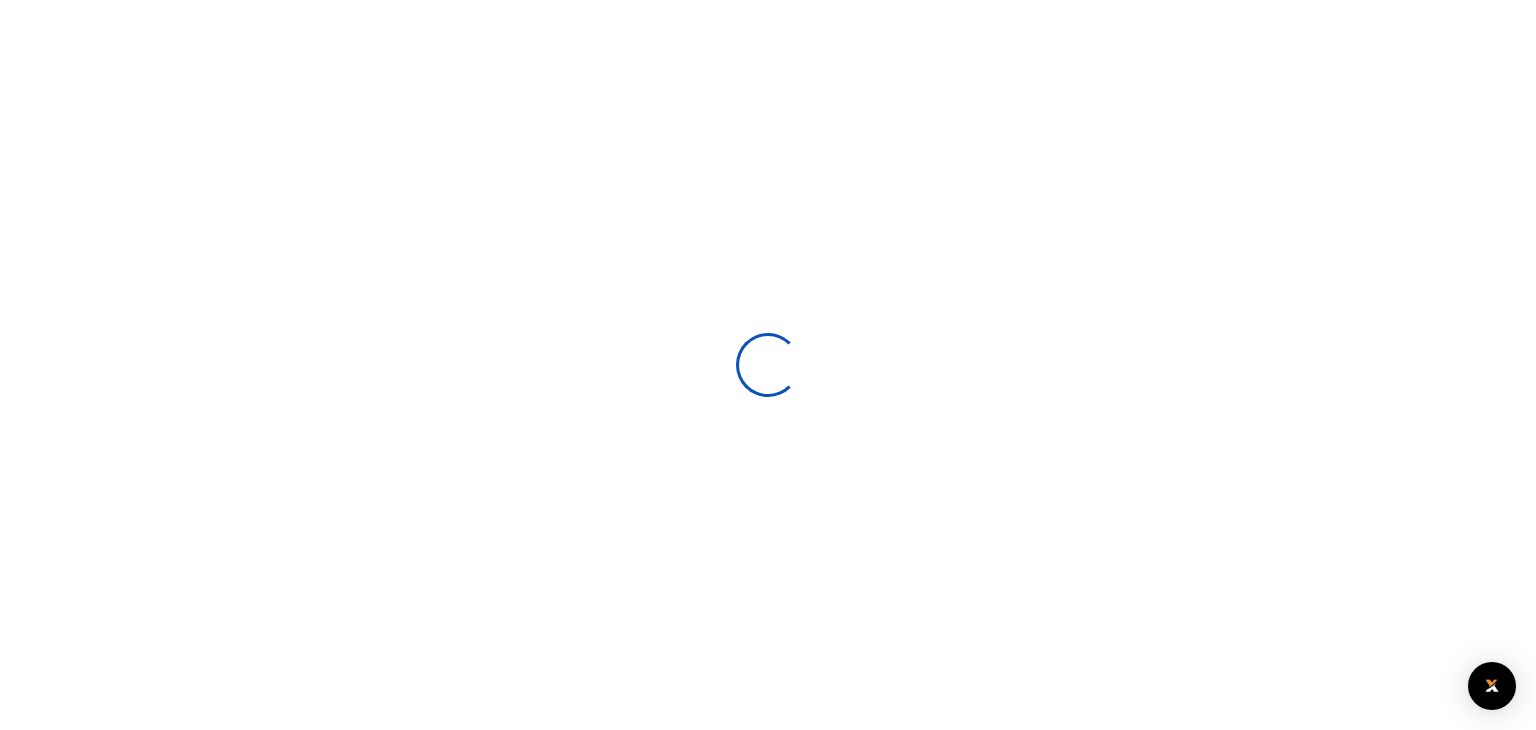 scroll, scrollTop: 0, scrollLeft: 0, axis: both 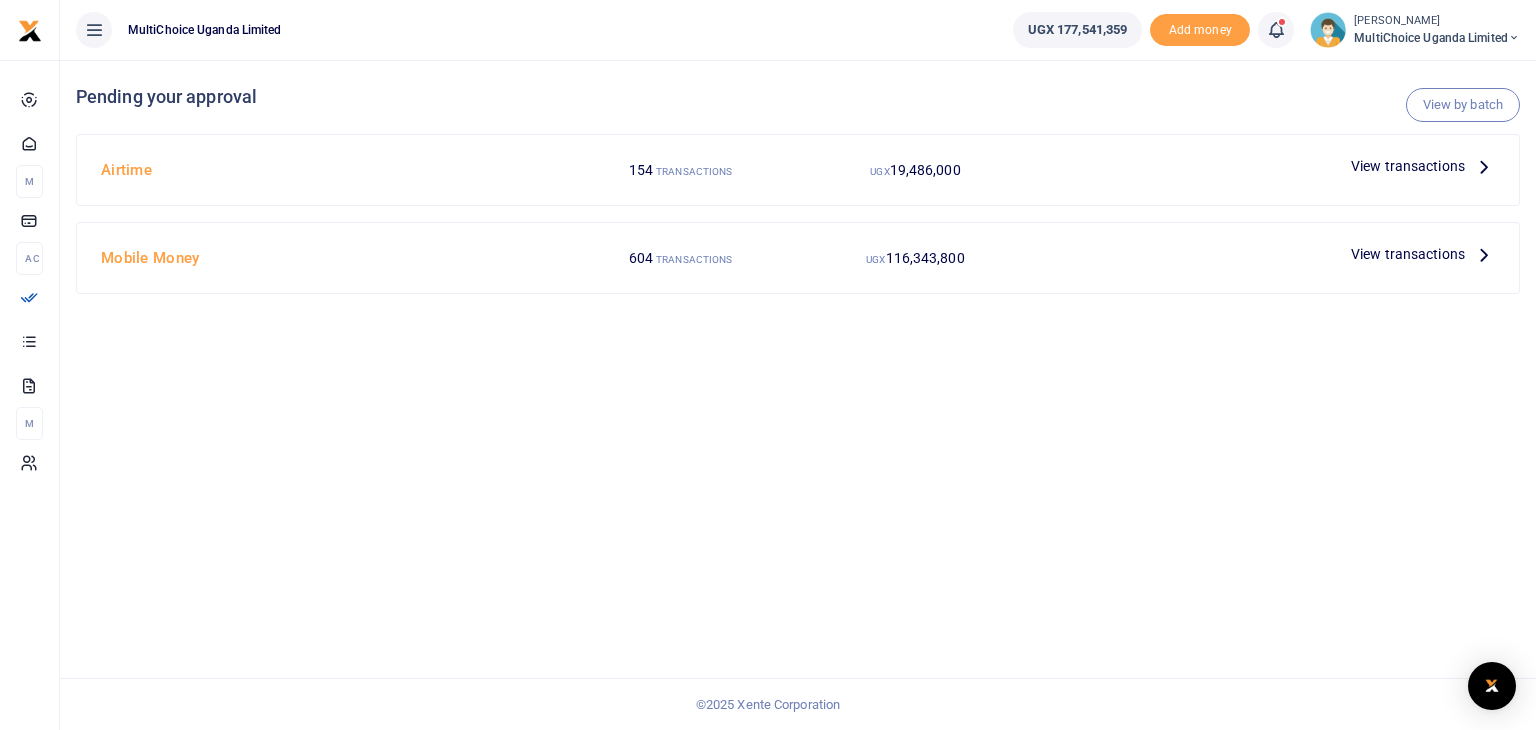 click on "View transactions" at bounding box center (1408, 254) 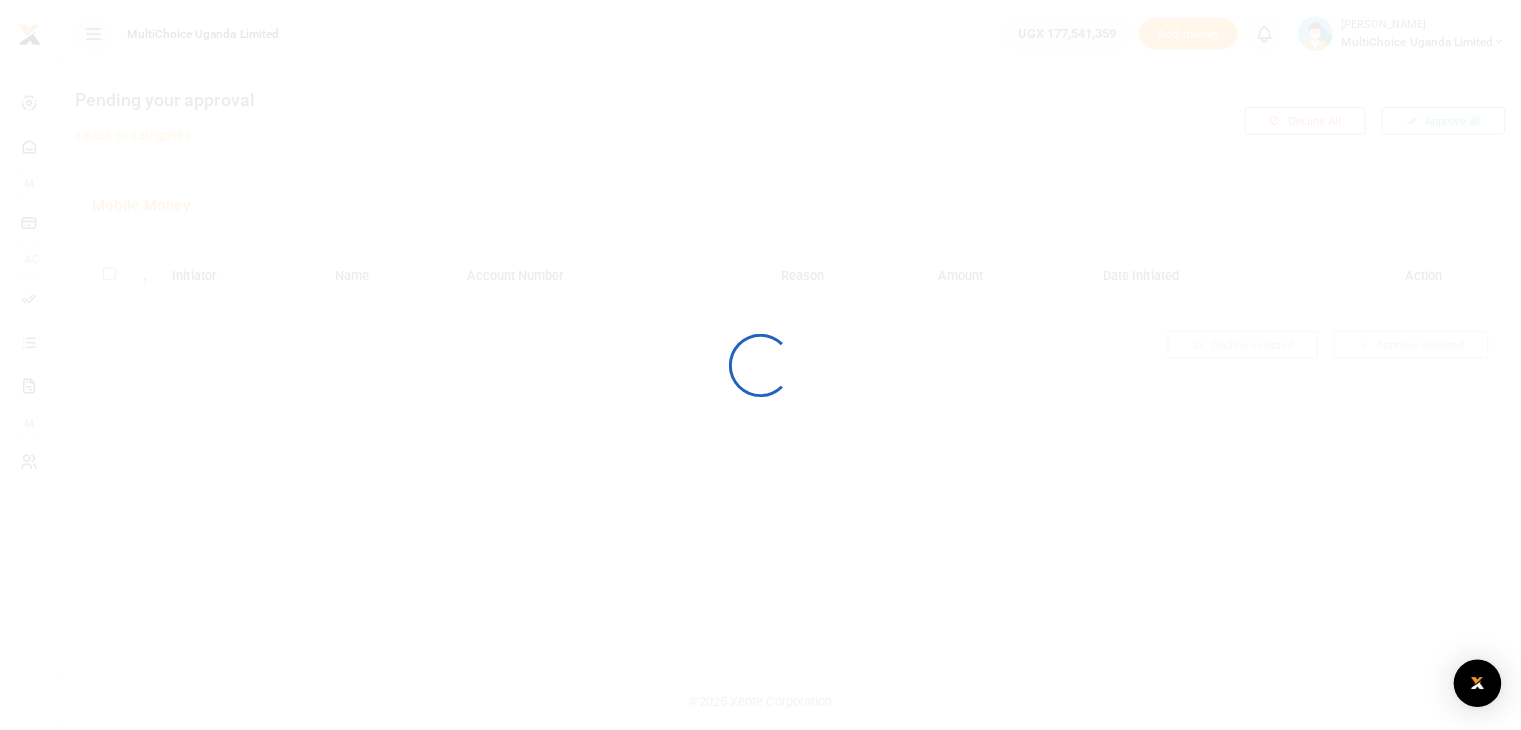 scroll, scrollTop: 0, scrollLeft: 0, axis: both 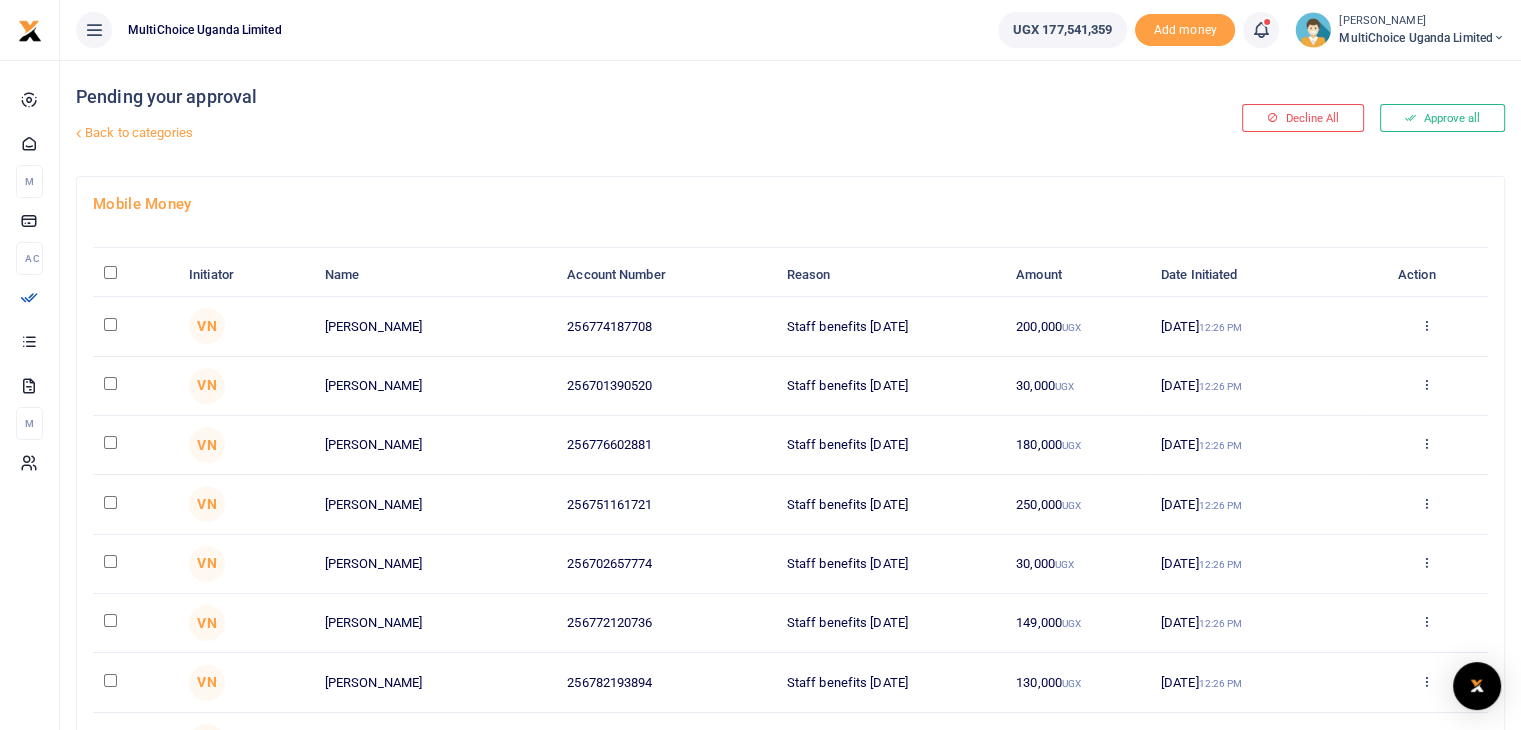 click at bounding box center (110, 272) 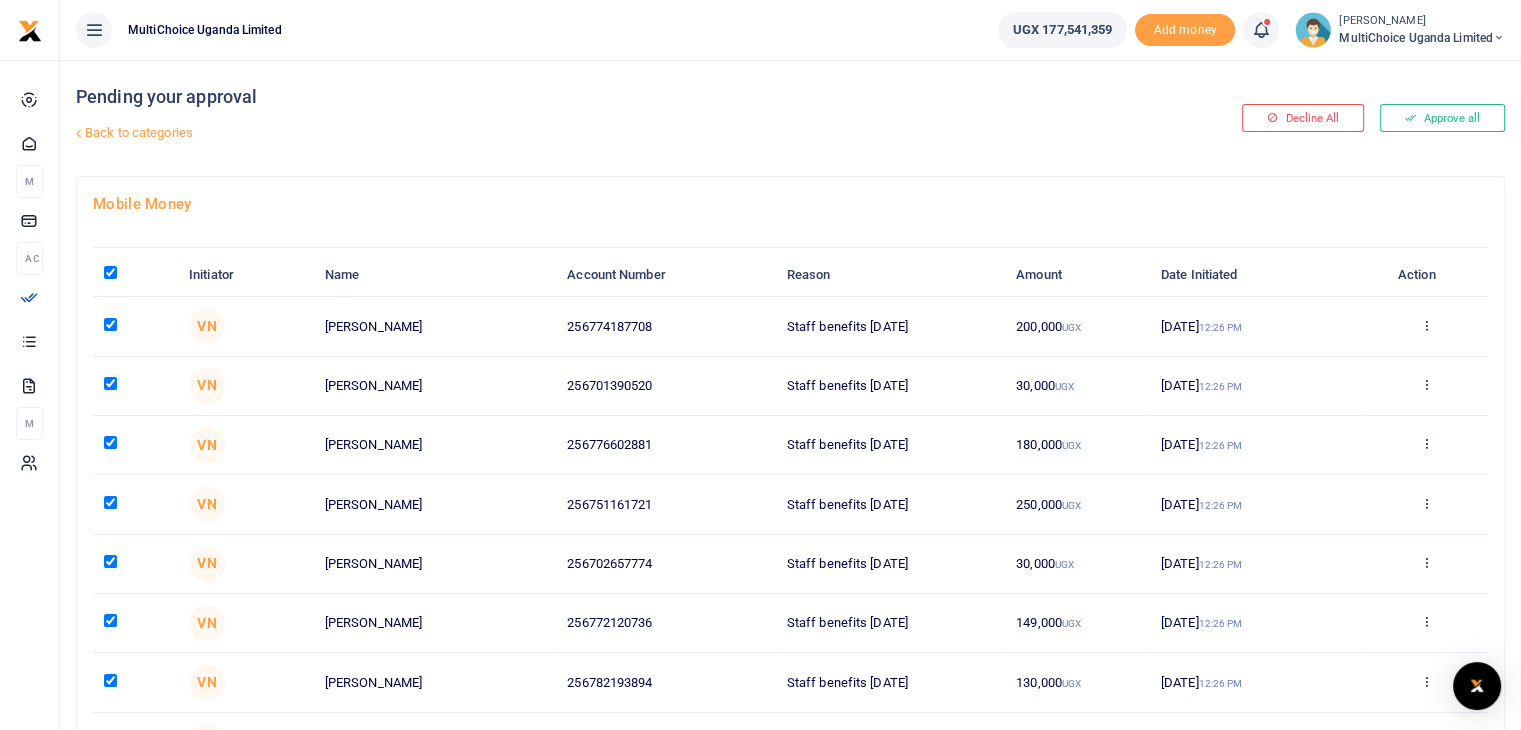 checkbox on "true" 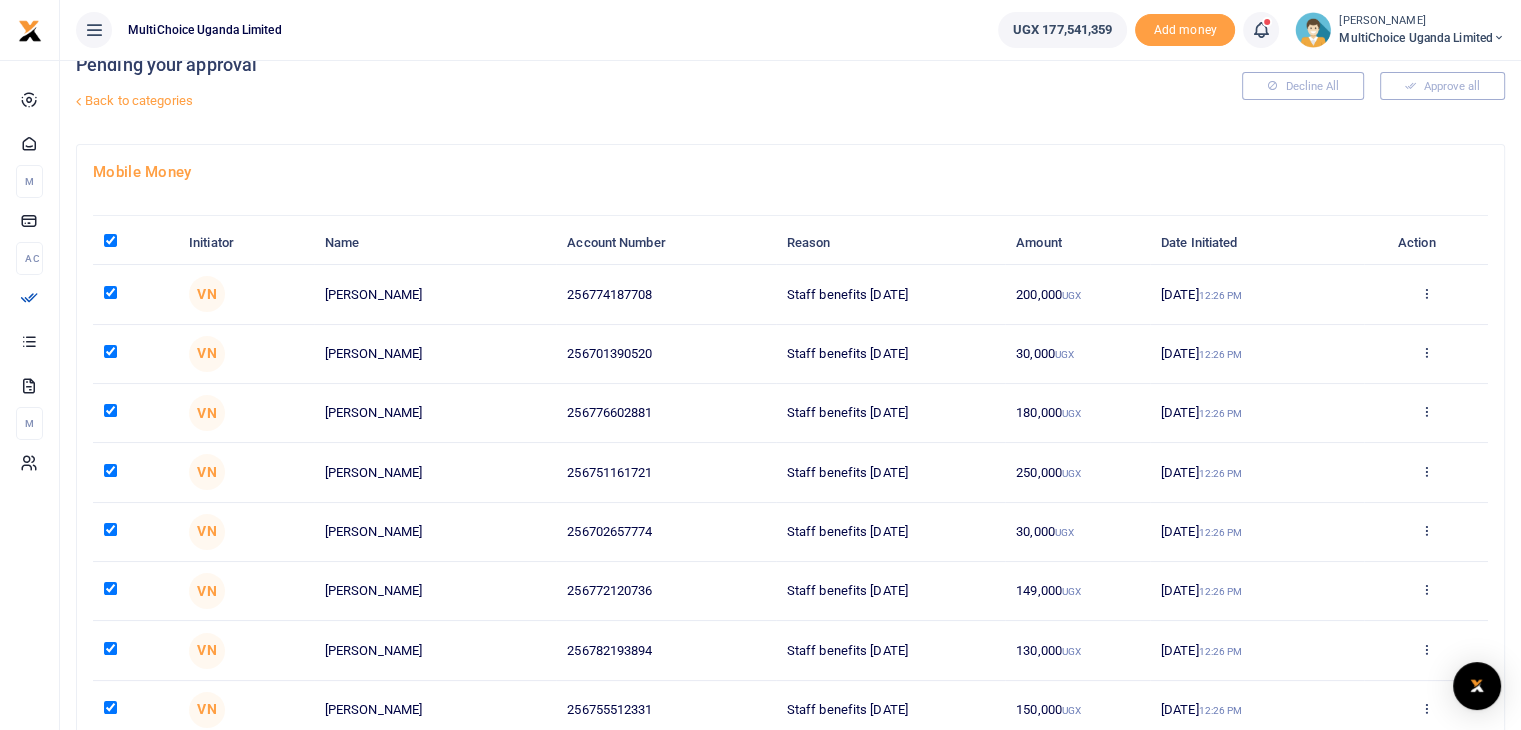 scroll, scrollTop: 0, scrollLeft: 0, axis: both 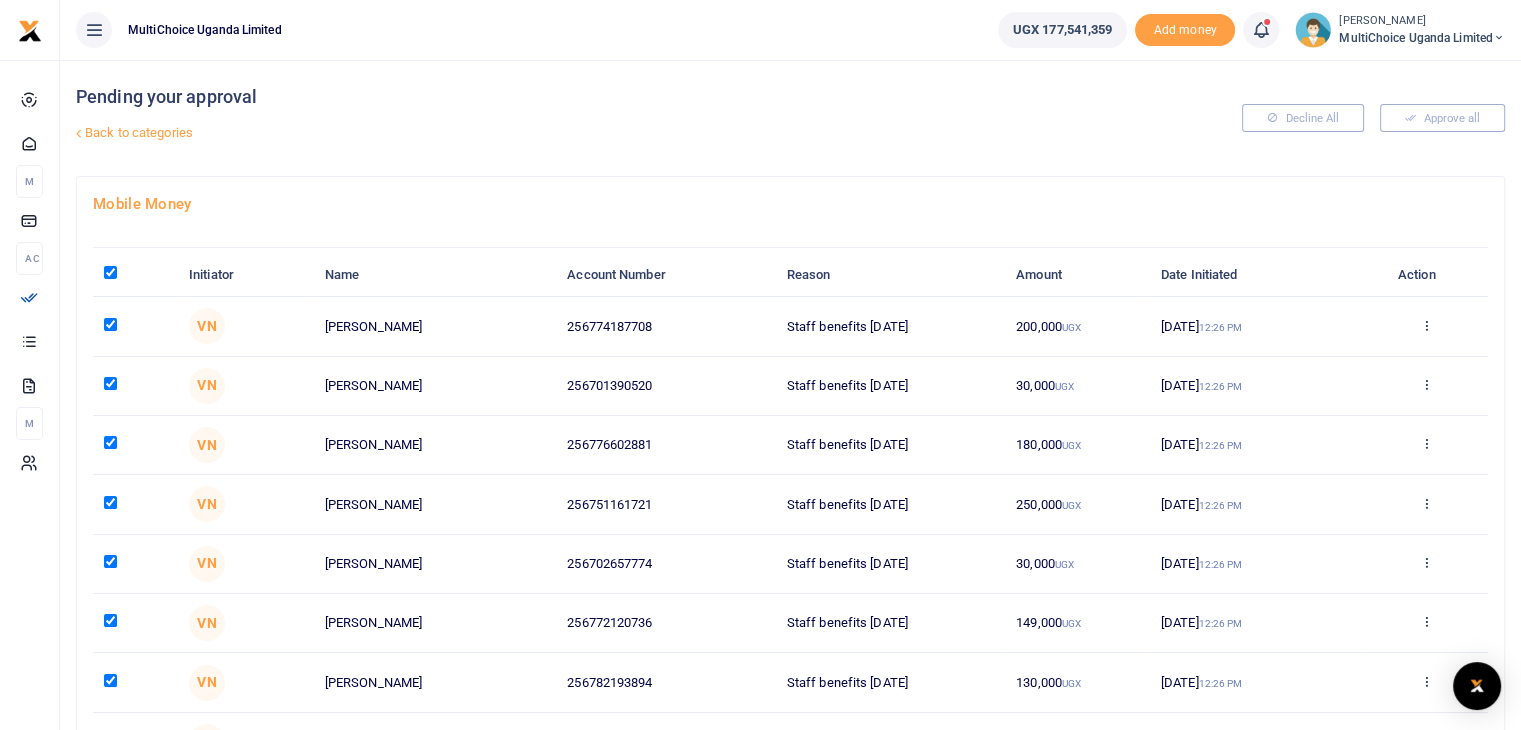 click on "Back to categories" at bounding box center [547, 133] 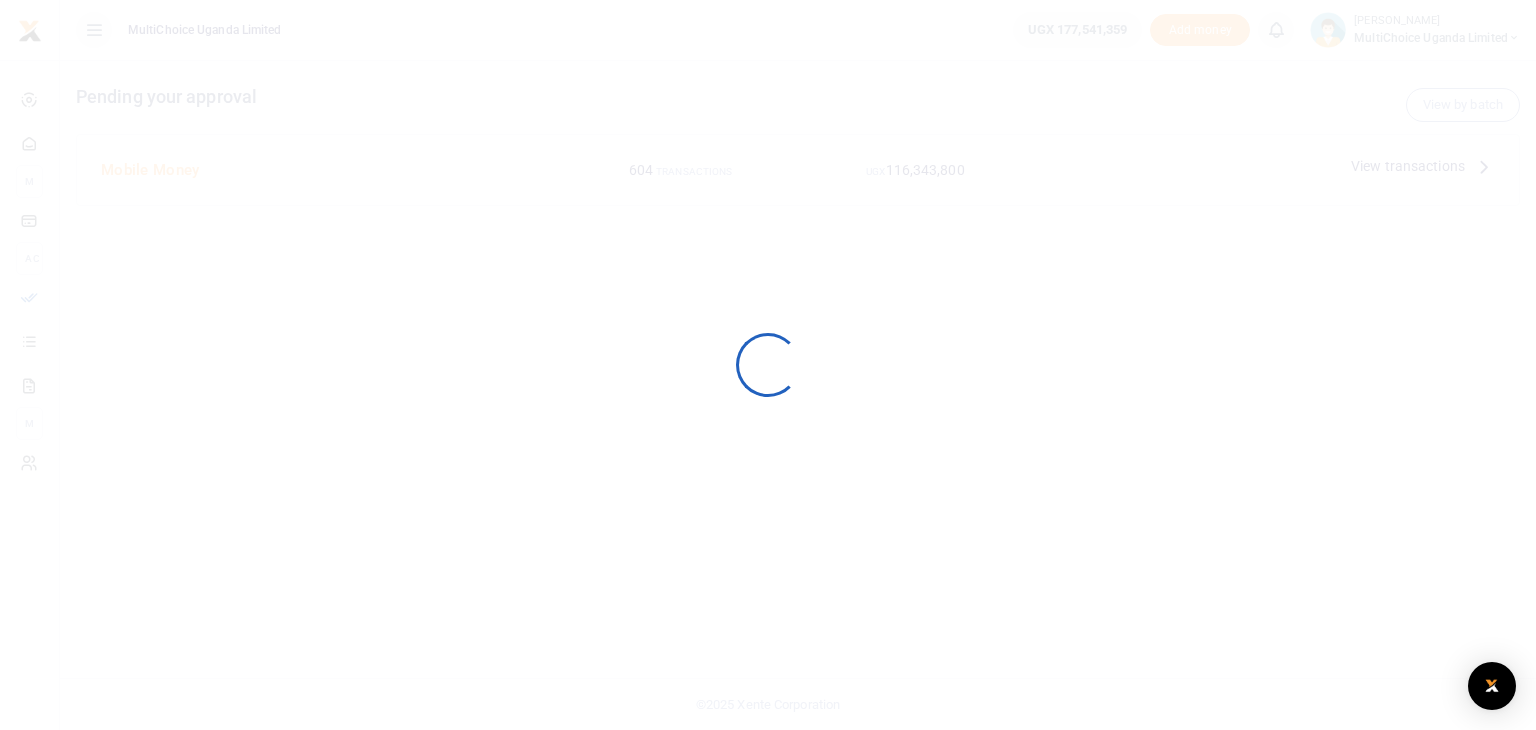 scroll, scrollTop: 0, scrollLeft: 0, axis: both 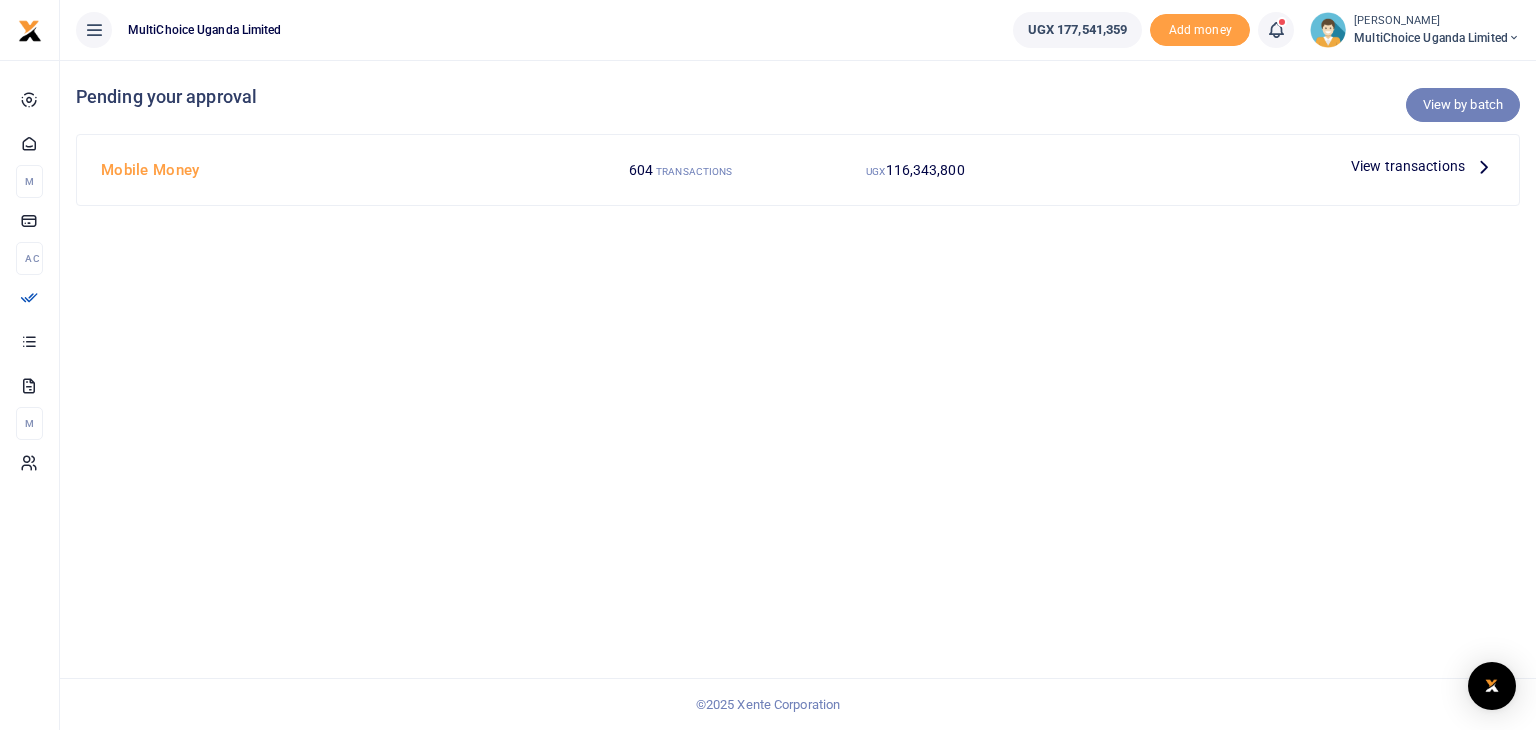 click on "View by batch" at bounding box center (1463, 105) 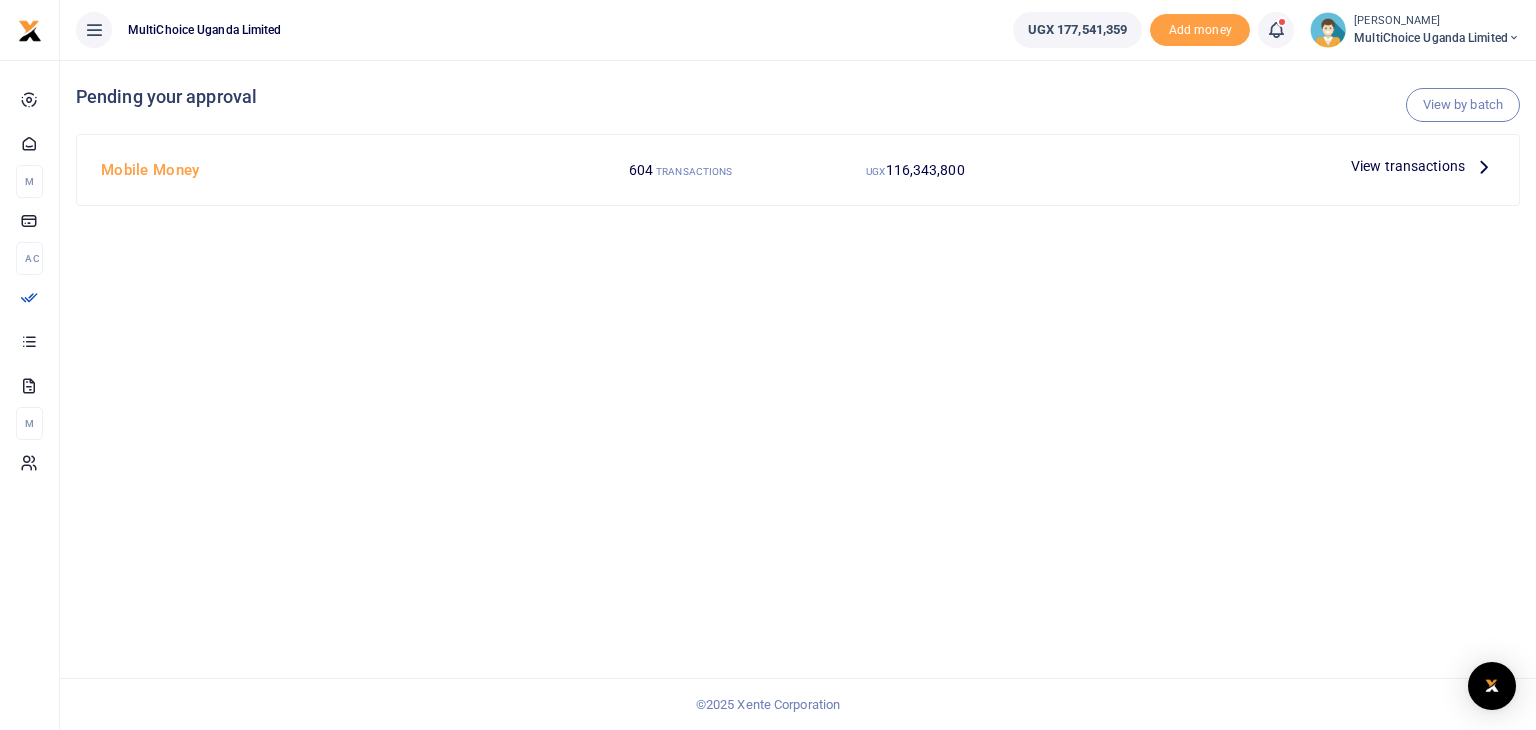 click on "View transactions" at bounding box center [1408, 166] 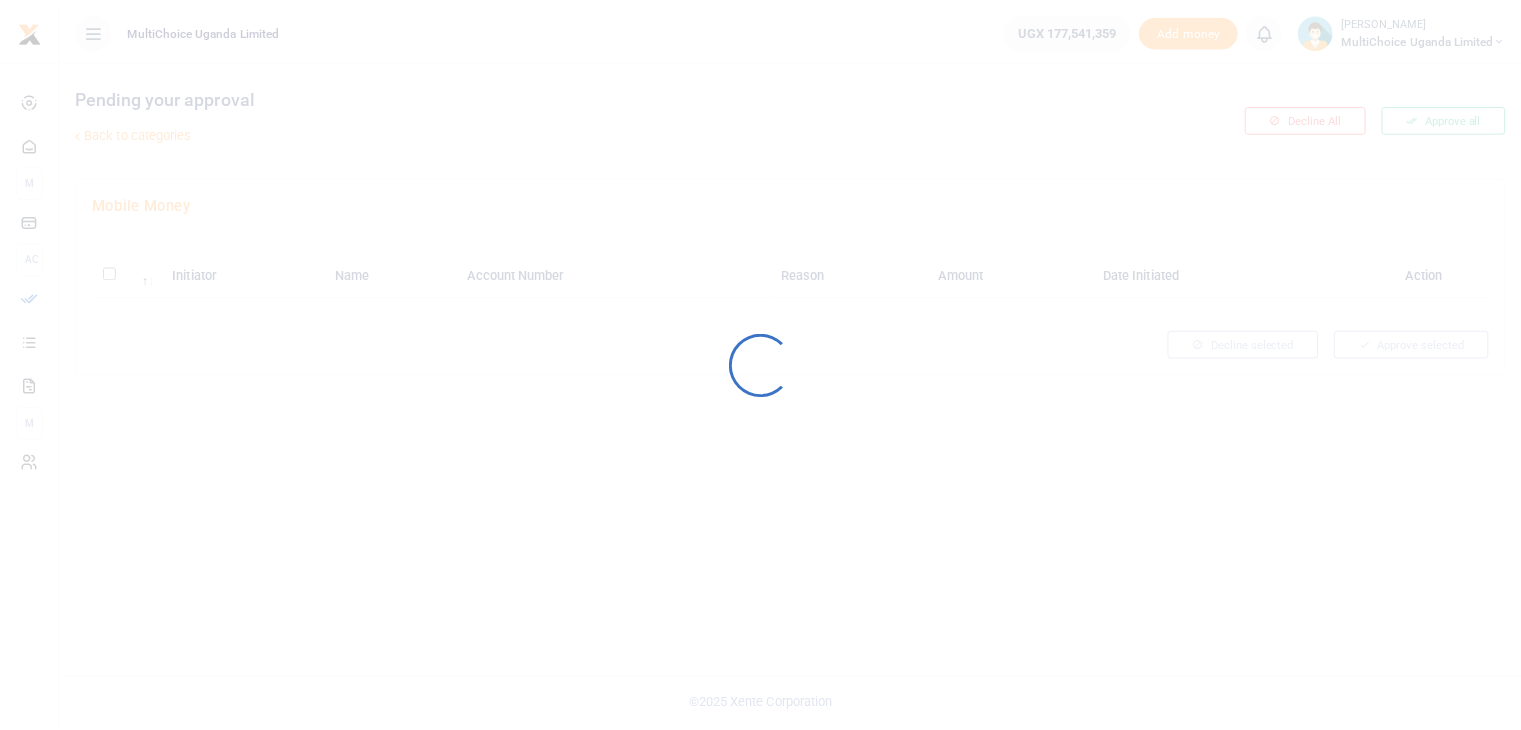 scroll, scrollTop: 0, scrollLeft: 0, axis: both 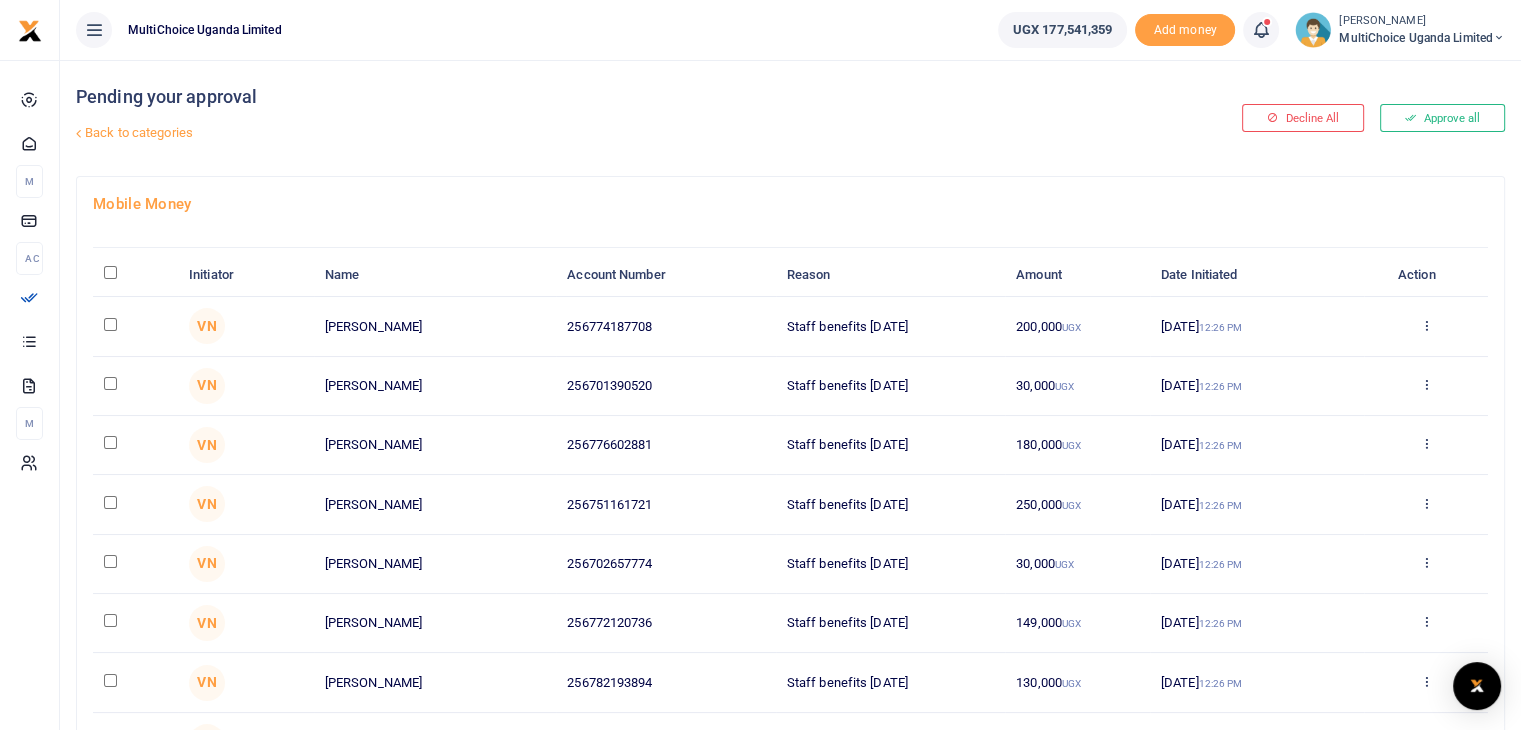 click at bounding box center [110, 272] 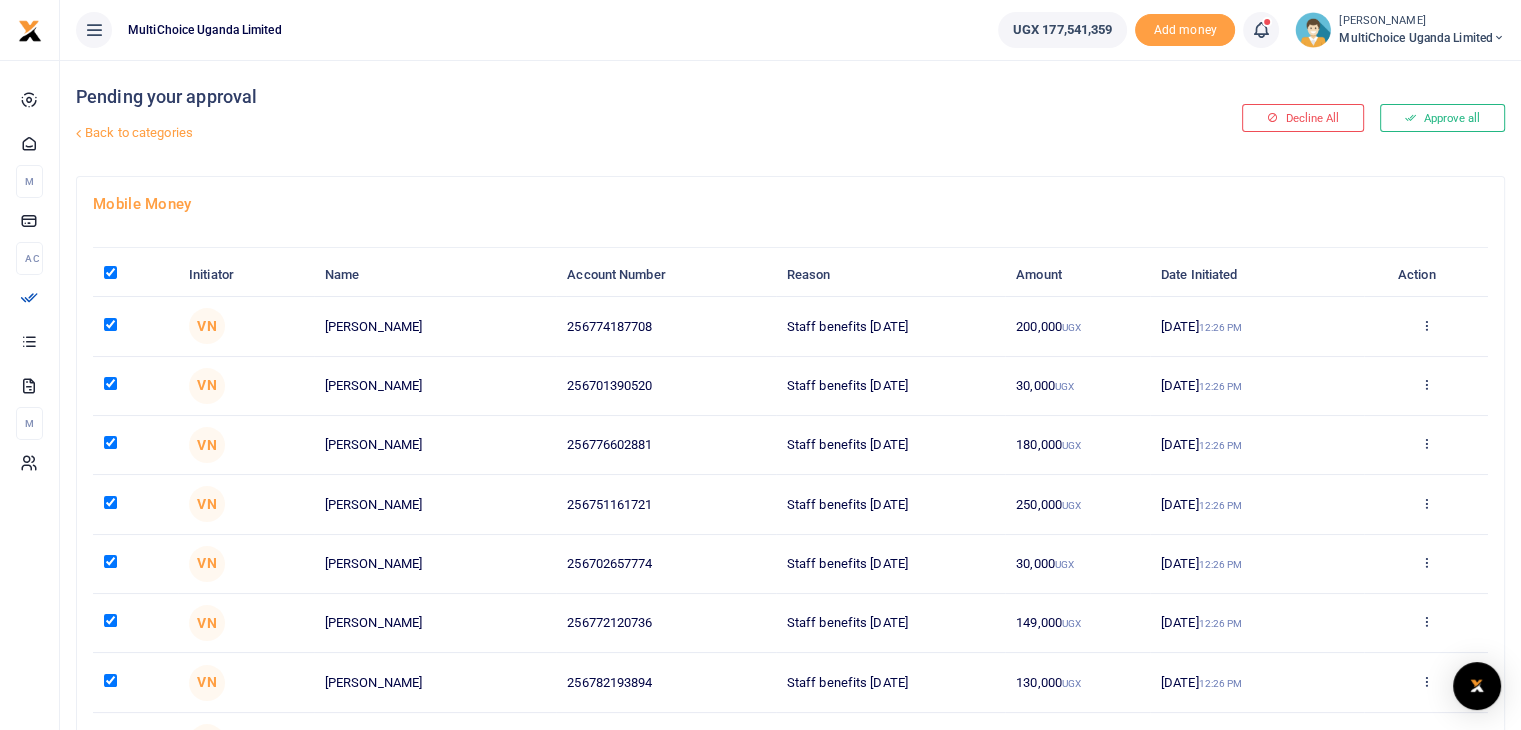 checkbox on "true" 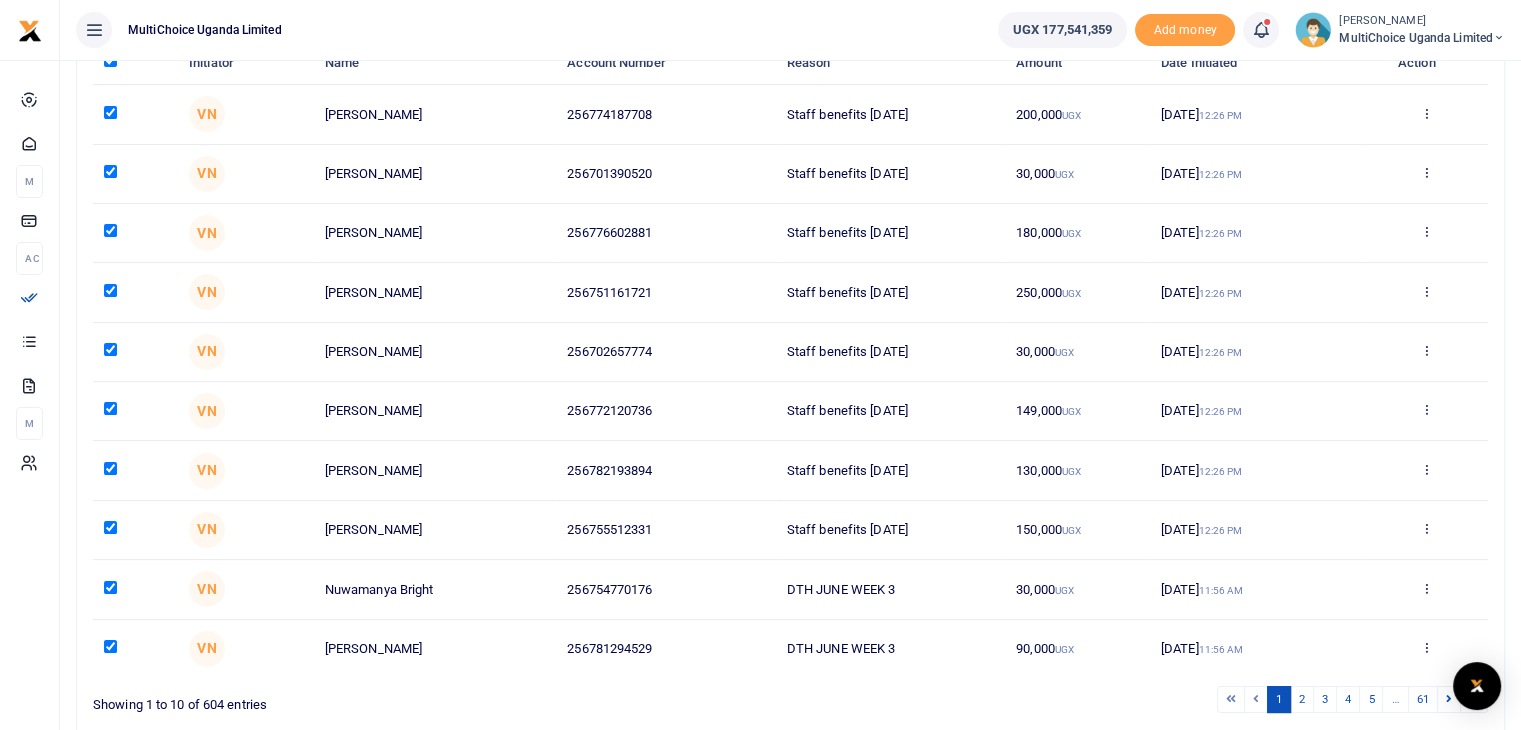 scroll, scrollTop: 322, scrollLeft: 0, axis: vertical 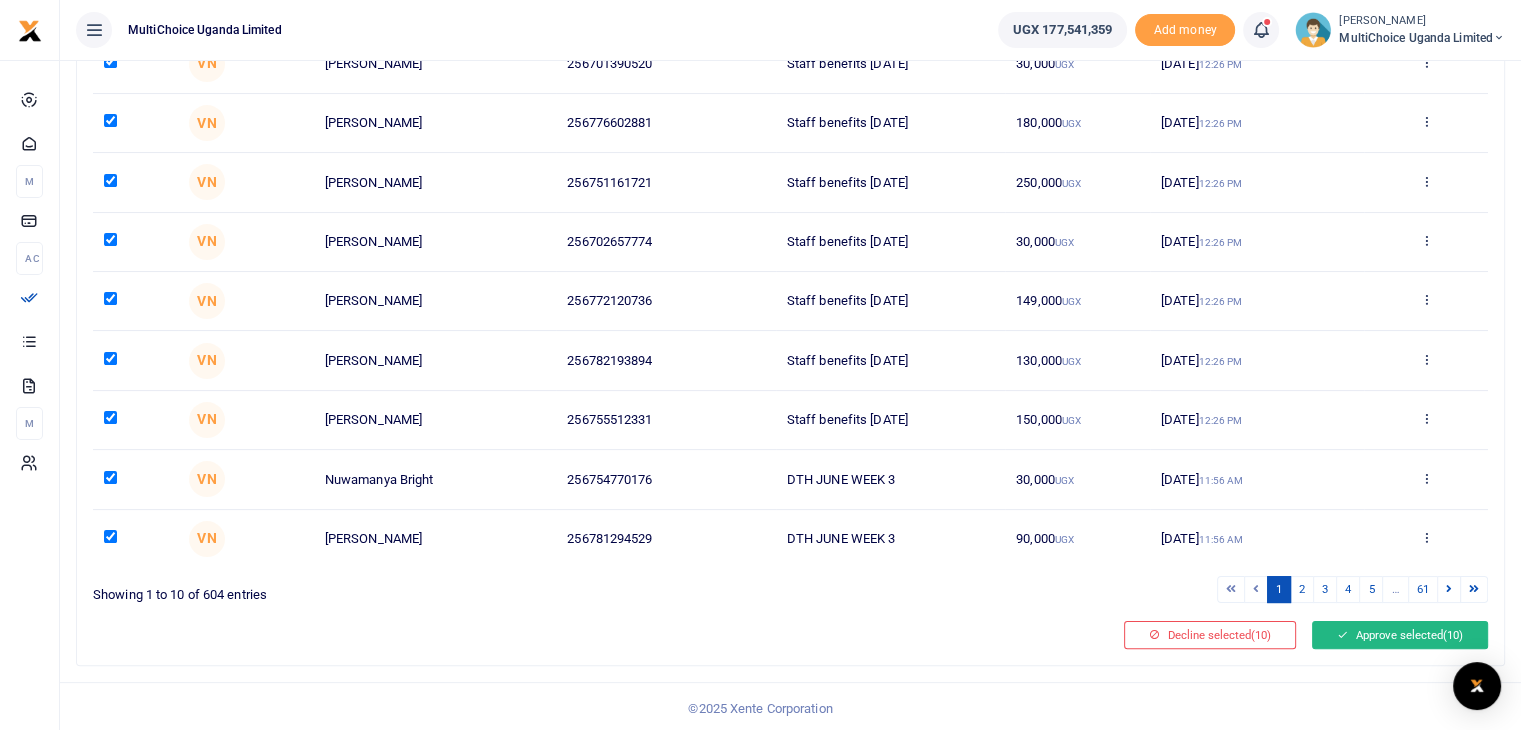 click on "Approve selected  (10)" at bounding box center [1400, 635] 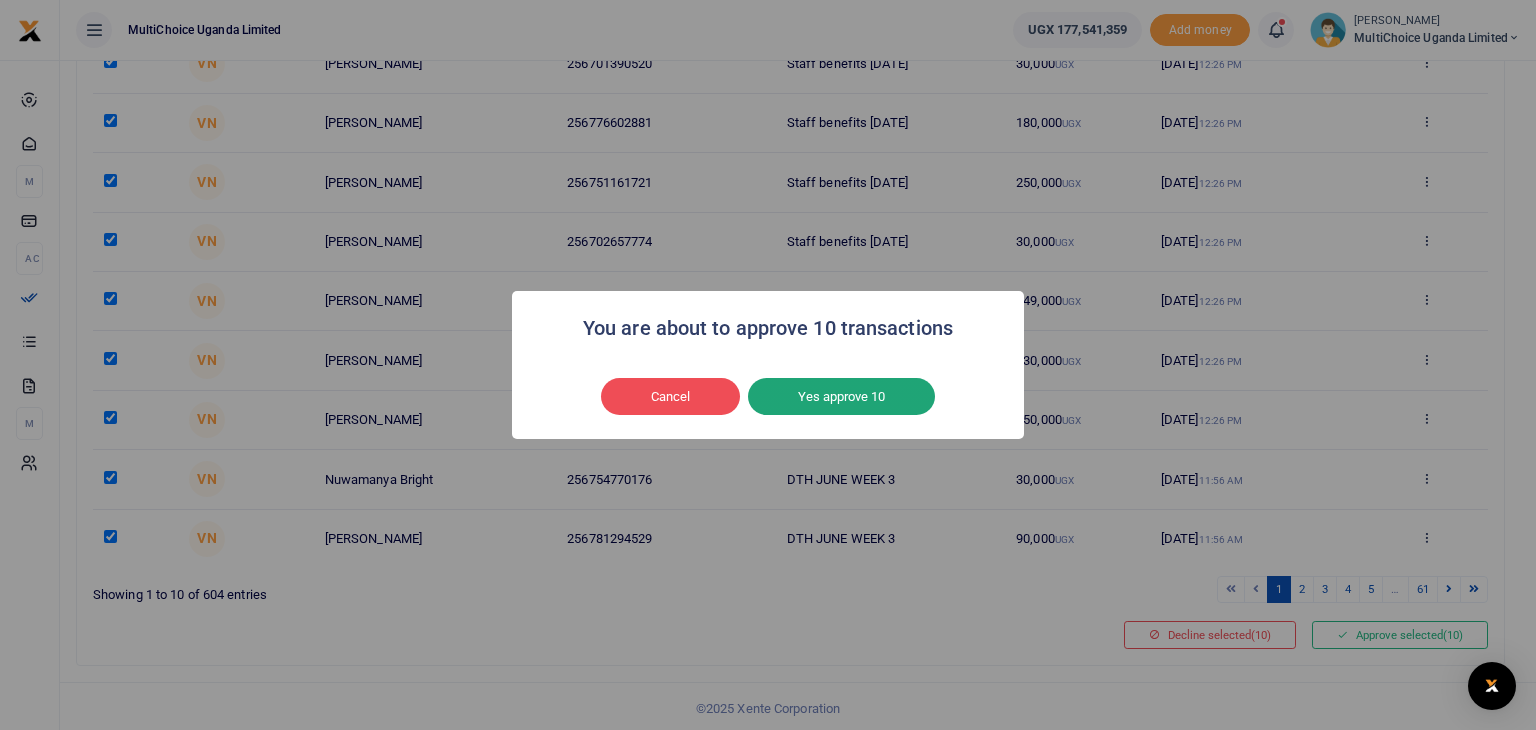click on "Yes approve 10" at bounding box center [841, 397] 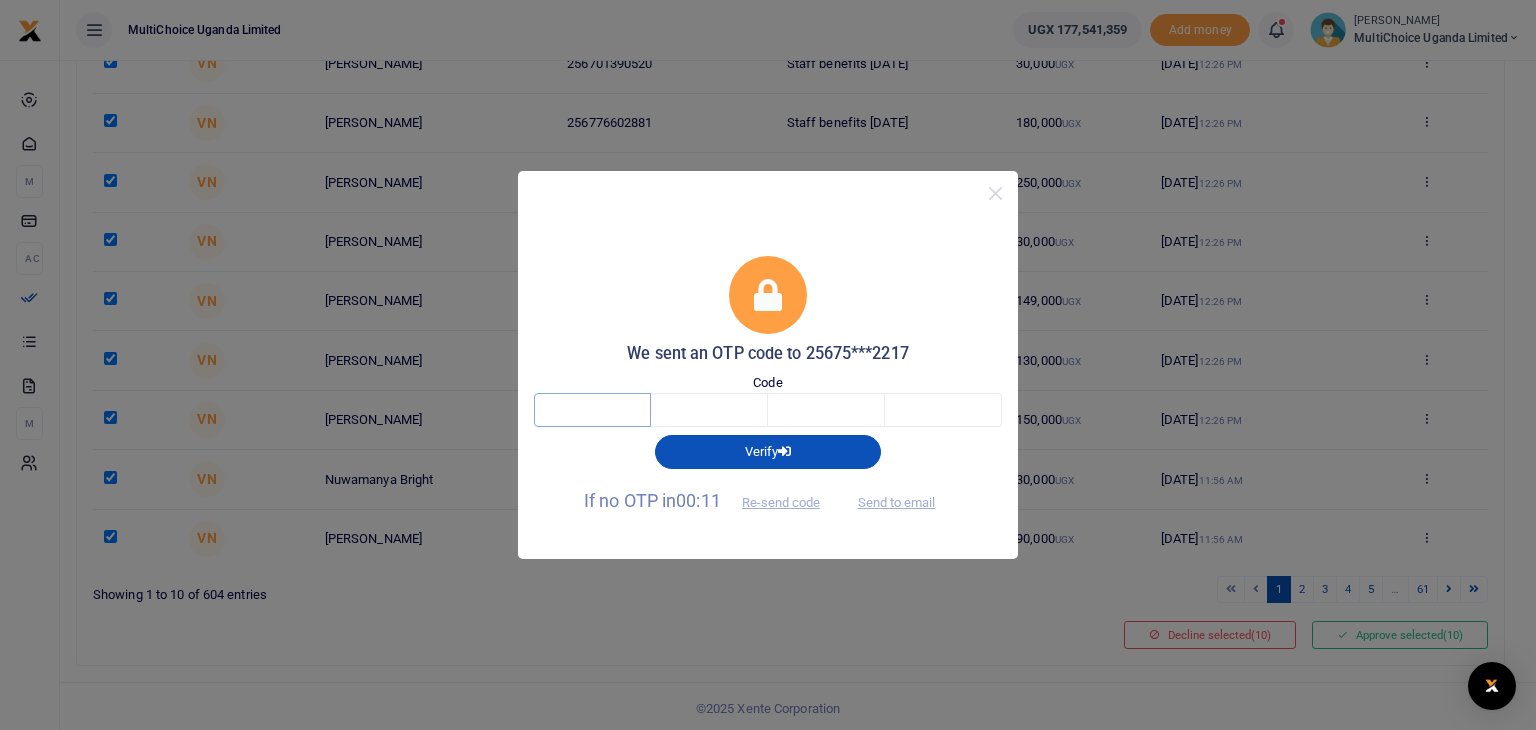 click at bounding box center [592, 410] 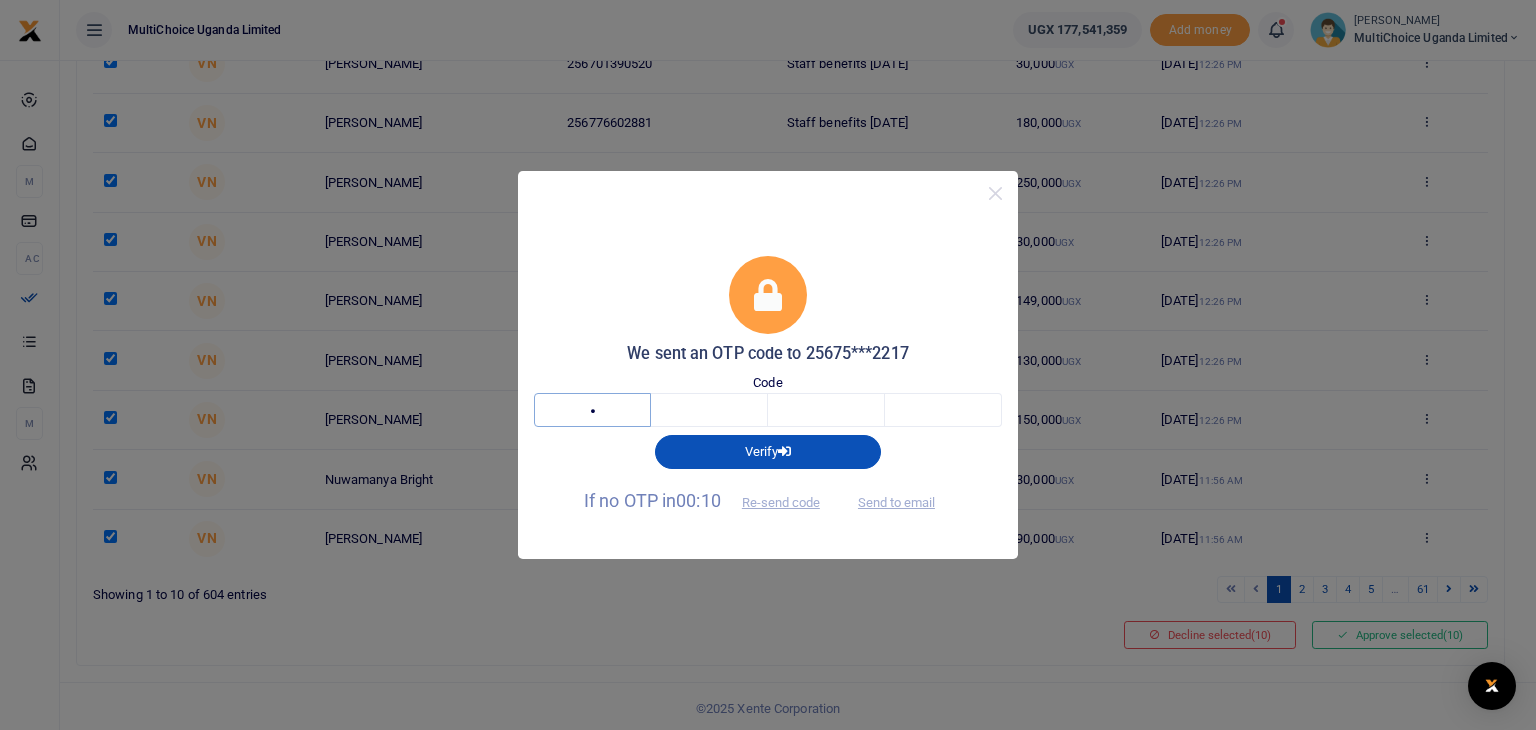 type on "5" 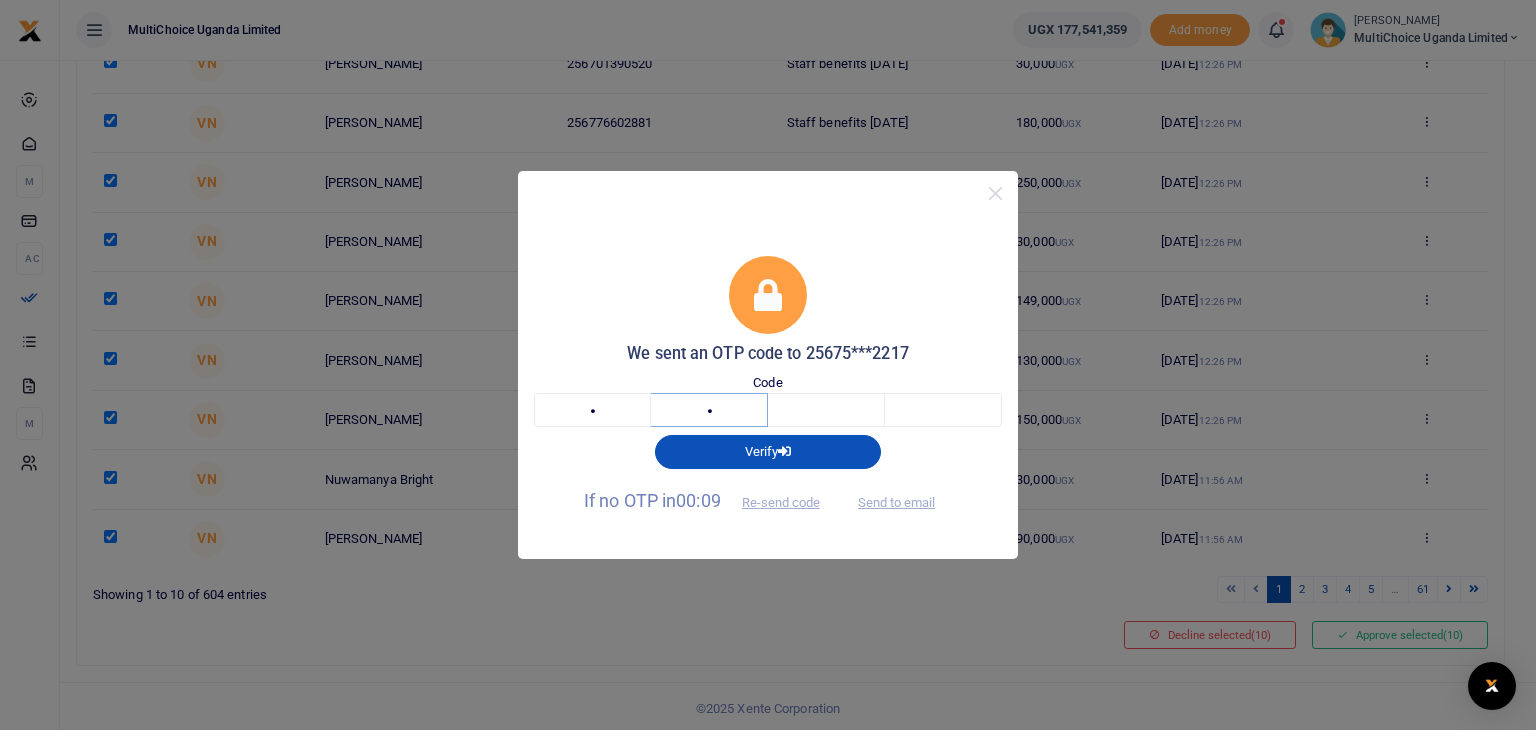 type on "0" 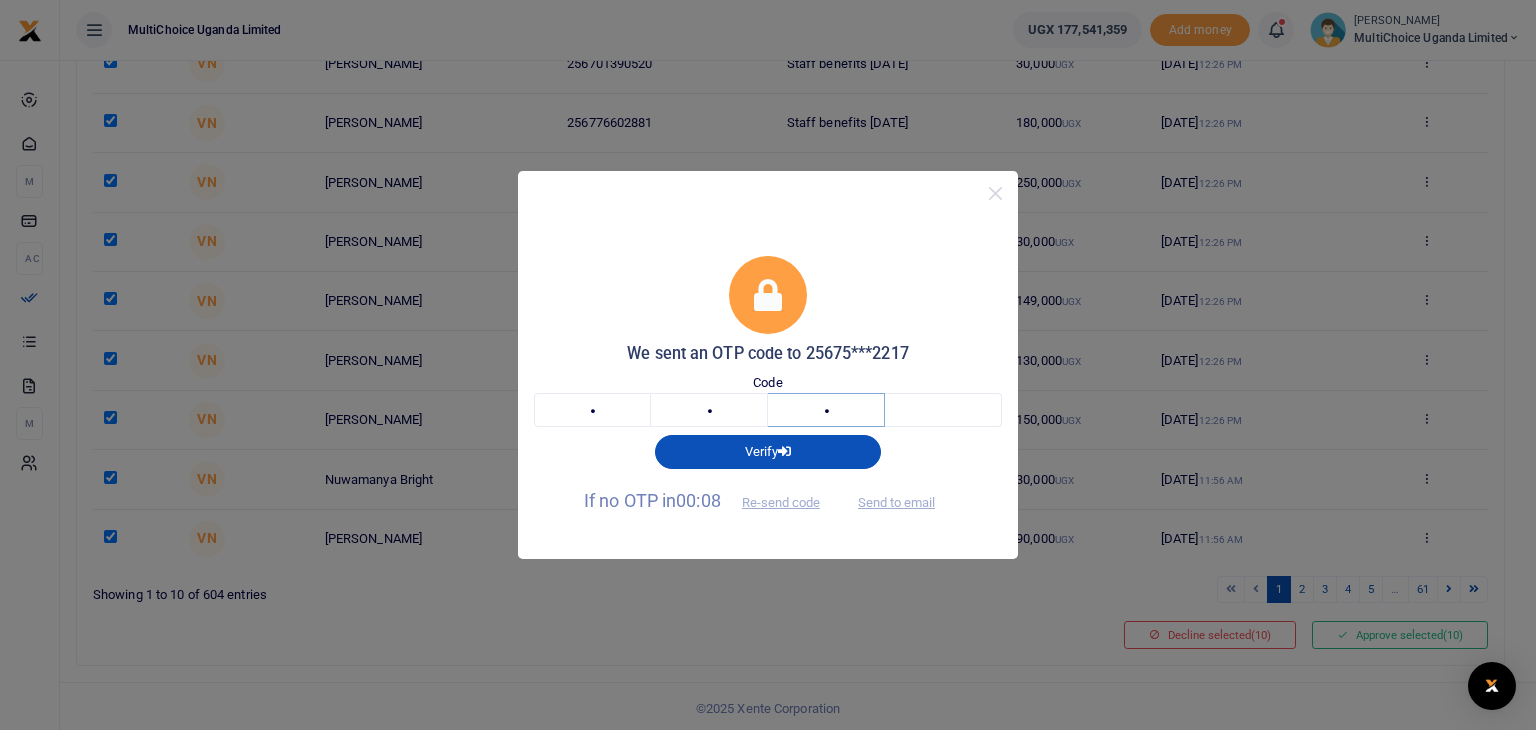 type on "1" 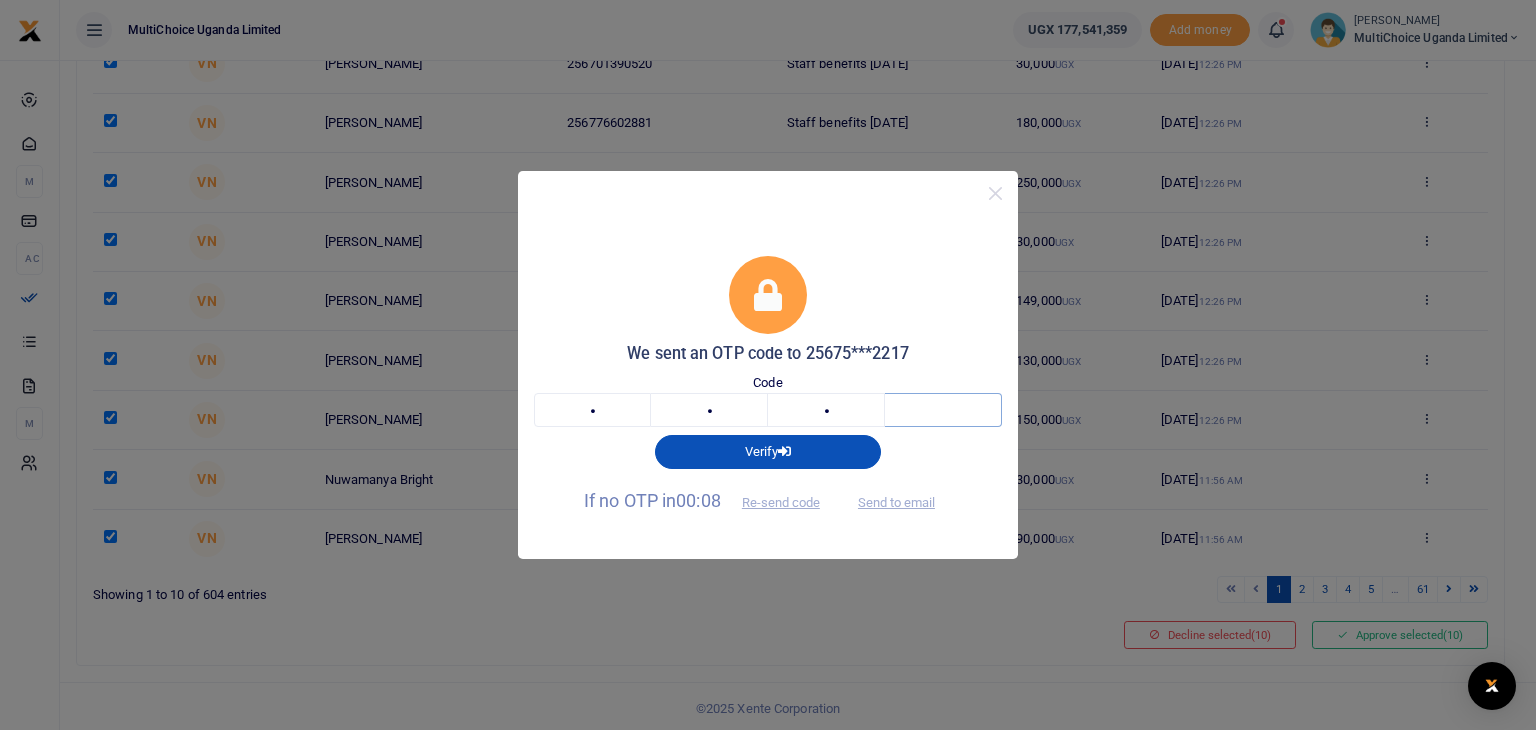 type on "6" 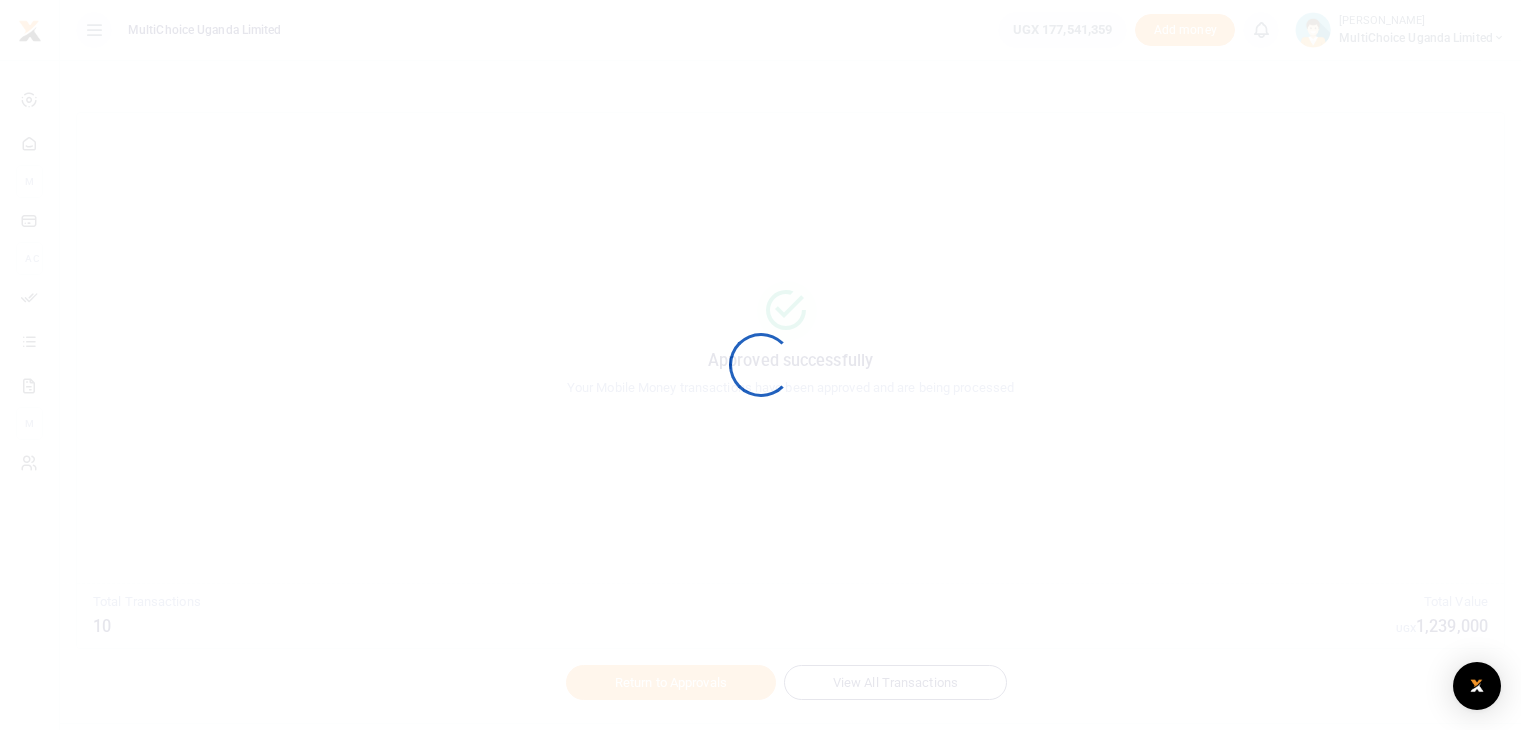 scroll, scrollTop: 0, scrollLeft: 0, axis: both 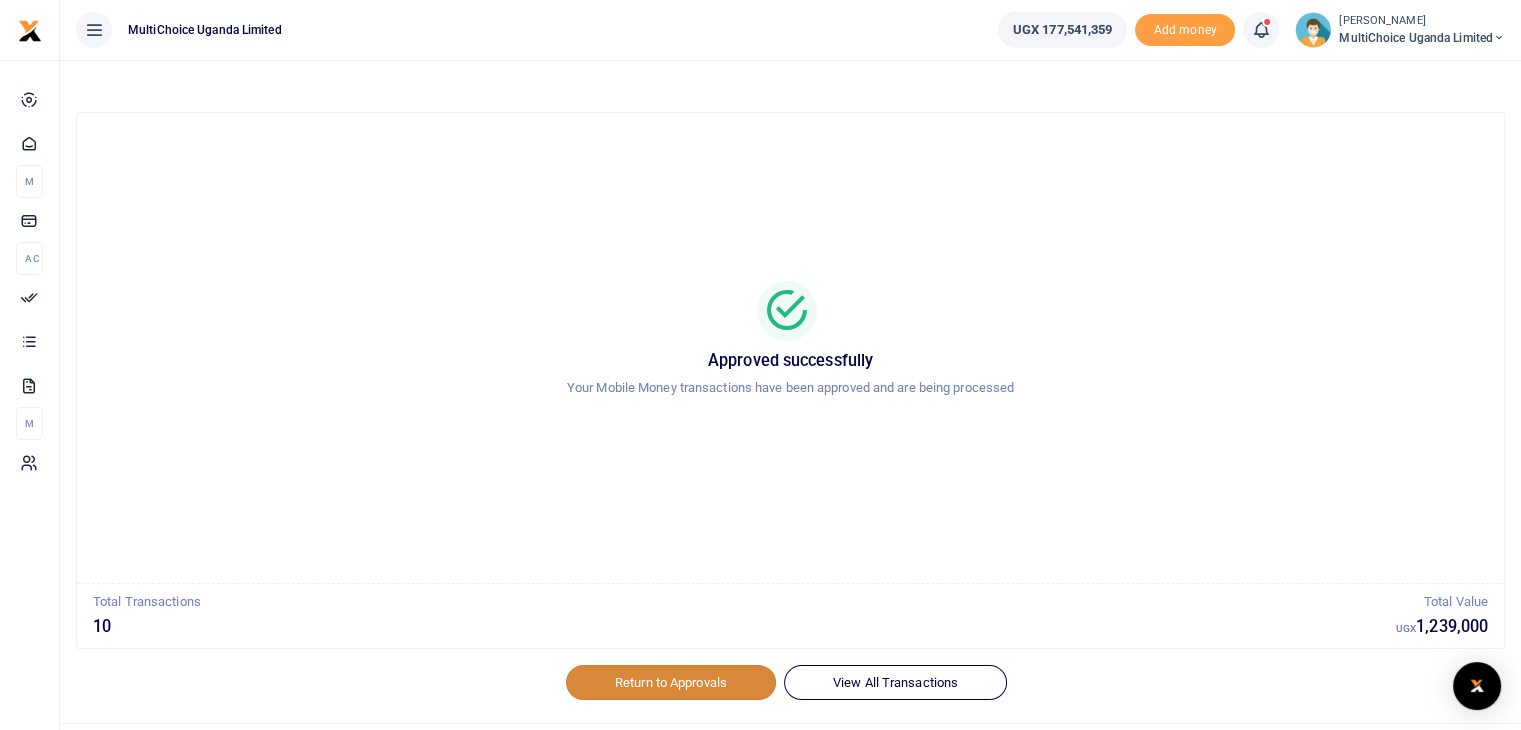 click on "Return to Approvals" at bounding box center [671, 682] 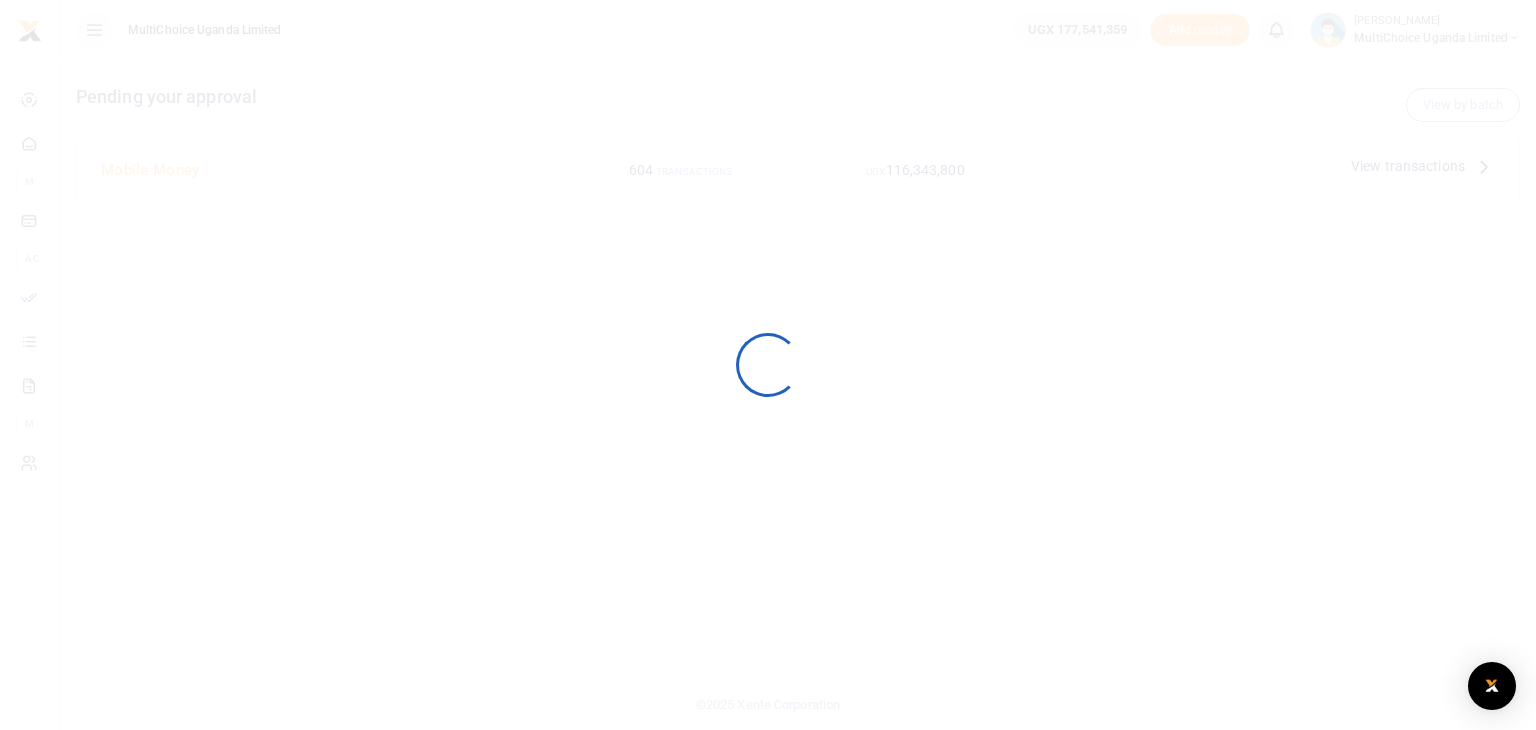 scroll, scrollTop: 0, scrollLeft: 0, axis: both 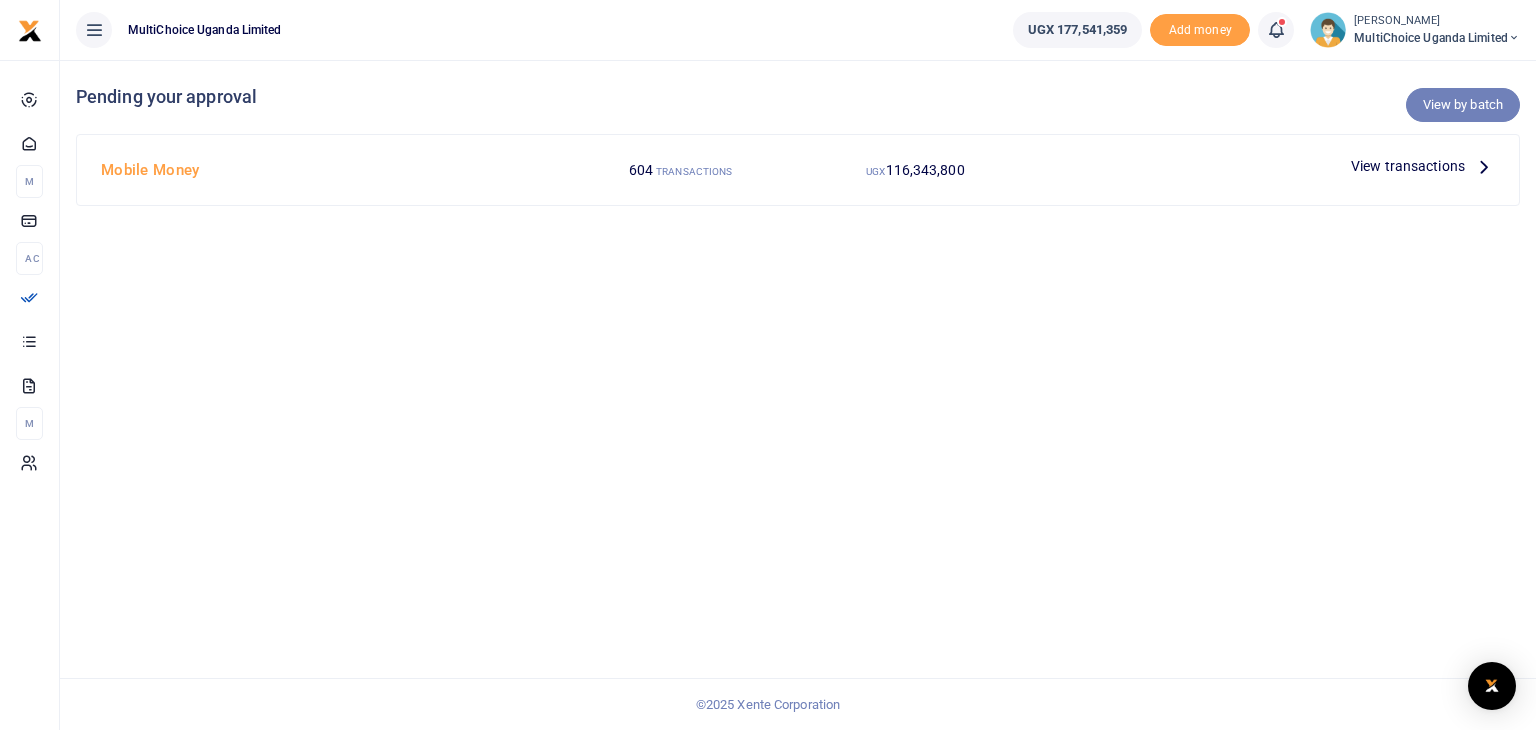 click on "View by batch" at bounding box center [1463, 105] 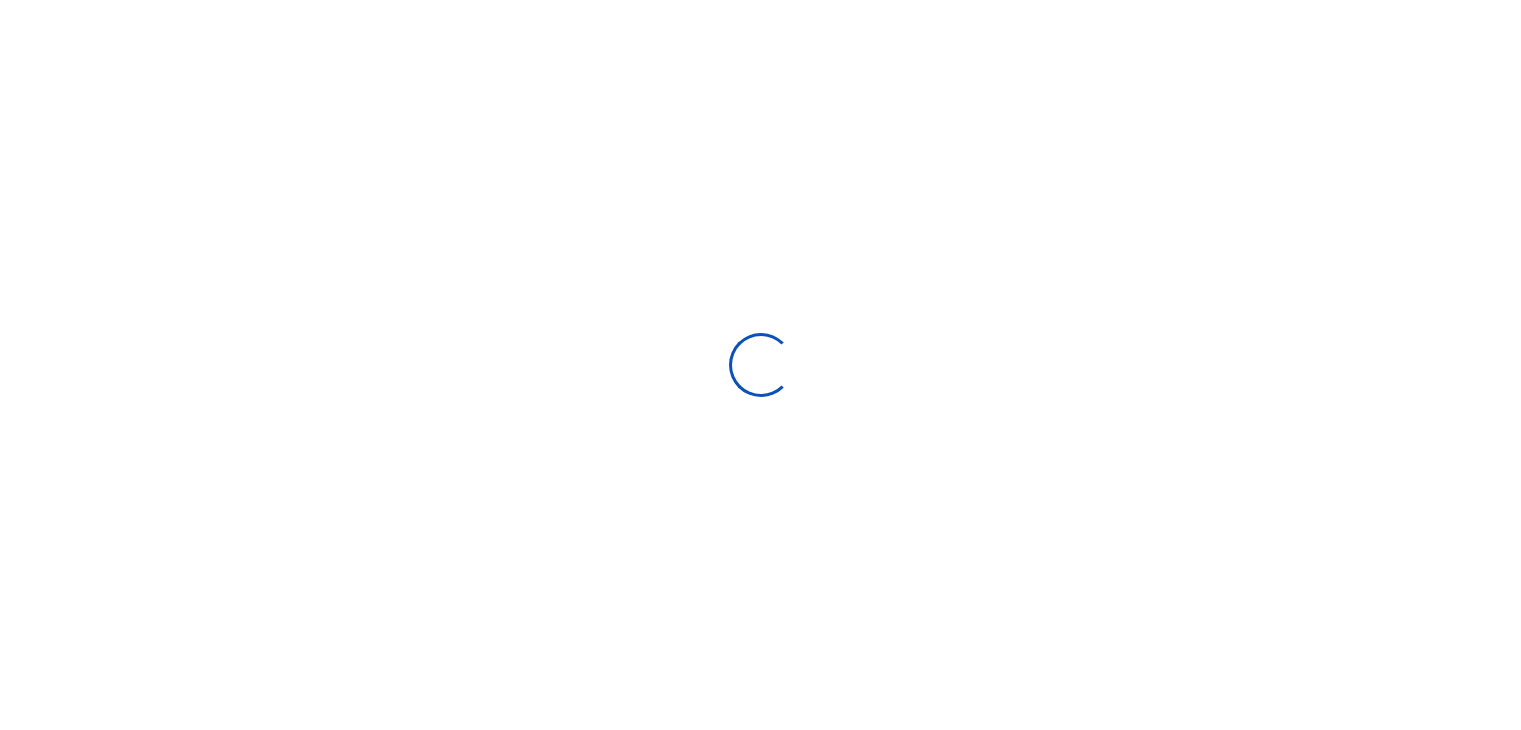 scroll, scrollTop: 0, scrollLeft: 0, axis: both 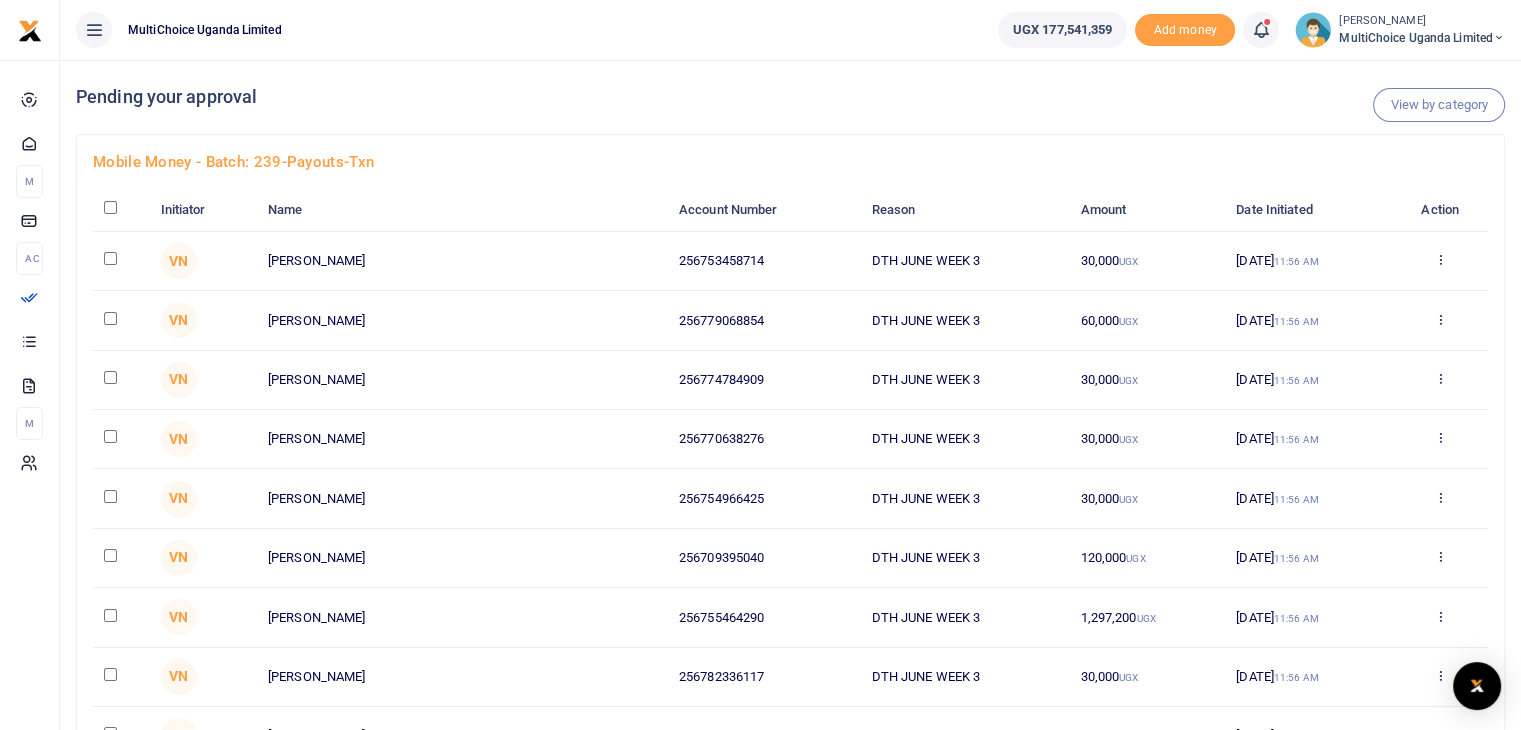 click at bounding box center [110, 207] 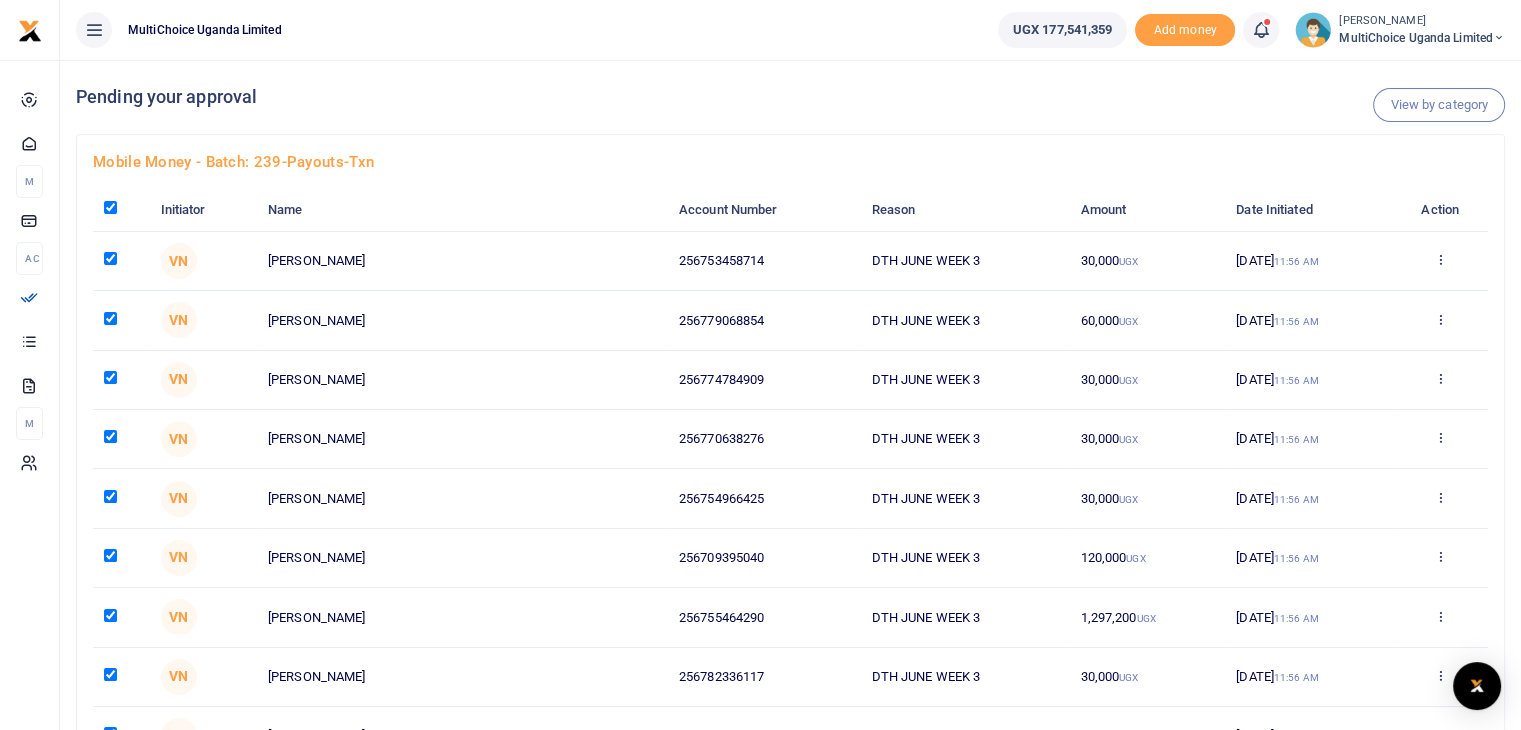 checkbox on "true" 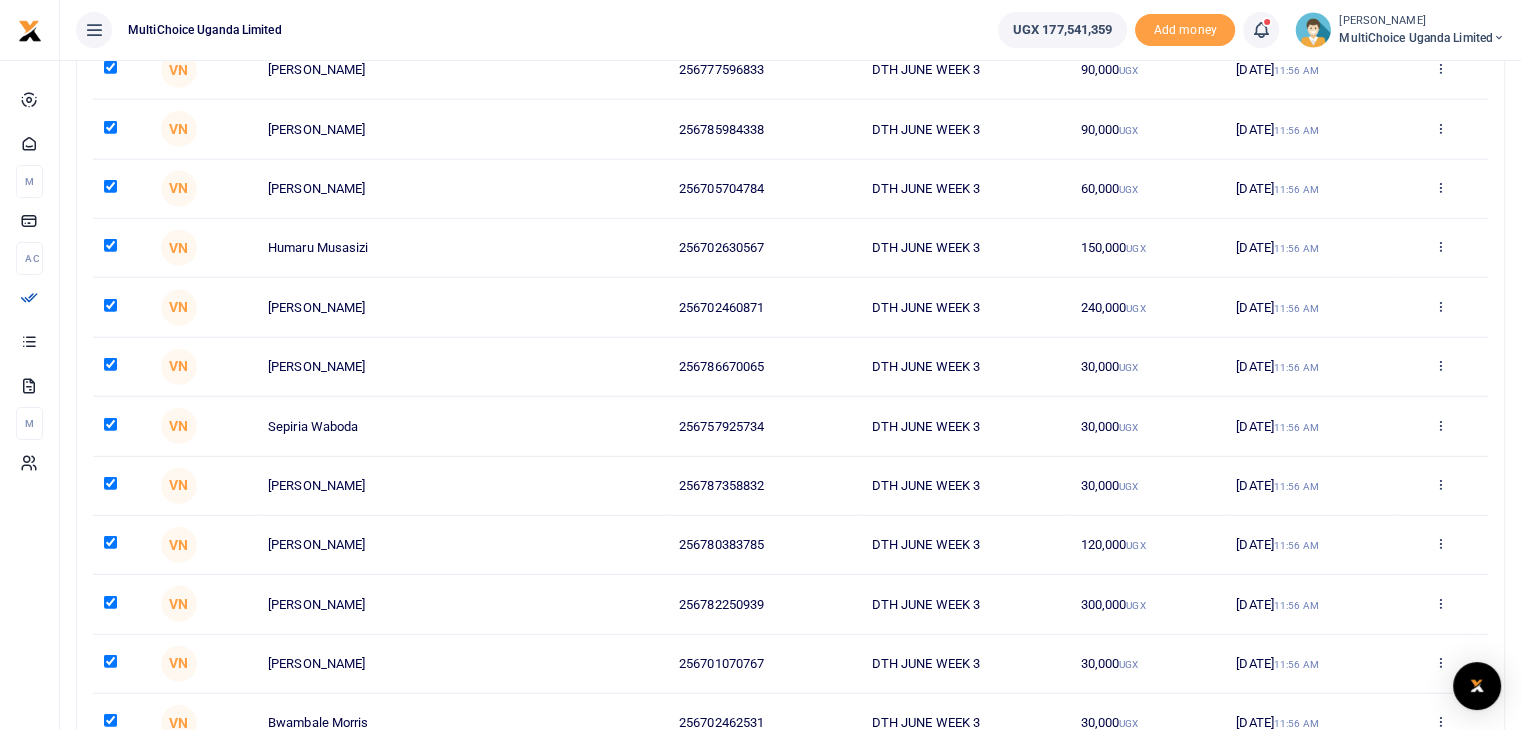 scroll, scrollTop: 6000, scrollLeft: 0, axis: vertical 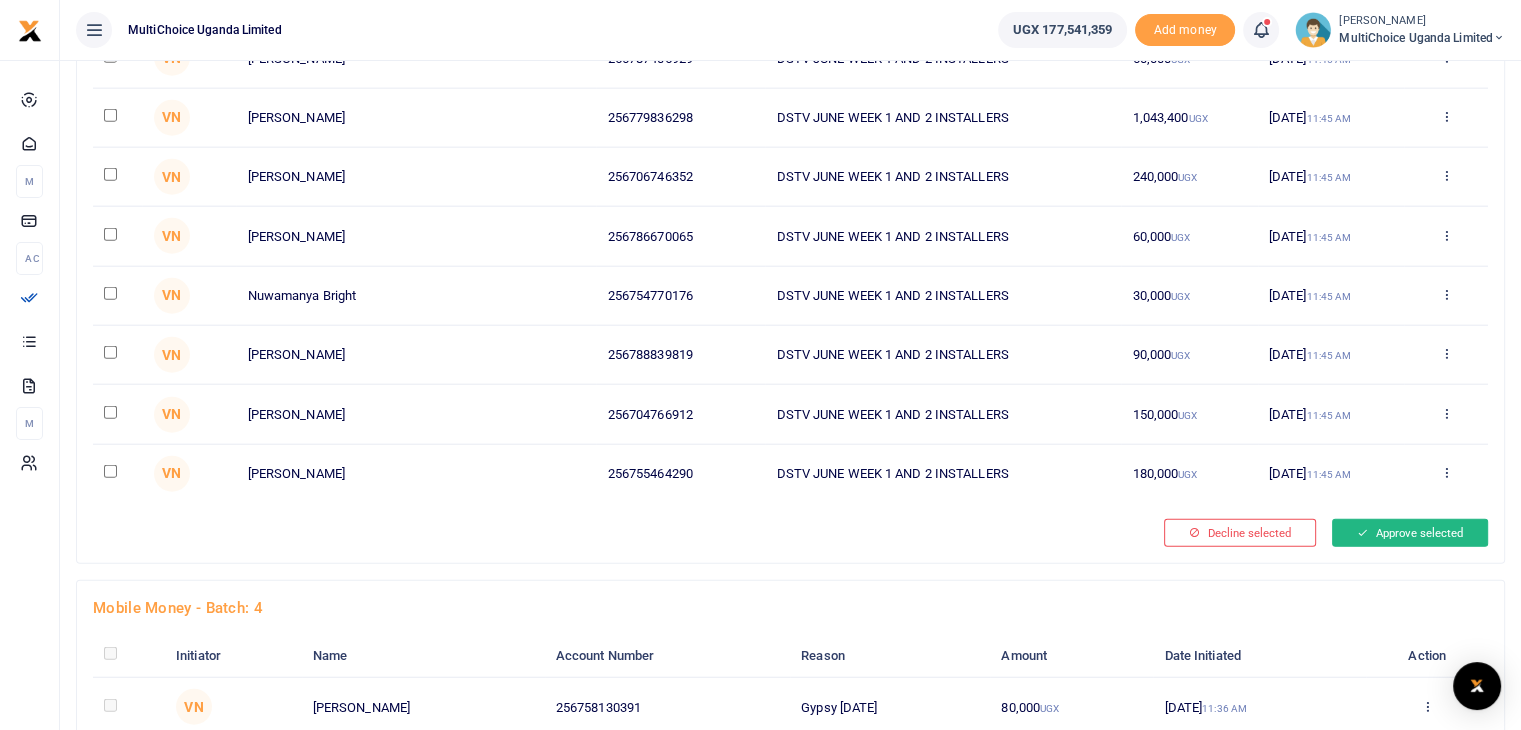 click on "Approve selected" at bounding box center (1410, 533) 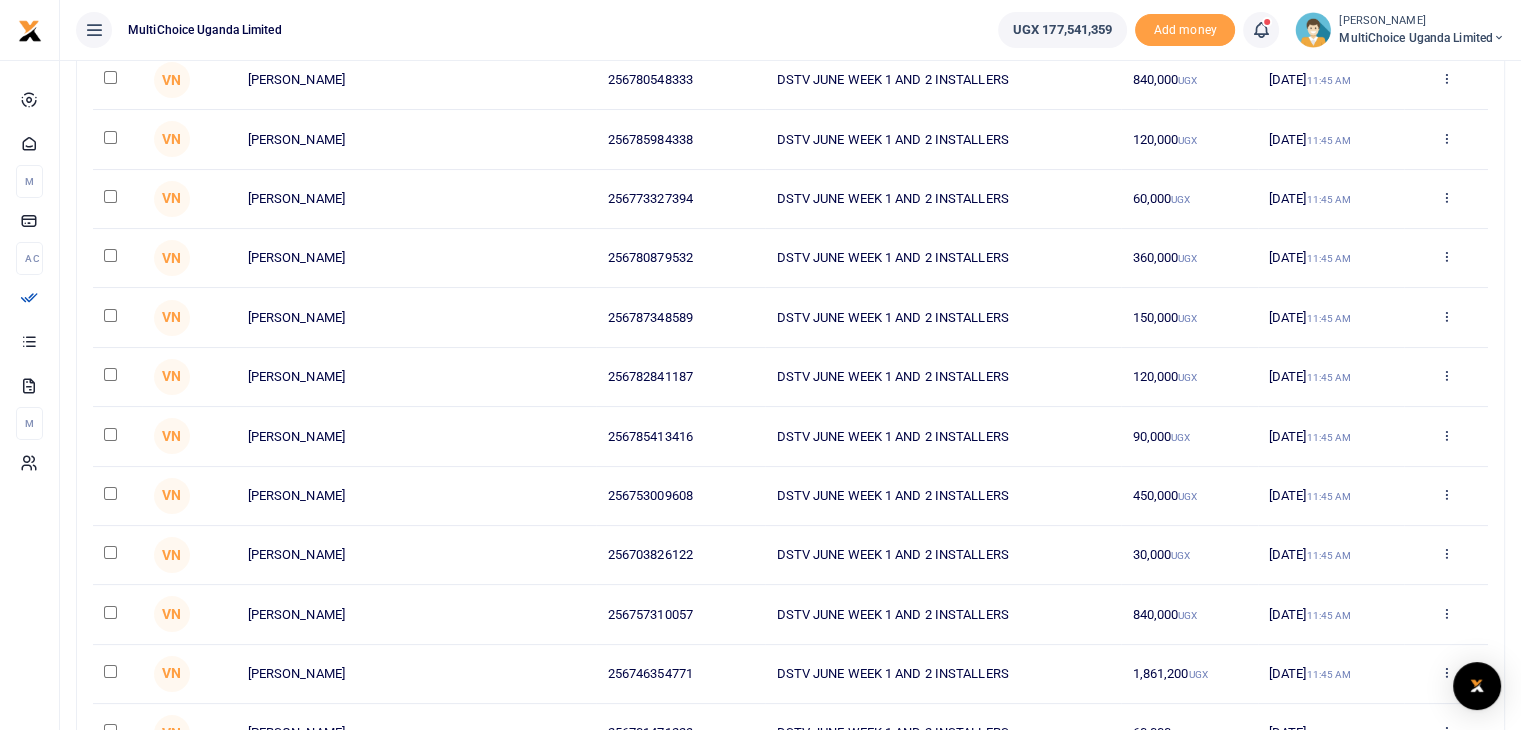 scroll, scrollTop: 30185, scrollLeft: 0, axis: vertical 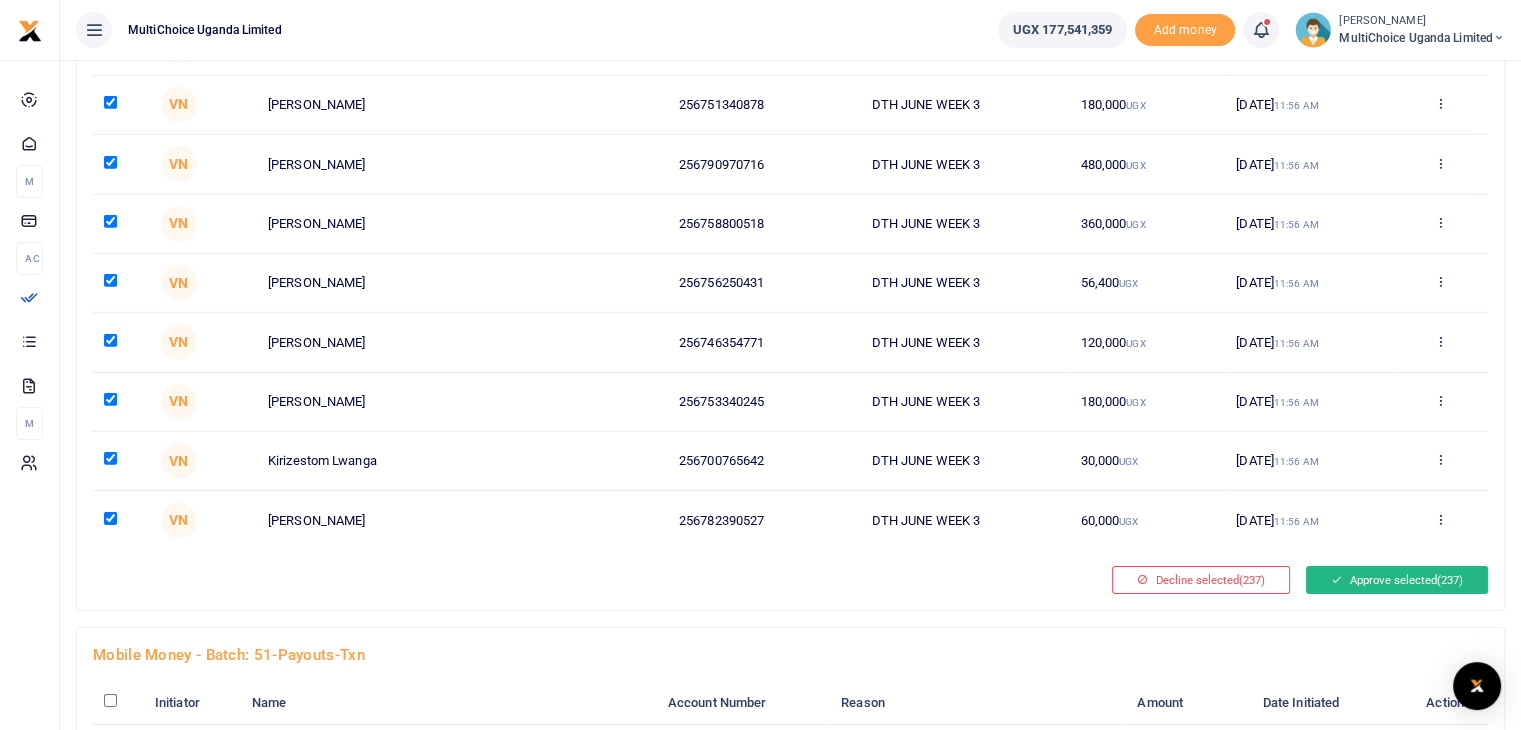 click on "Approve selected  (237)" at bounding box center [1397, 580] 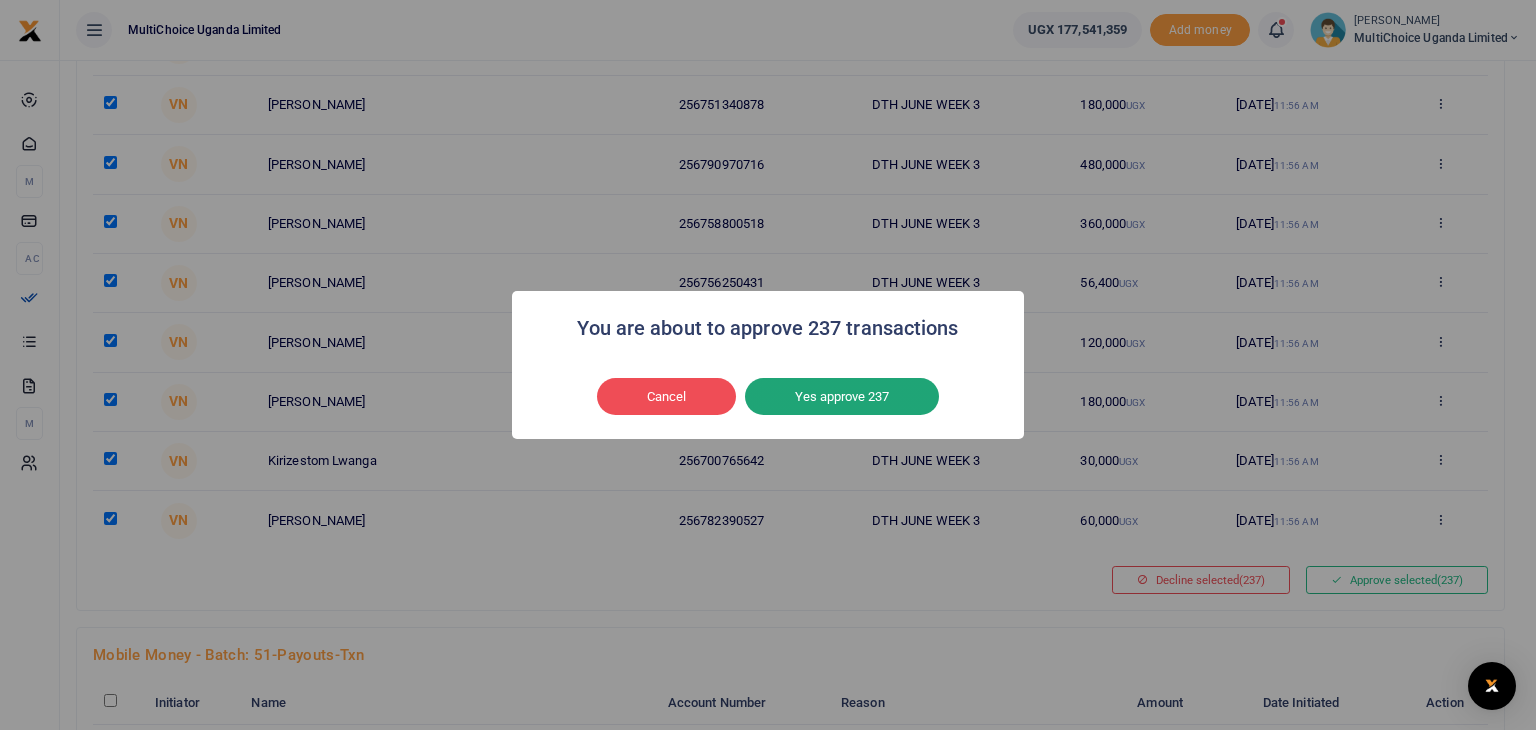 click on "Yes approve 237" at bounding box center (842, 397) 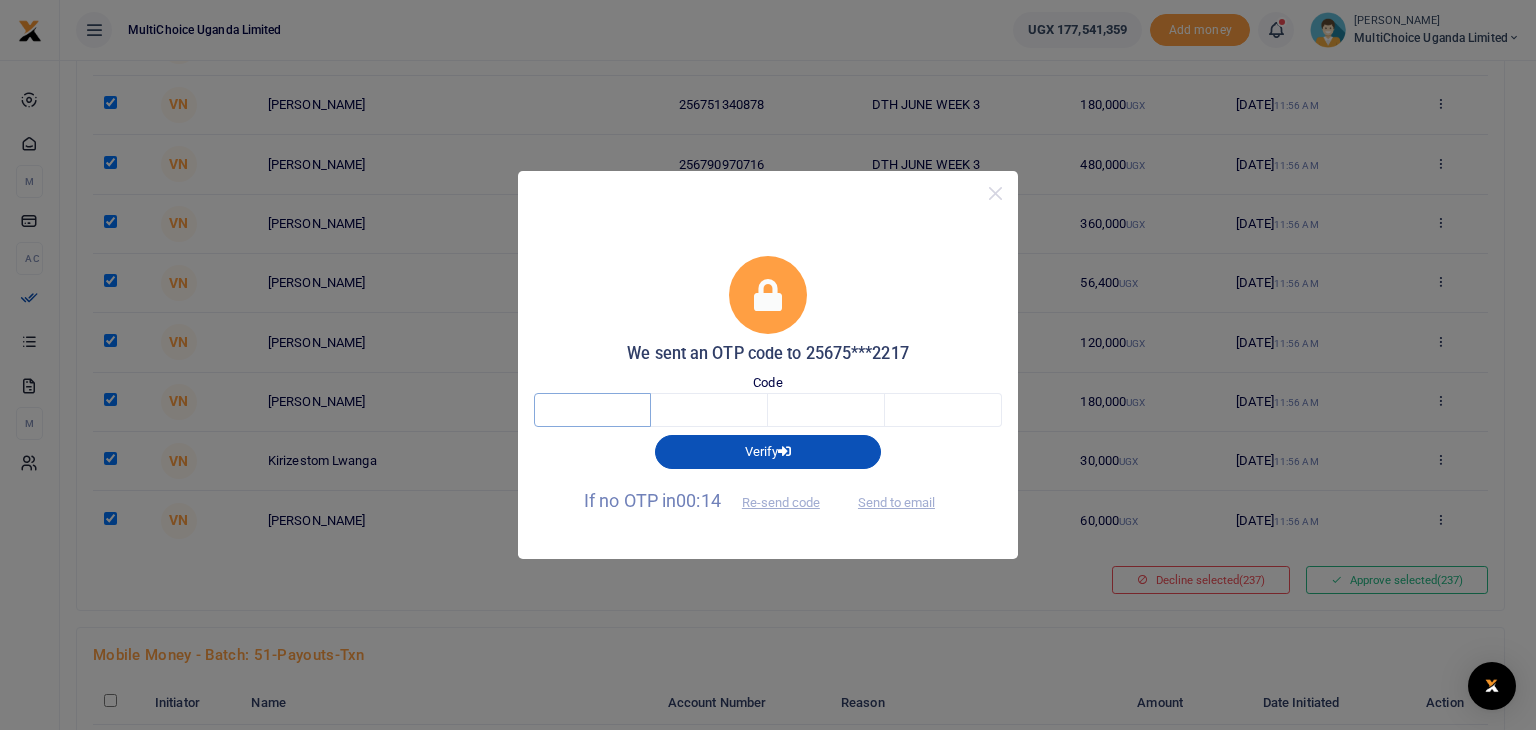 click at bounding box center (592, 410) 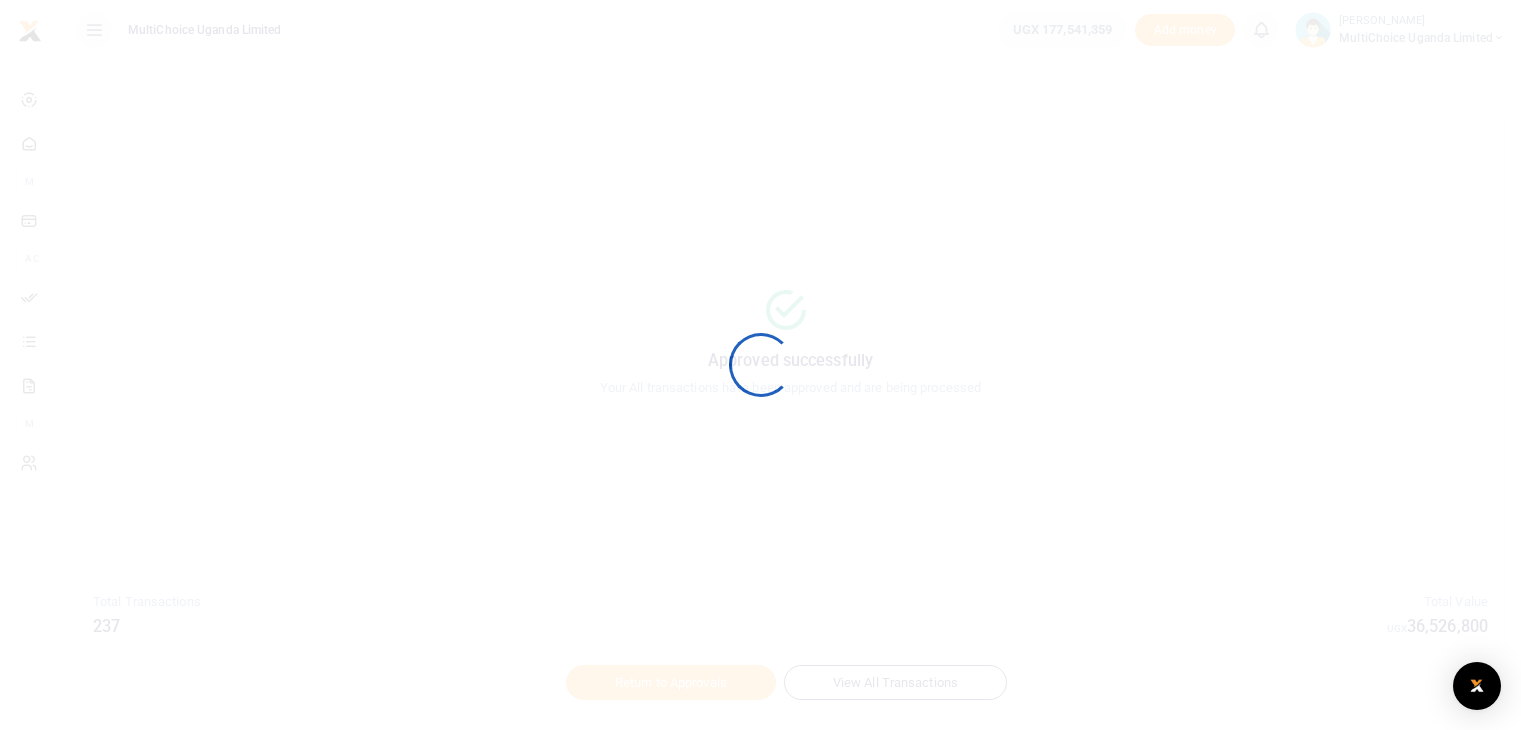 scroll, scrollTop: 0, scrollLeft: 0, axis: both 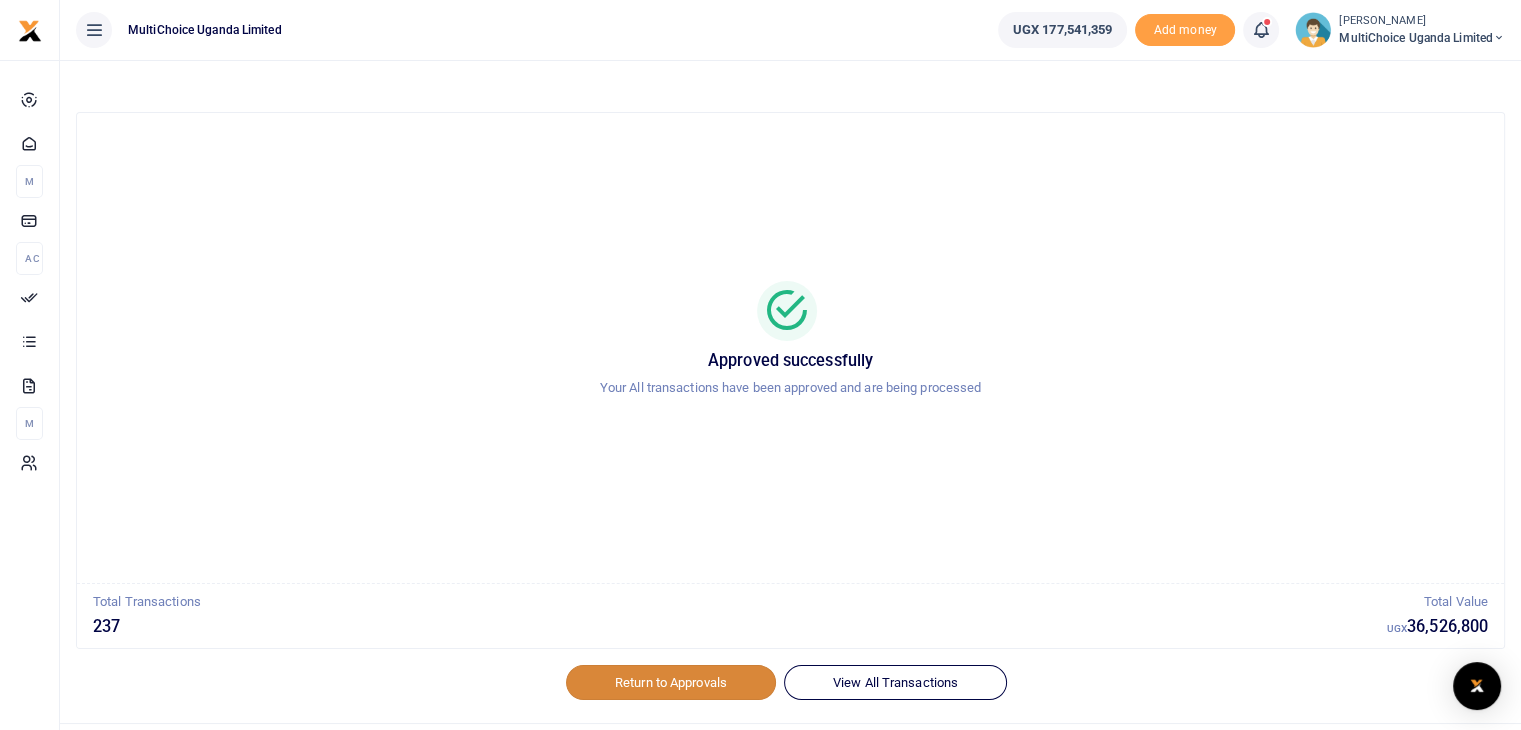 click on "Return to Approvals" at bounding box center (671, 682) 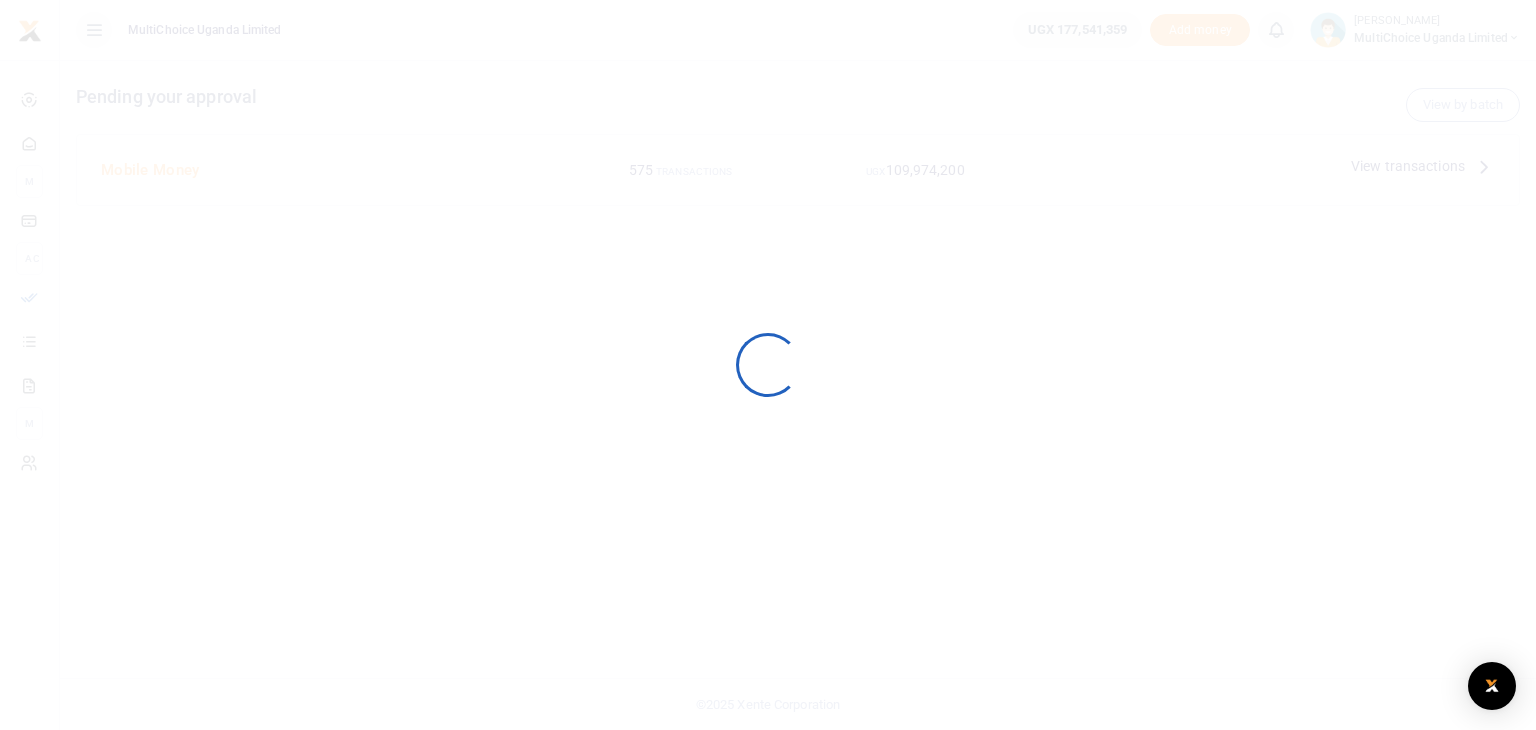 scroll, scrollTop: 0, scrollLeft: 0, axis: both 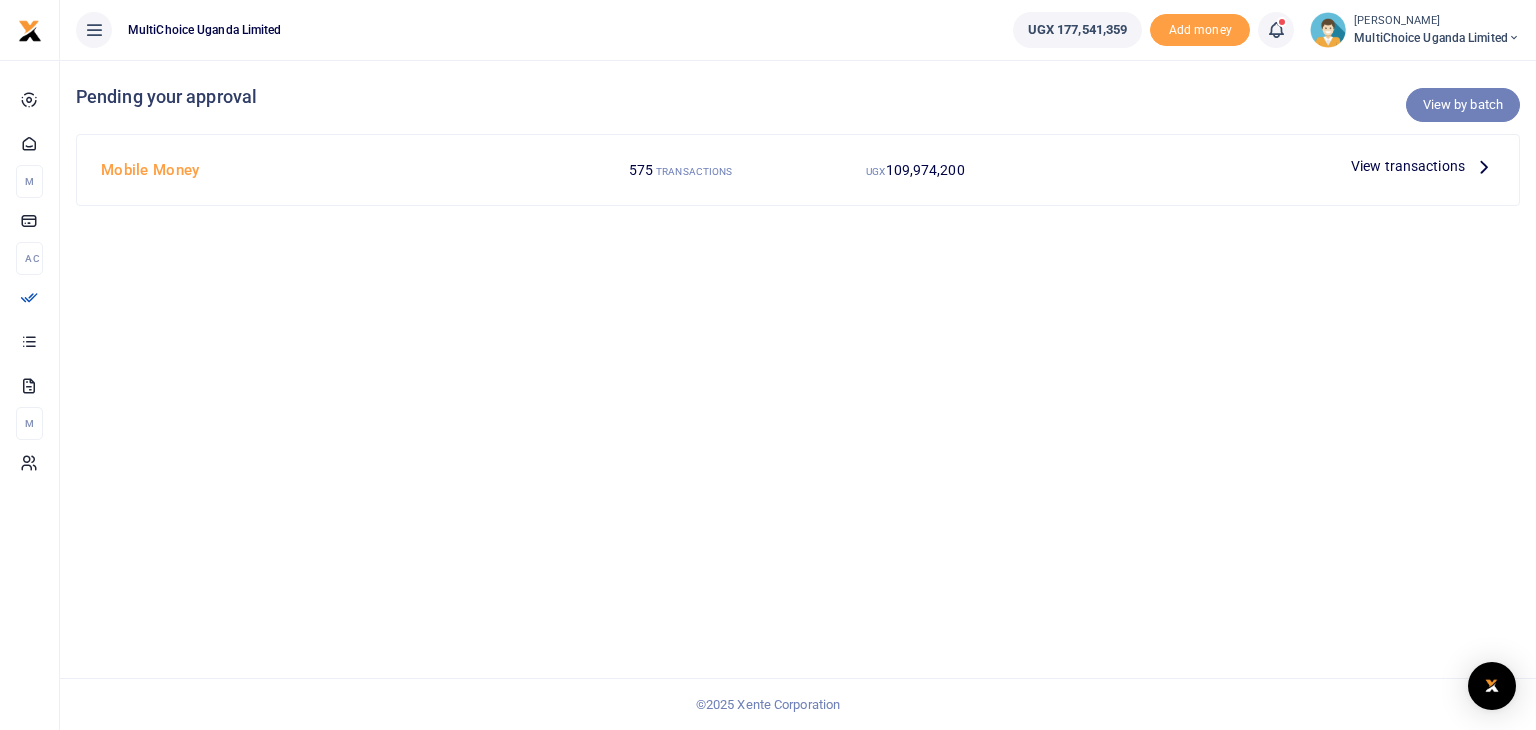 click on "View by batch" at bounding box center (1463, 105) 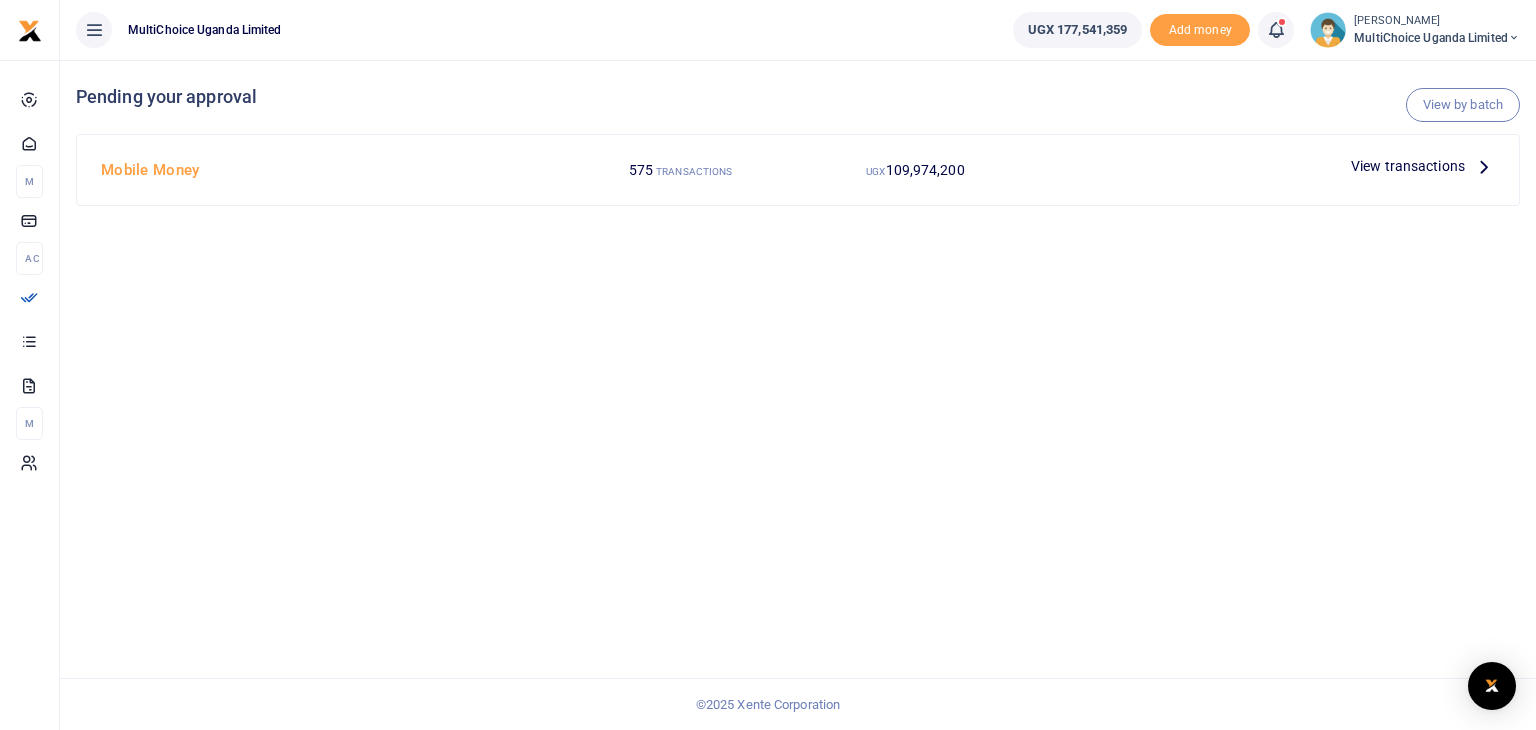 click at bounding box center (1484, 166) 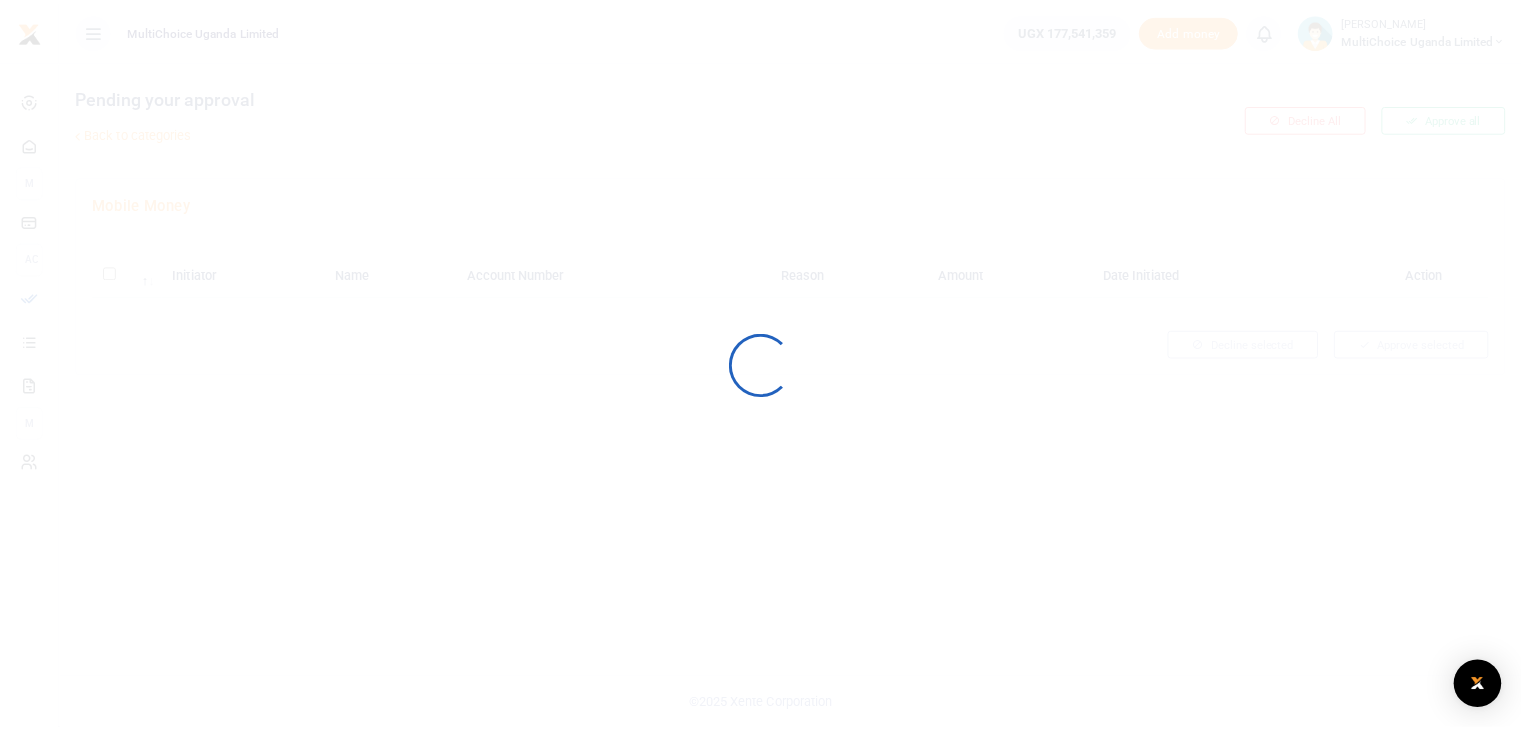 scroll, scrollTop: 0, scrollLeft: 0, axis: both 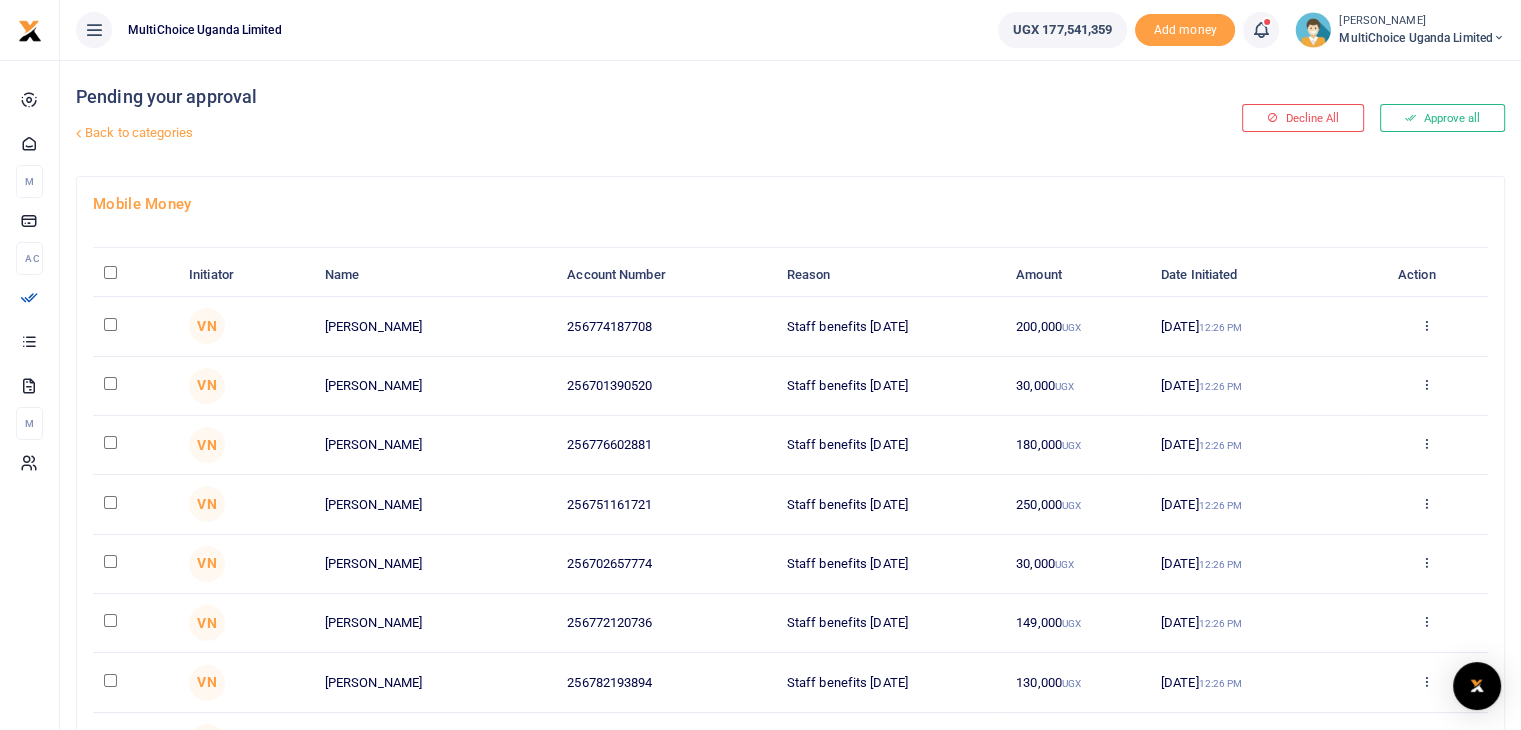 click at bounding box center (110, 272) 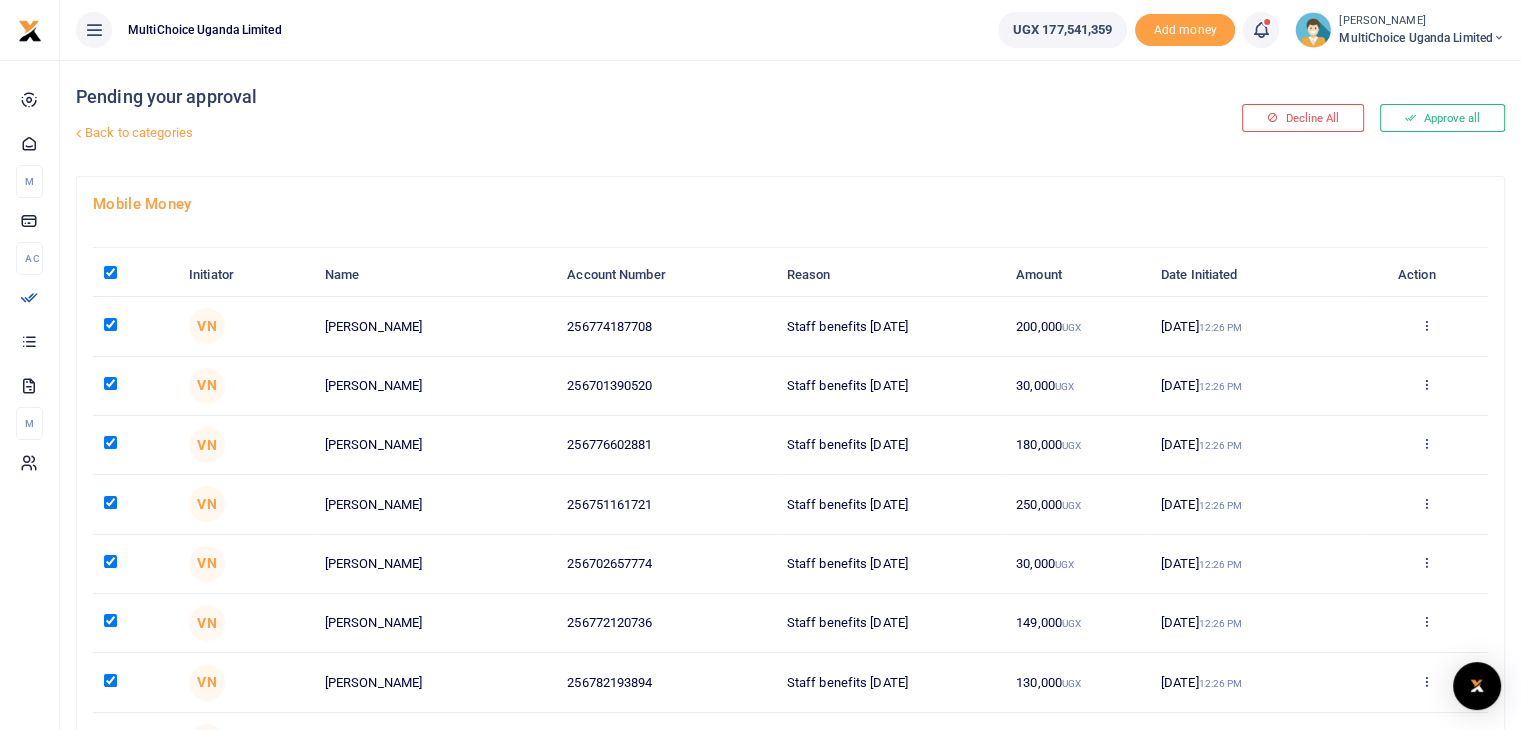 checkbox on "true" 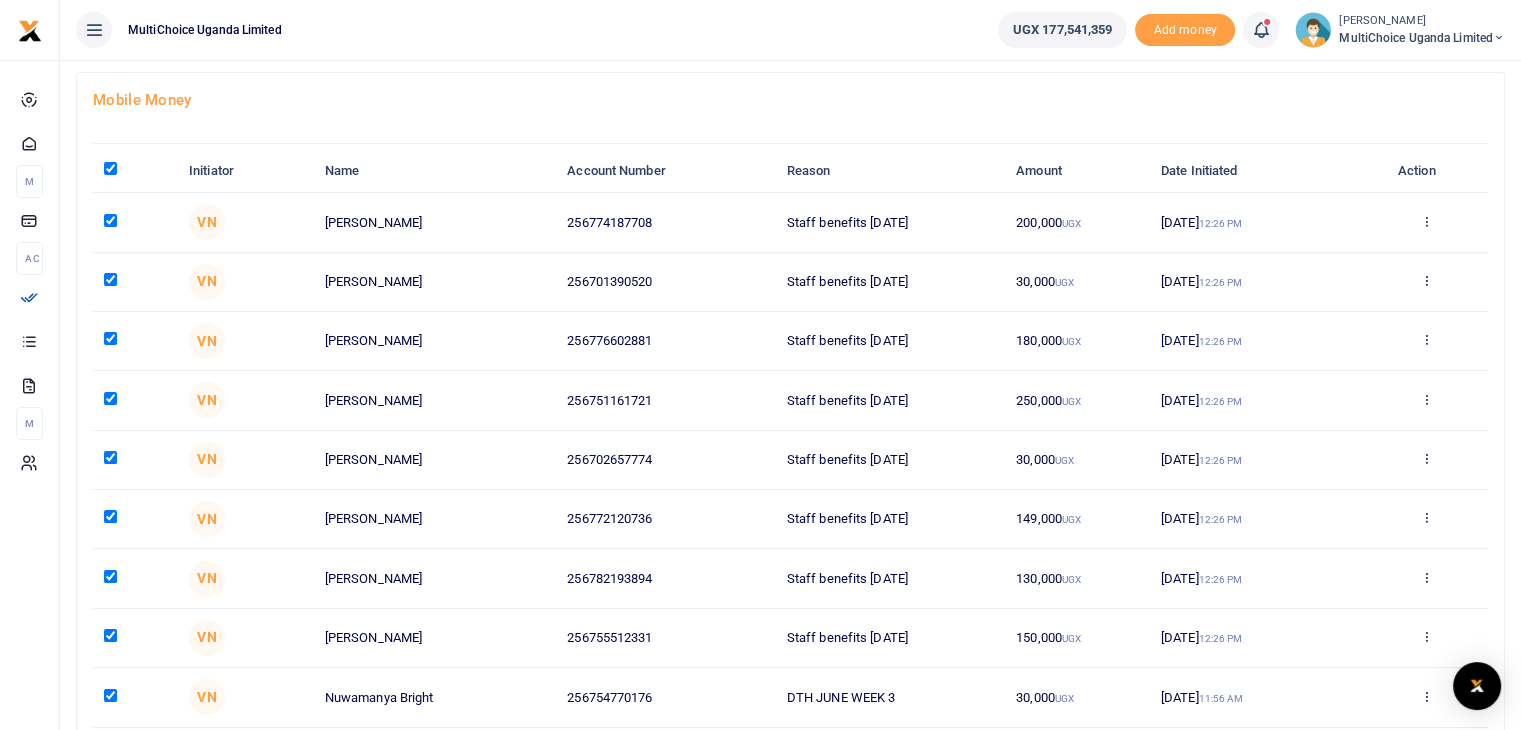 scroll, scrollTop: 0, scrollLeft: 0, axis: both 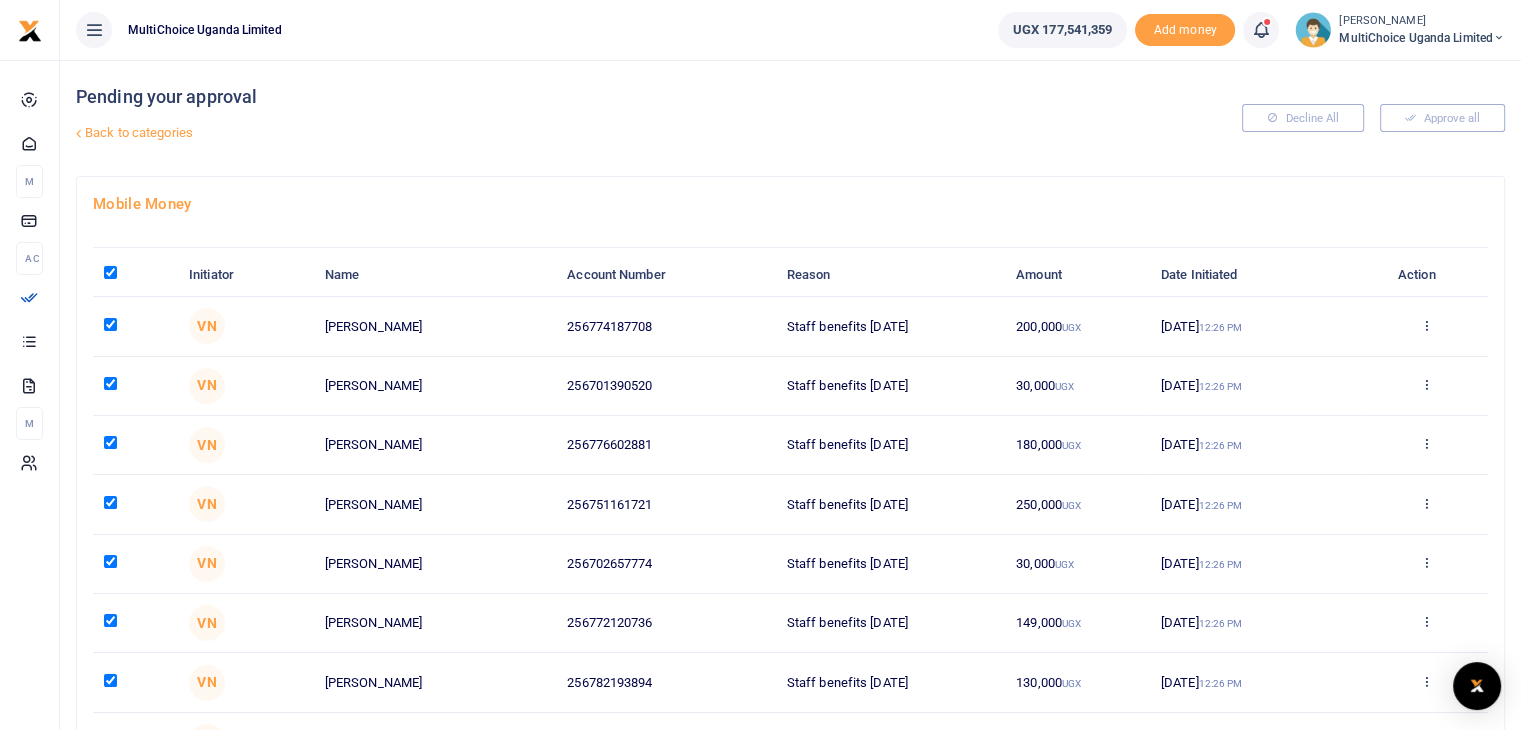 click on "Back to categories" at bounding box center [547, 133] 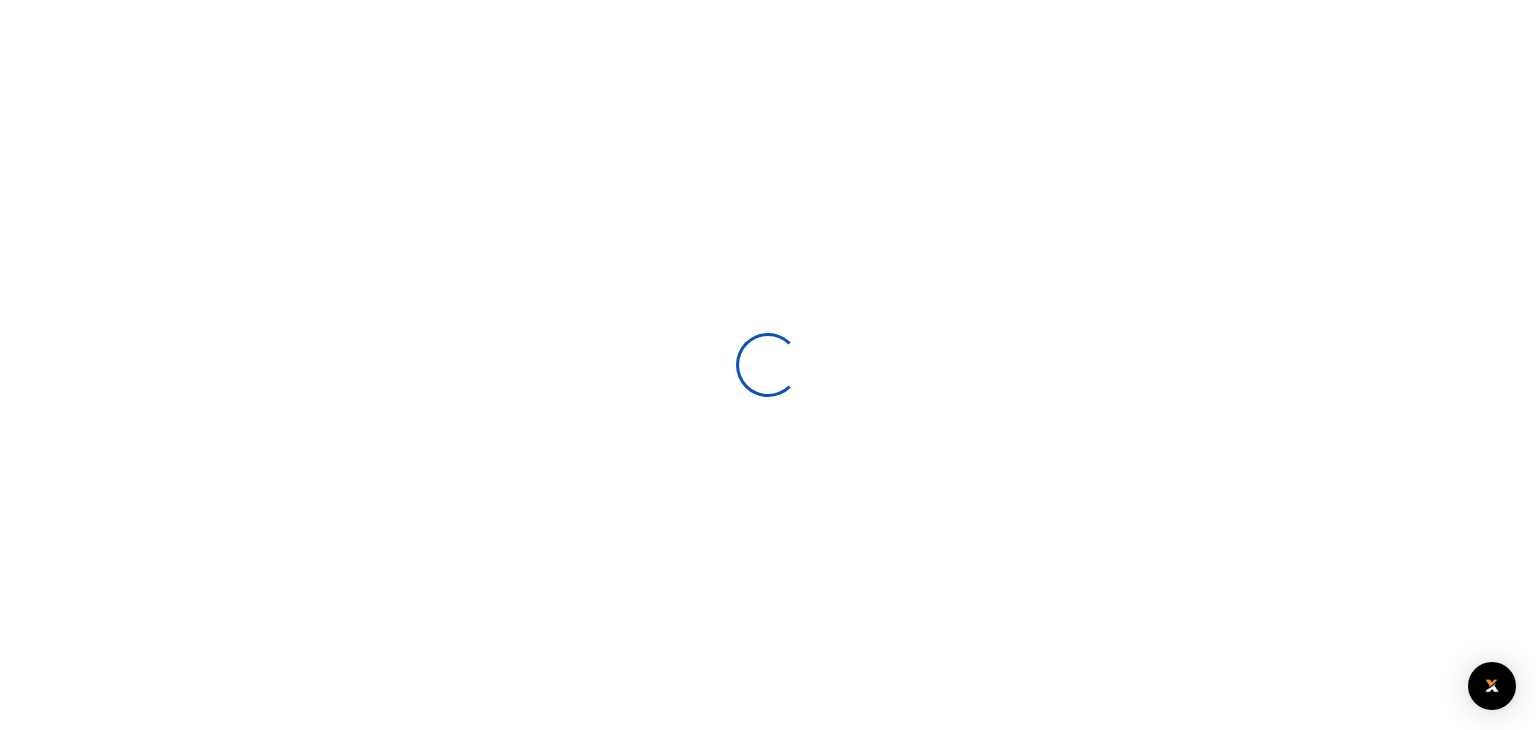 scroll, scrollTop: 0, scrollLeft: 0, axis: both 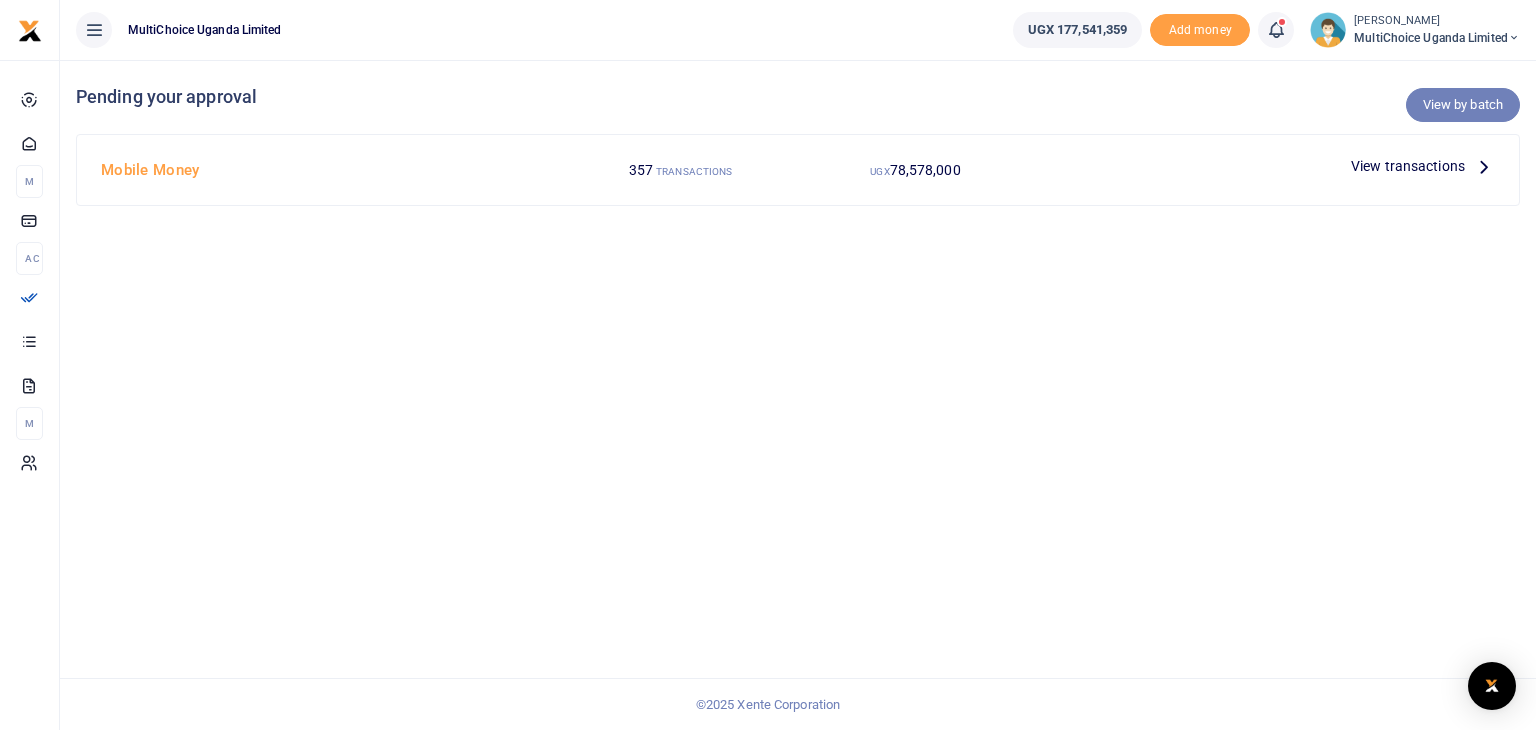 click on "View by batch" at bounding box center (1463, 105) 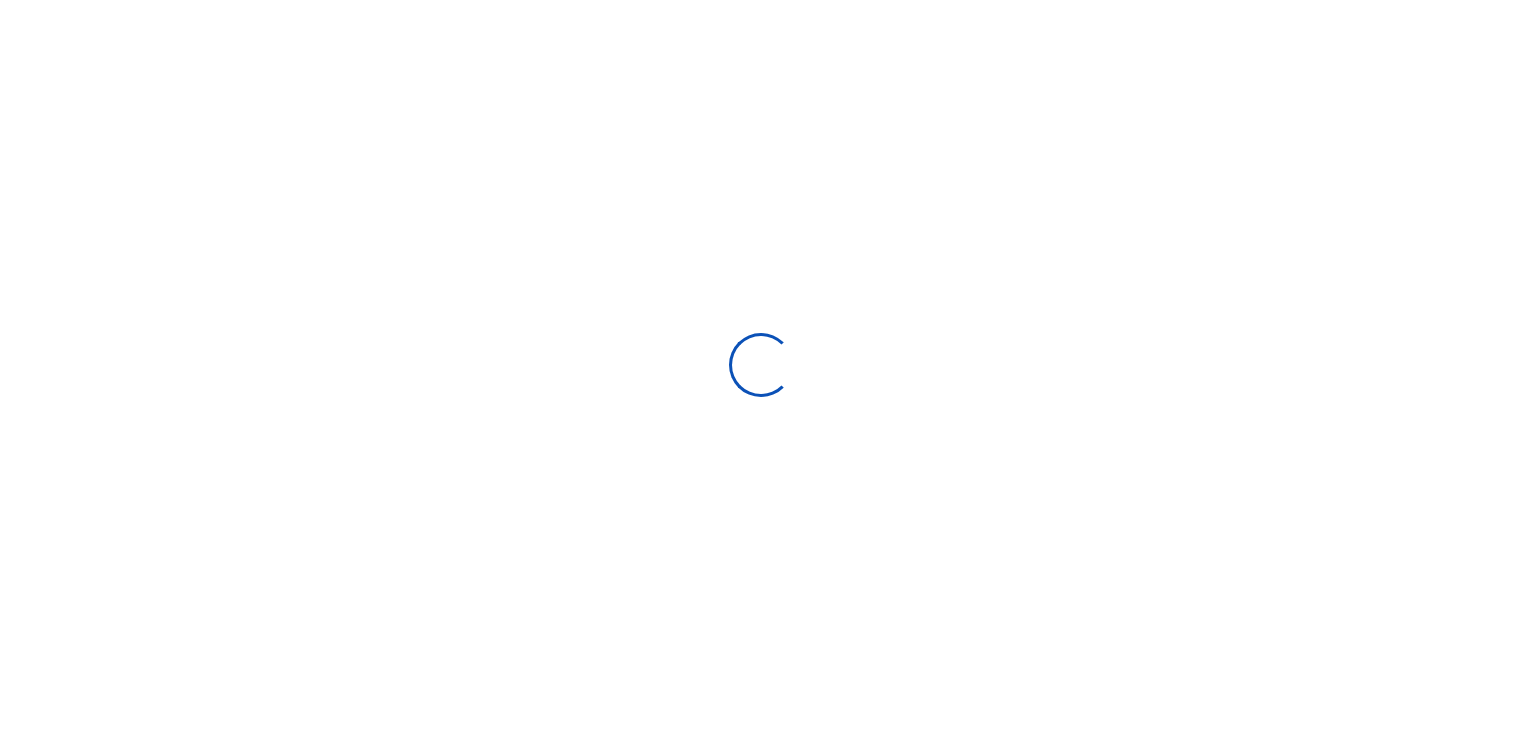 scroll, scrollTop: 0, scrollLeft: 0, axis: both 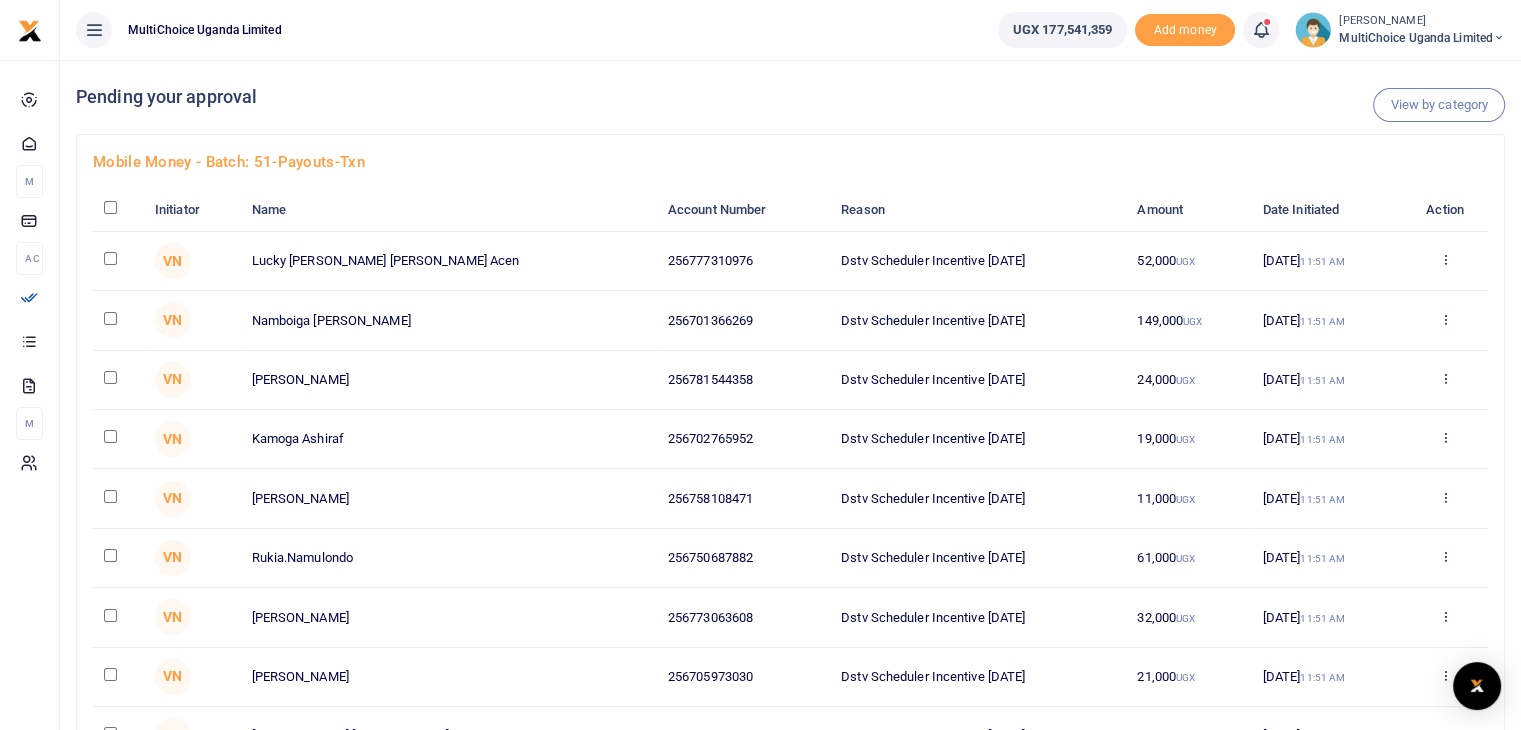 click at bounding box center [110, 207] 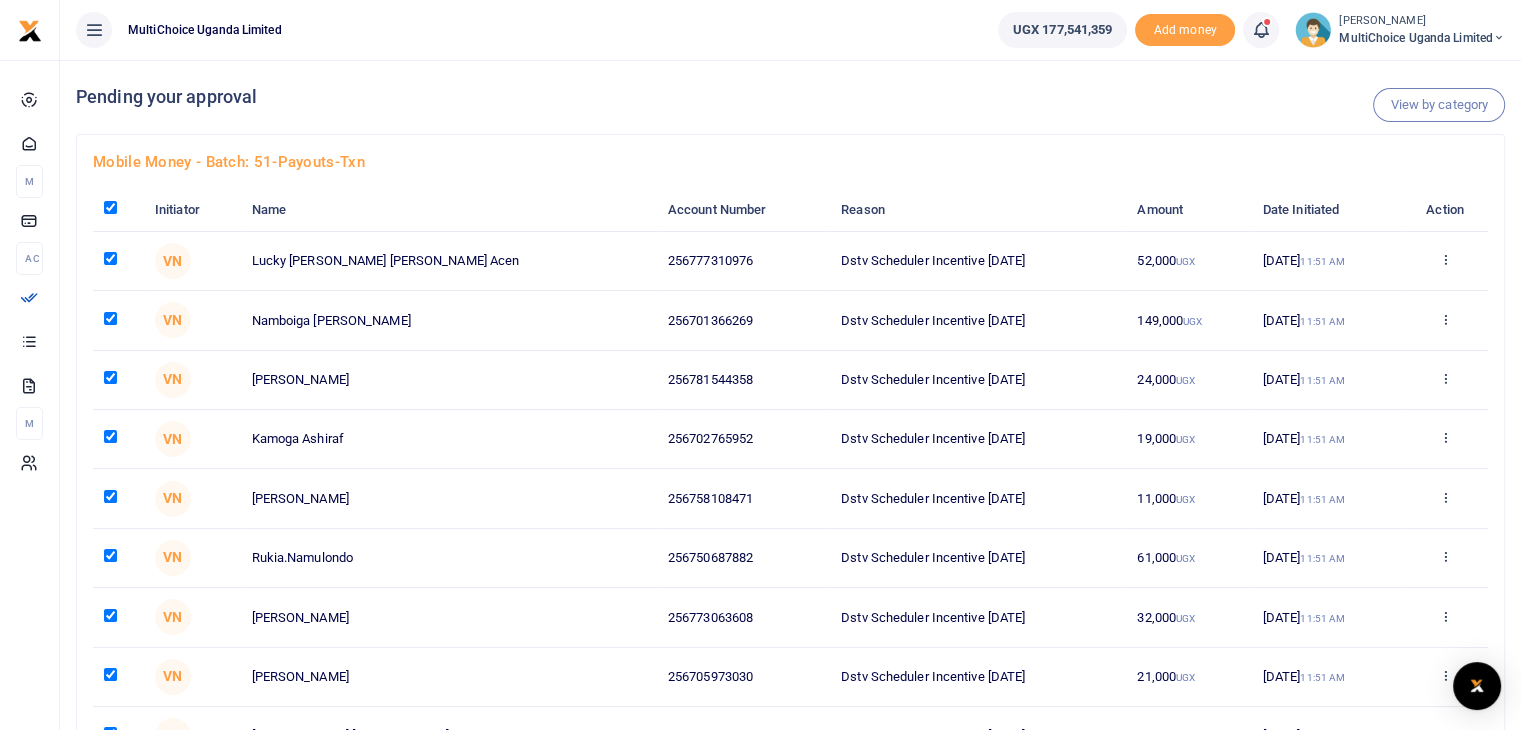checkbox on "true" 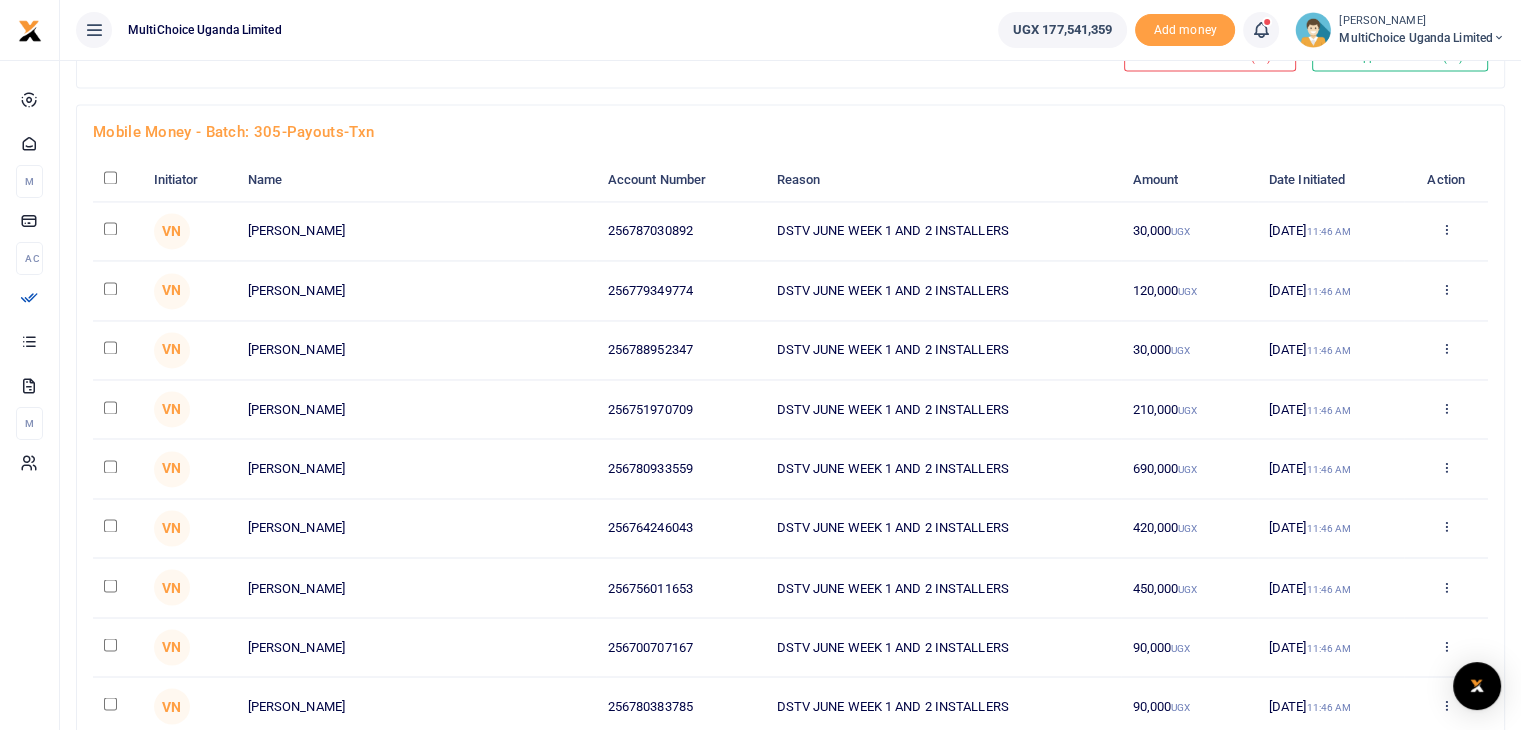 scroll, scrollTop: 3100, scrollLeft: 0, axis: vertical 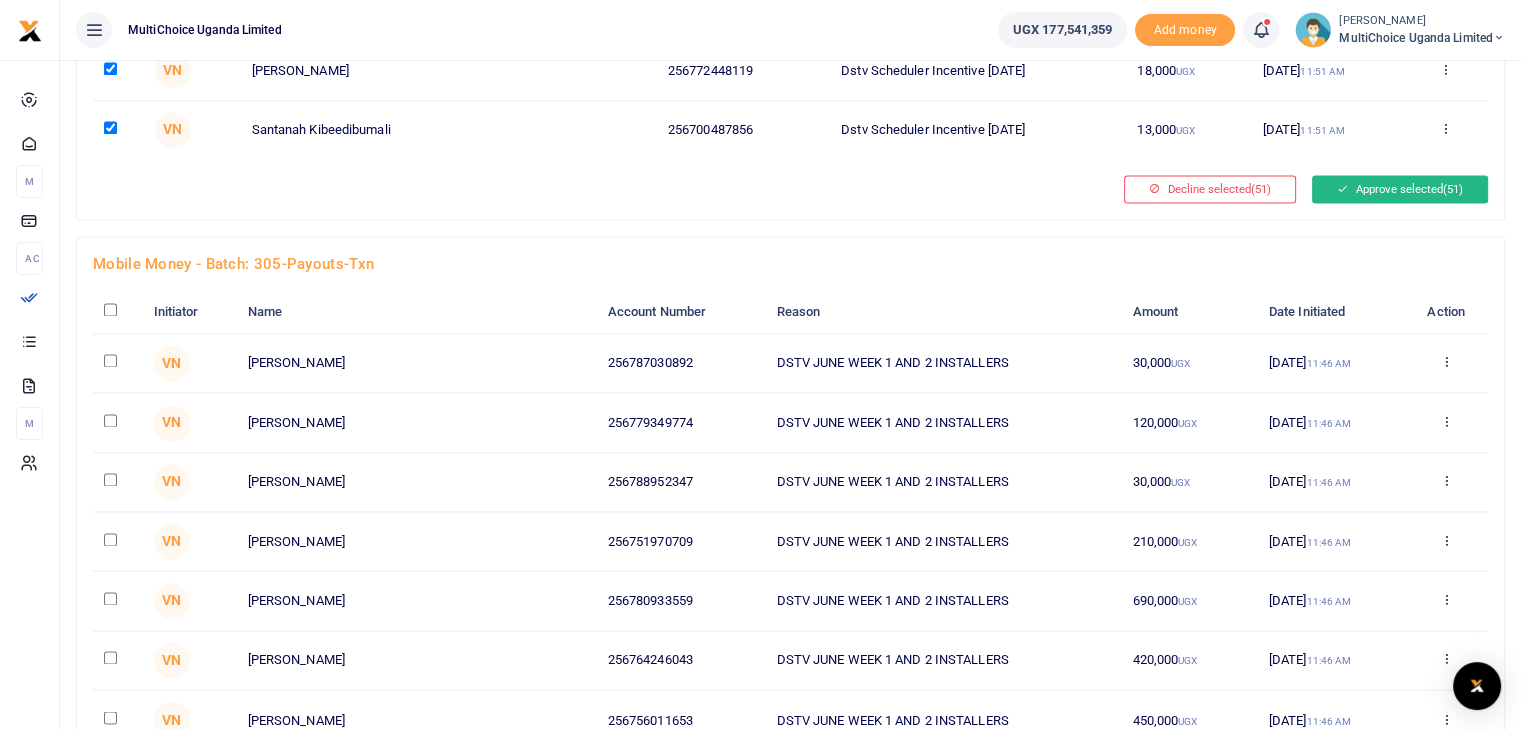 click on "Approve selected  (51)" at bounding box center (1400, 189) 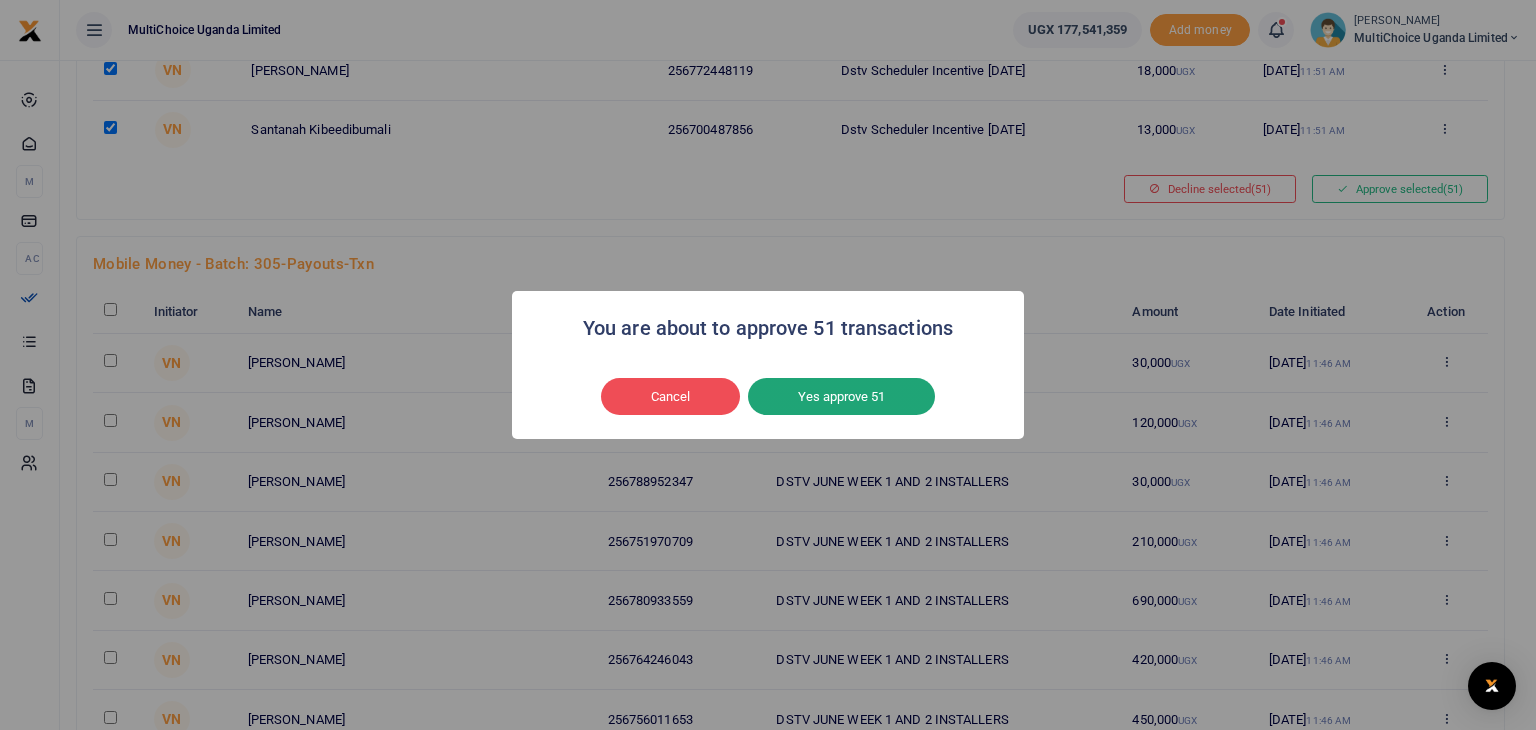 click on "Yes approve 51" at bounding box center [841, 397] 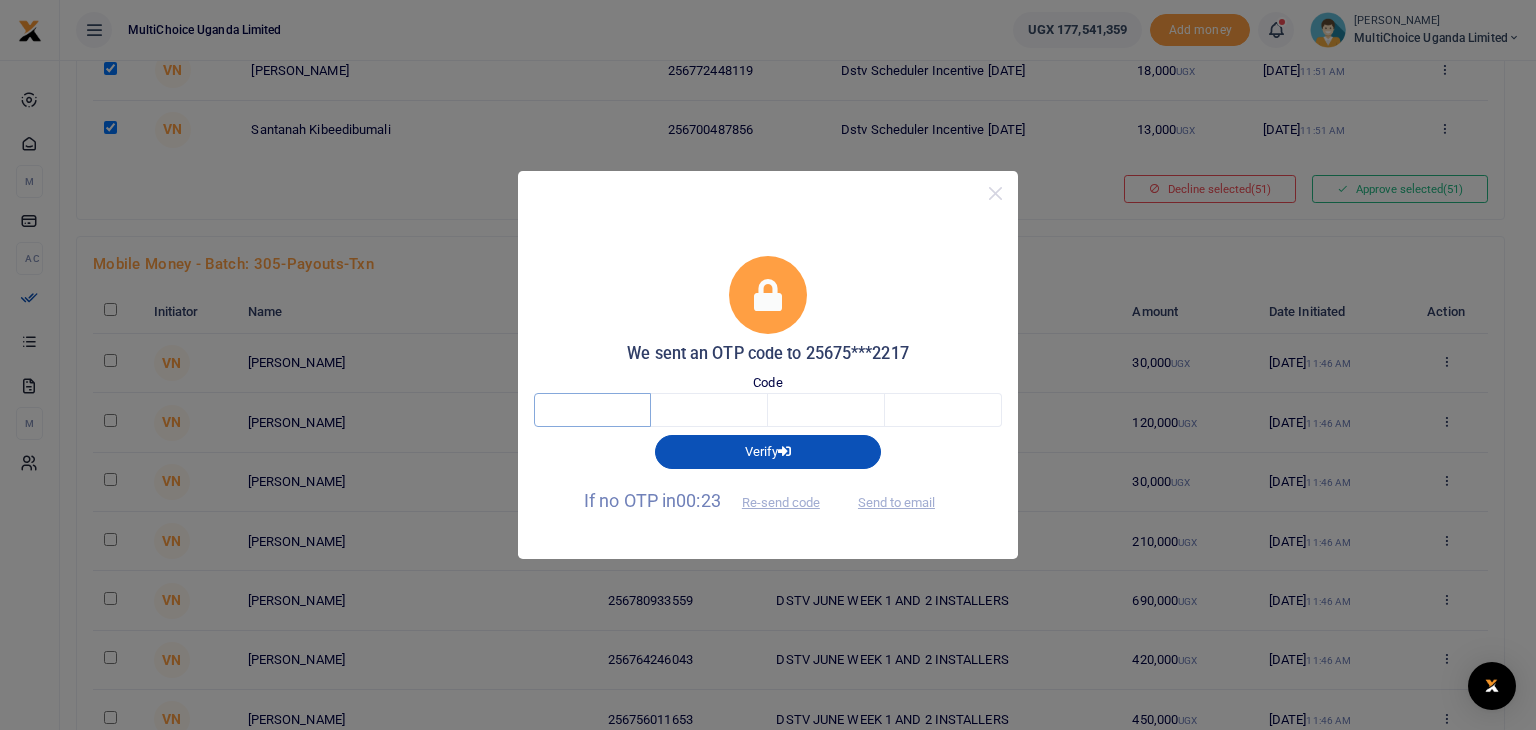click at bounding box center (592, 410) 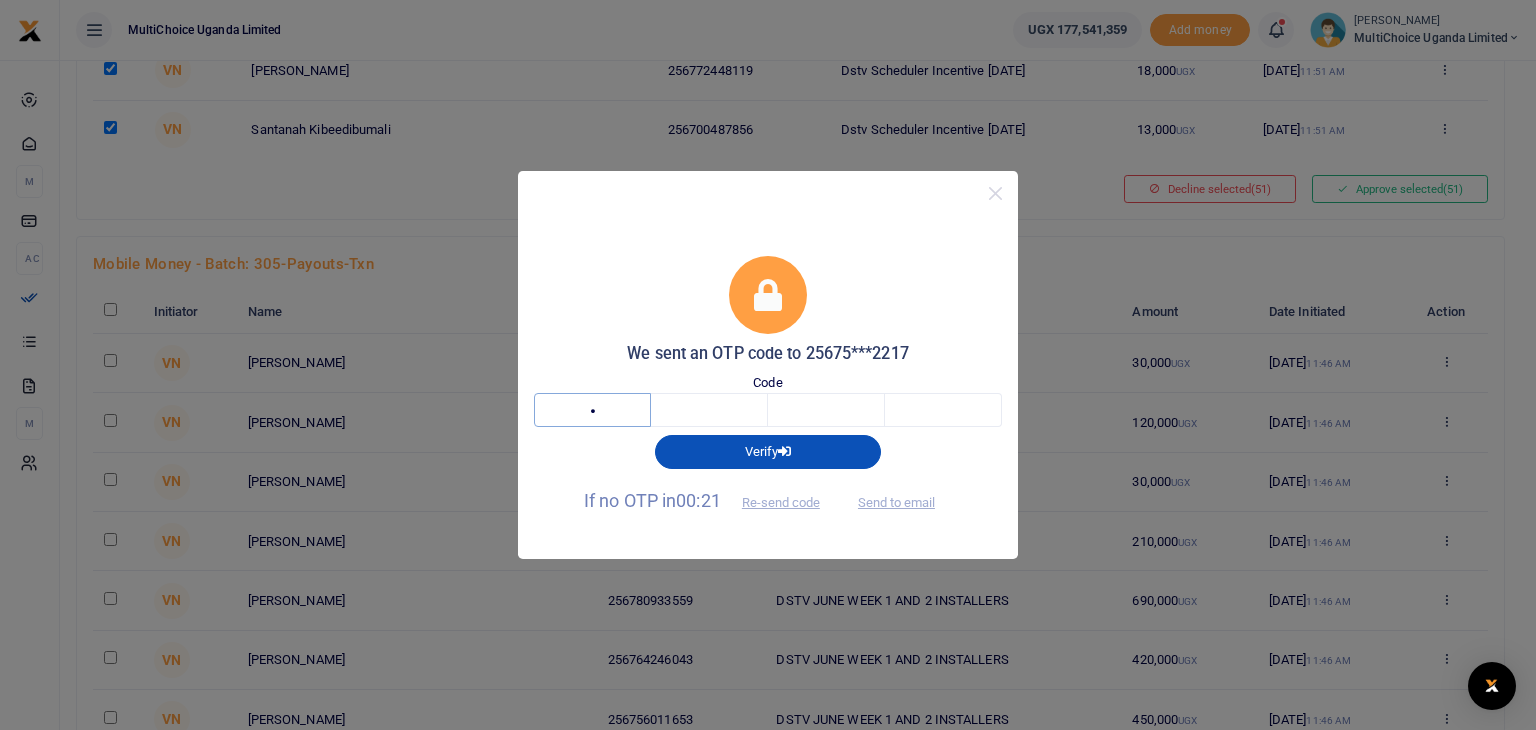type on "8" 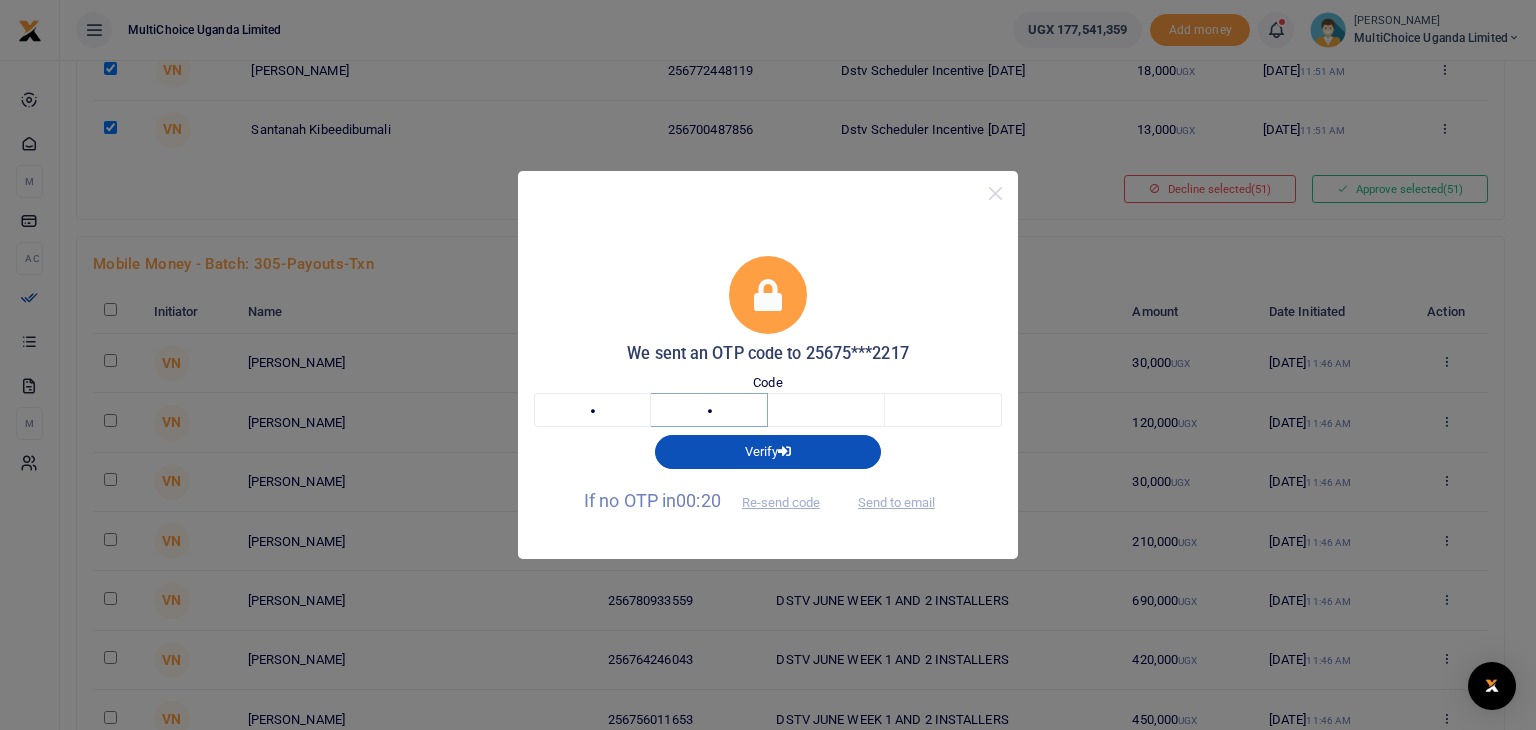 type on "9" 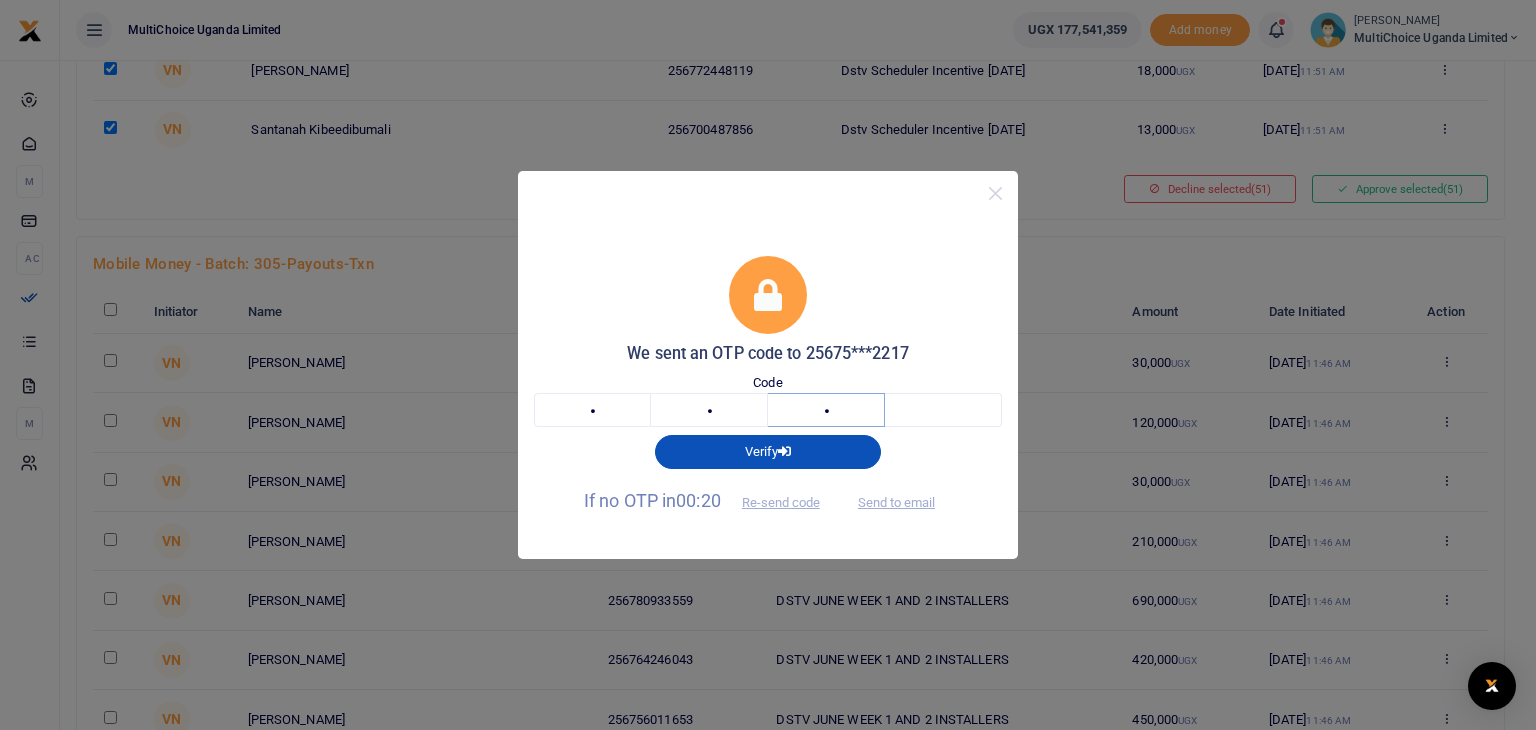 type on "6" 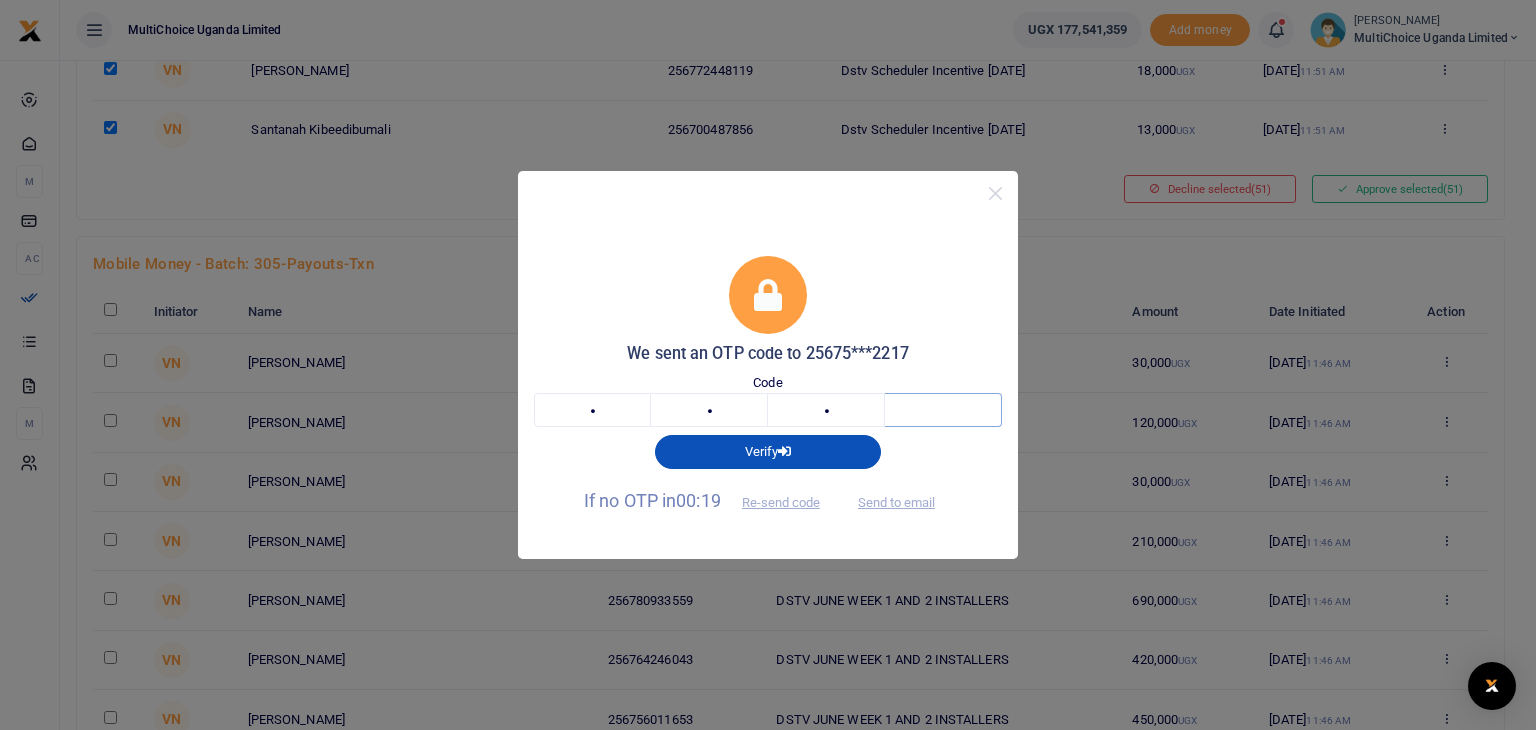 type on "7" 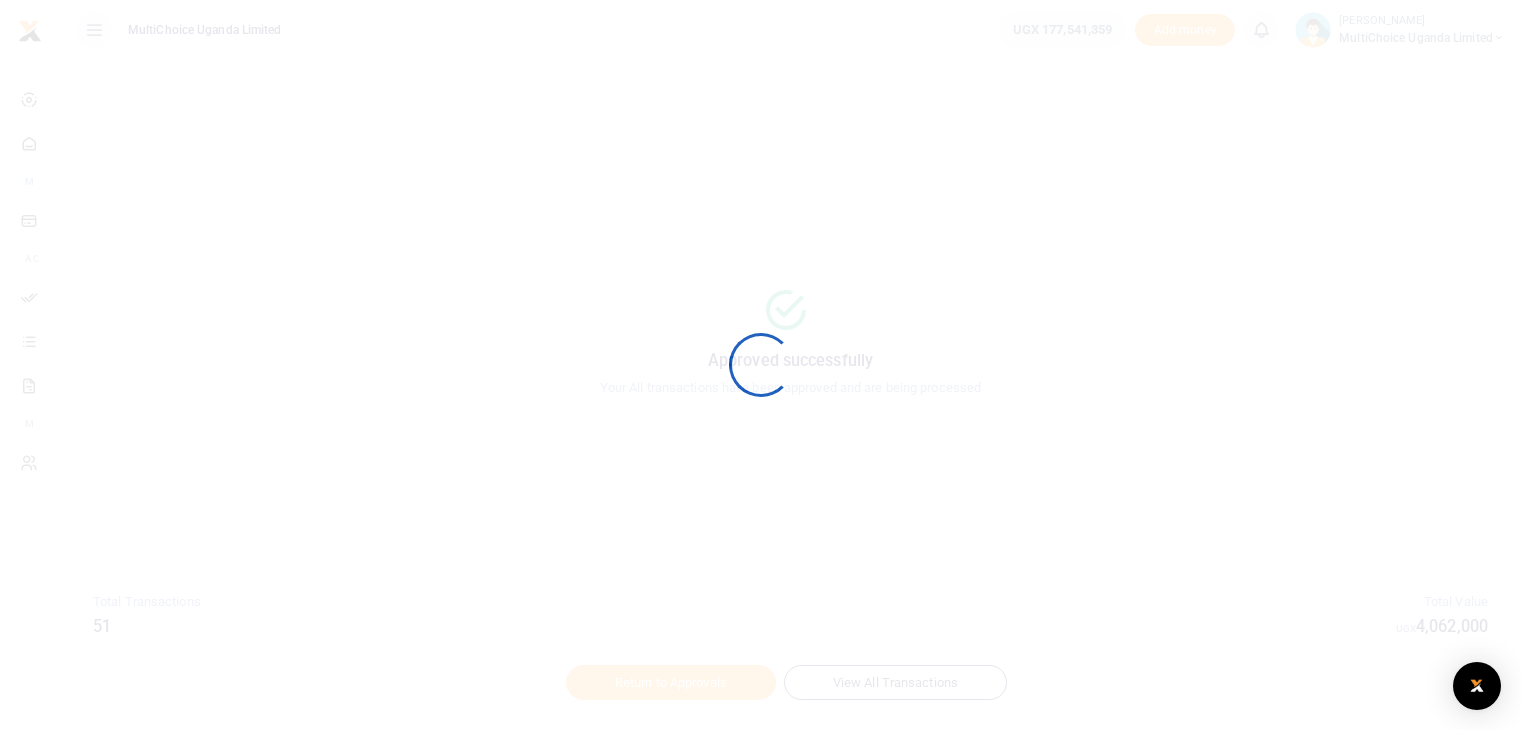 scroll, scrollTop: 0, scrollLeft: 0, axis: both 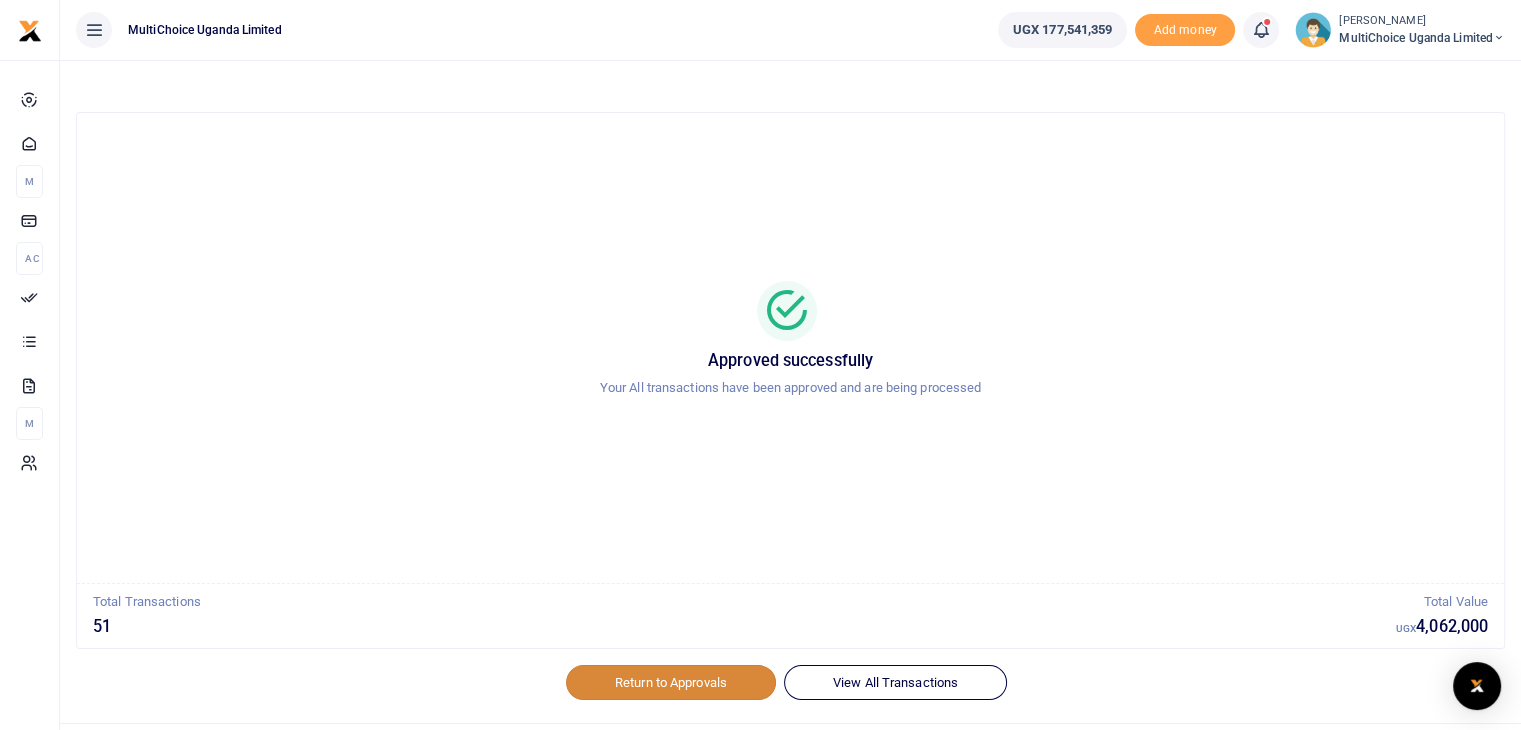 click on "Return to Approvals" at bounding box center (671, 682) 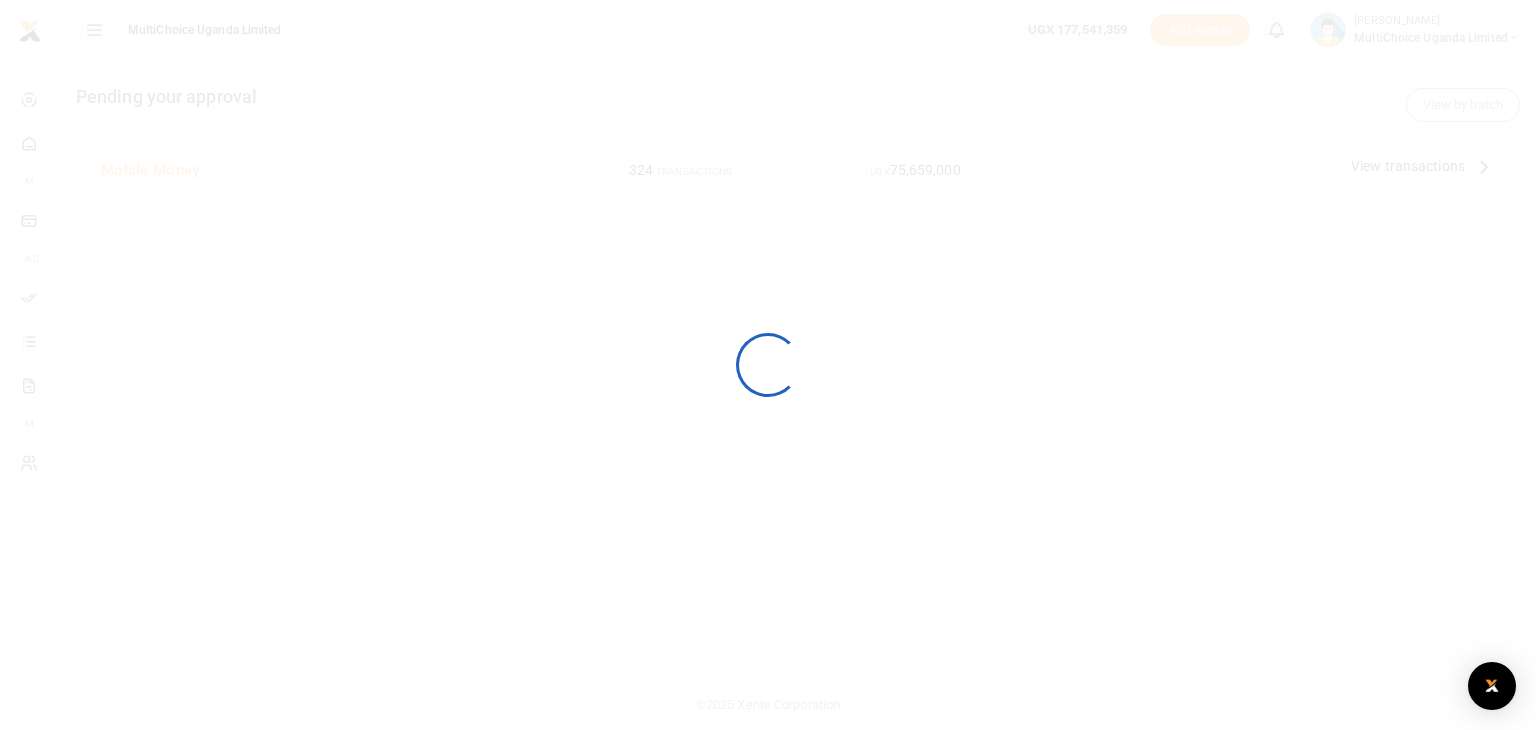 scroll, scrollTop: 0, scrollLeft: 0, axis: both 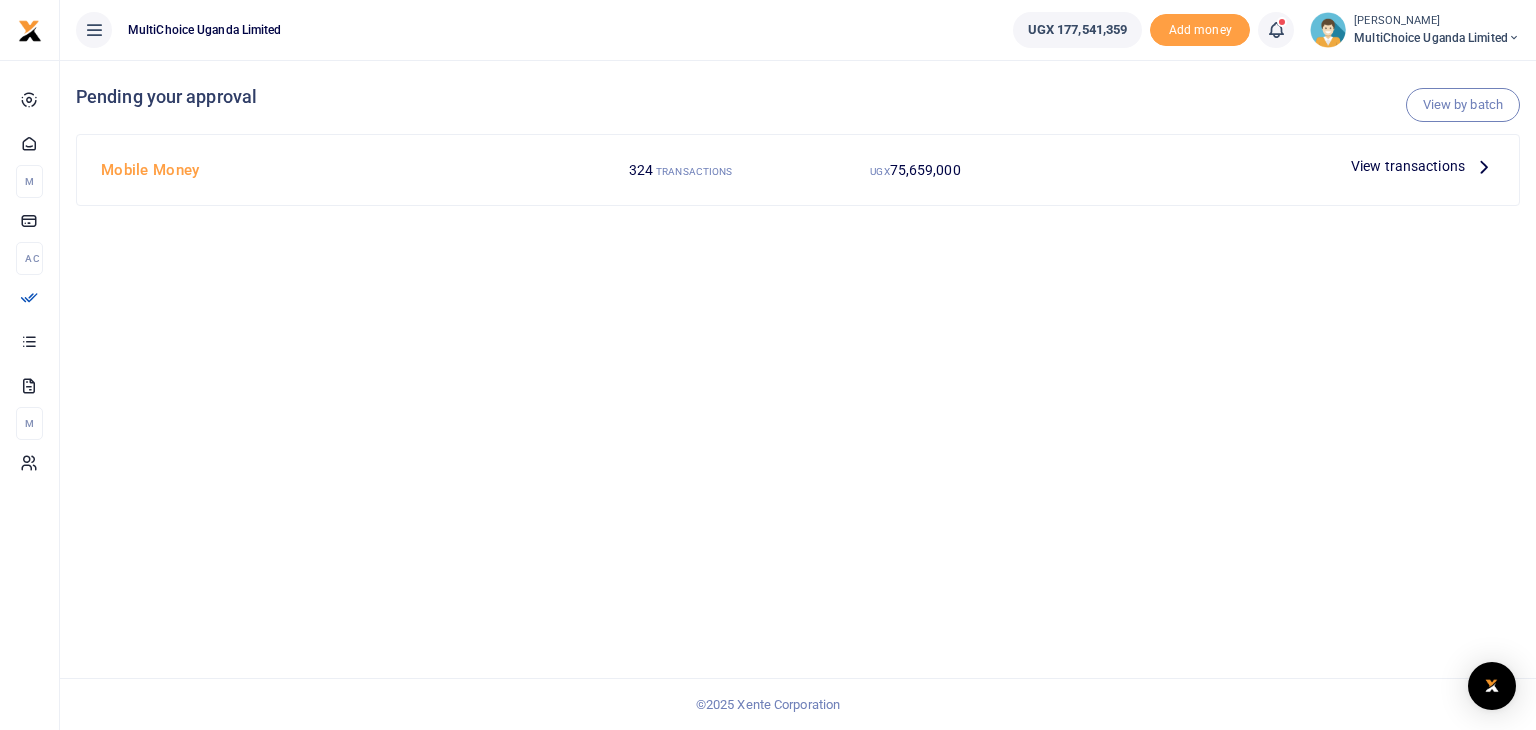 click on "View transactions" at bounding box center [1408, 166] 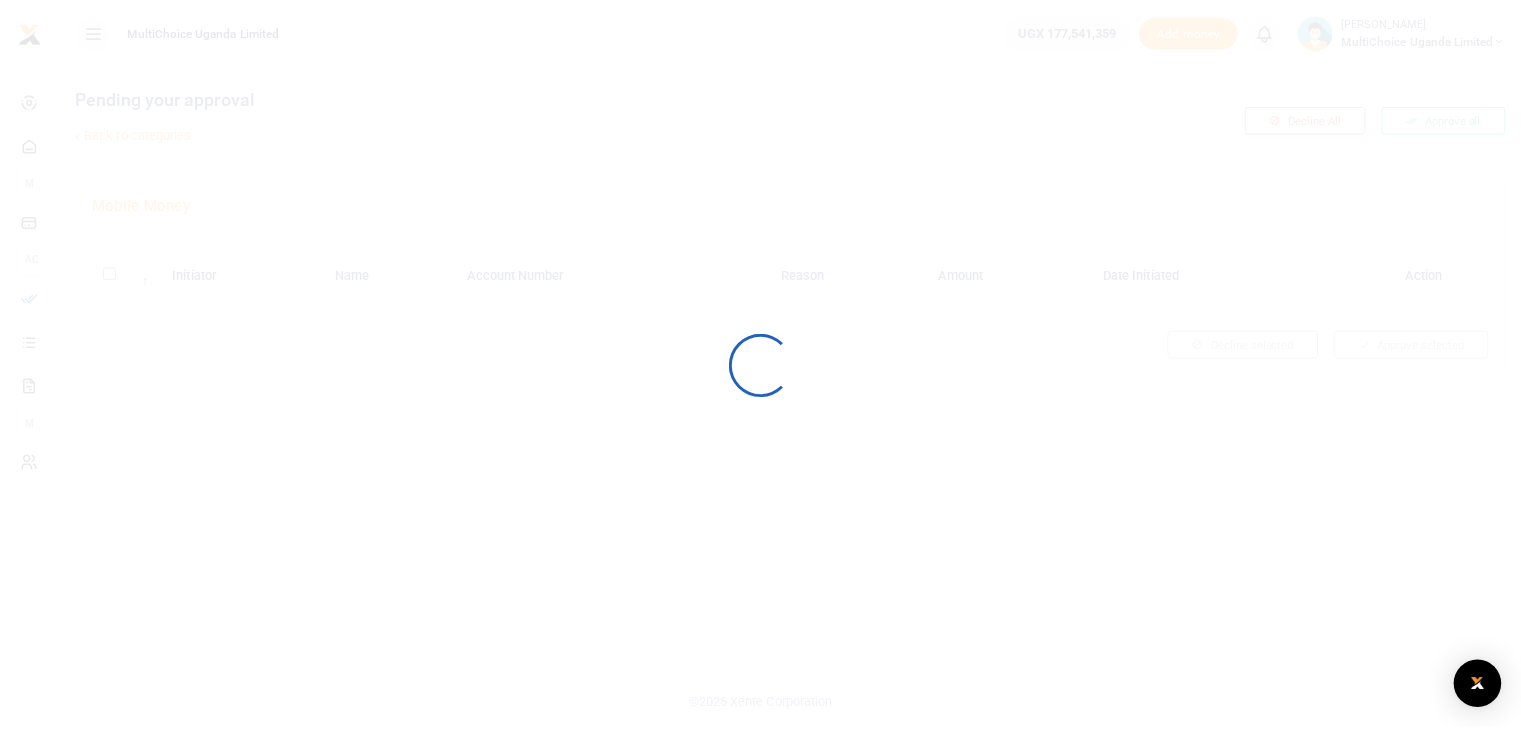 scroll, scrollTop: 0, scrollLeft: 0, axis: both 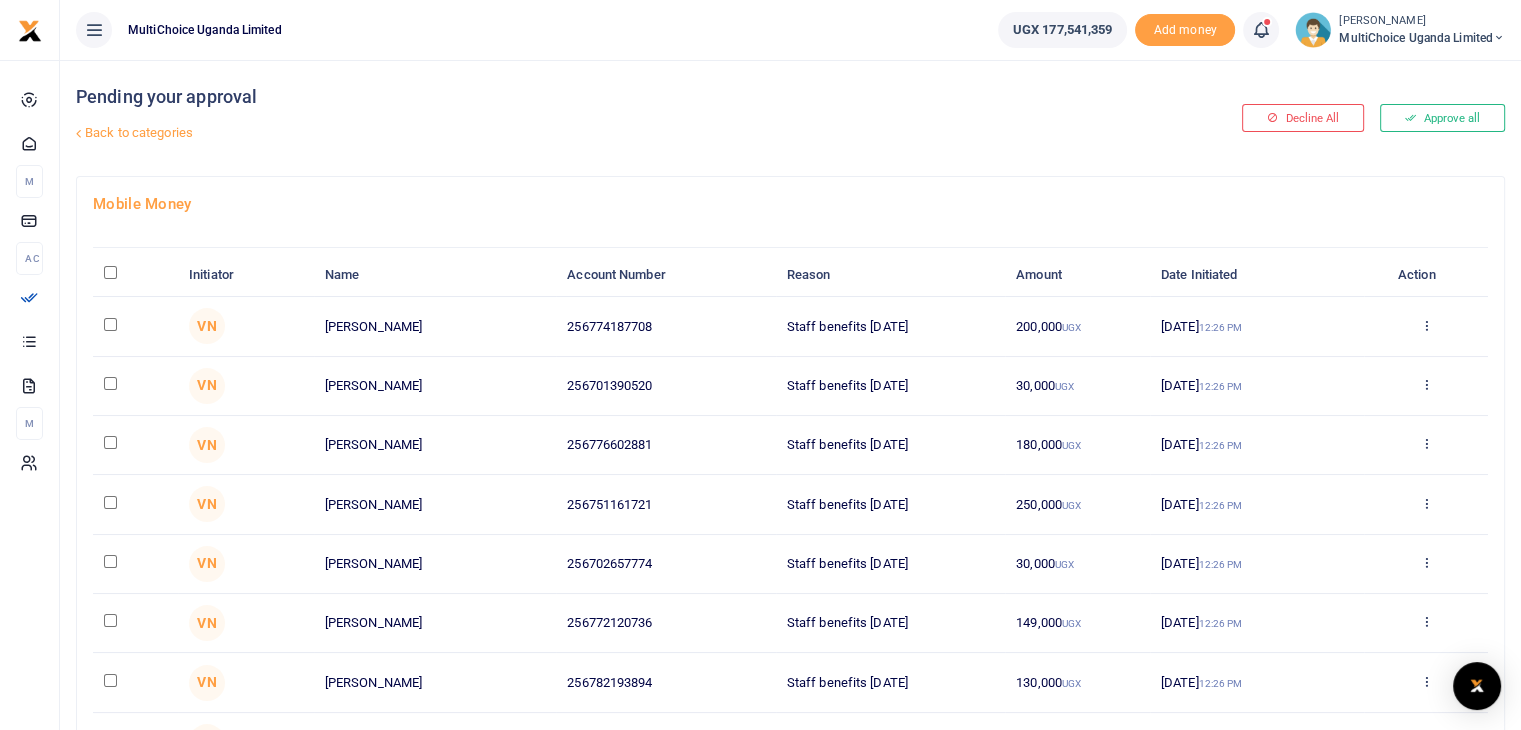 click at bounding box center [110, 272] 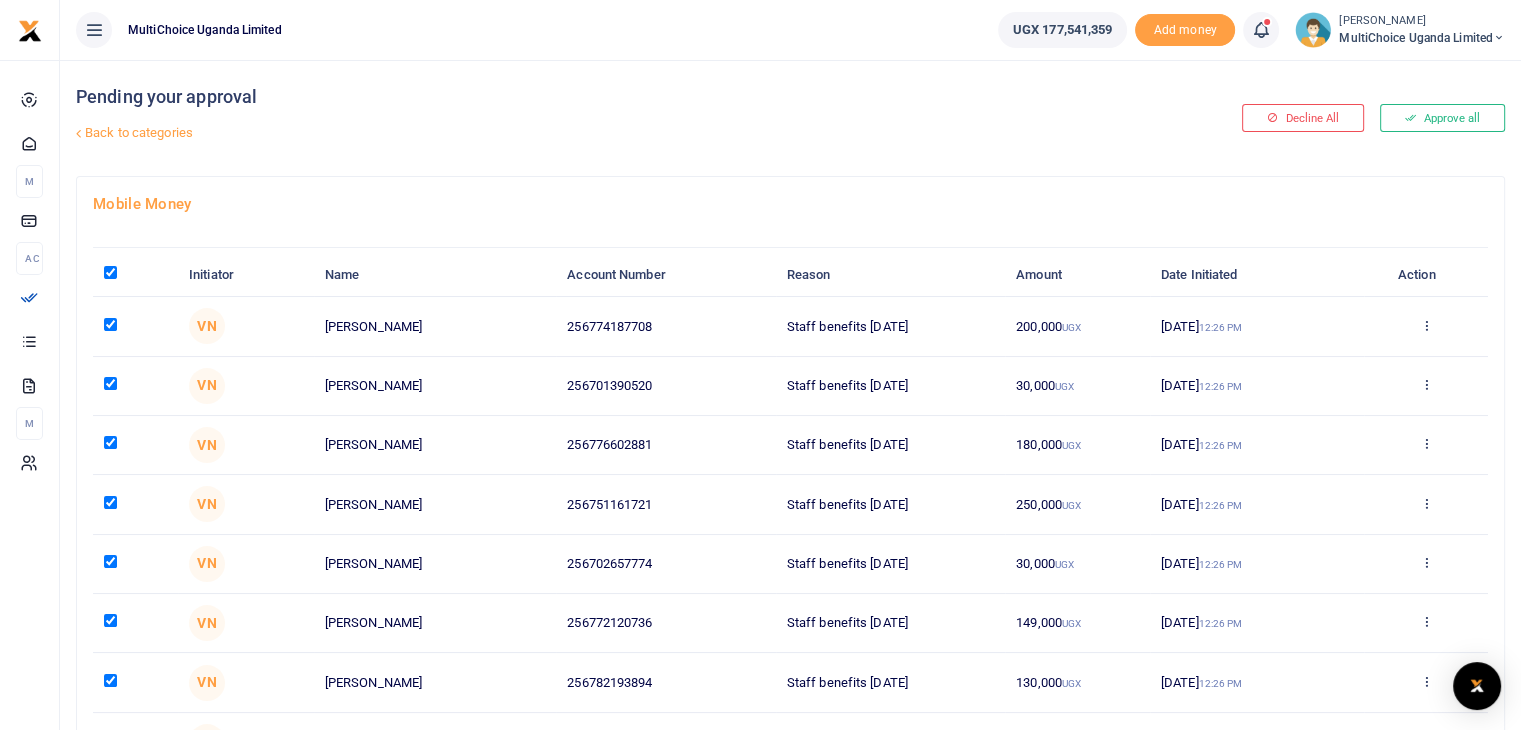 checkbox on "true" 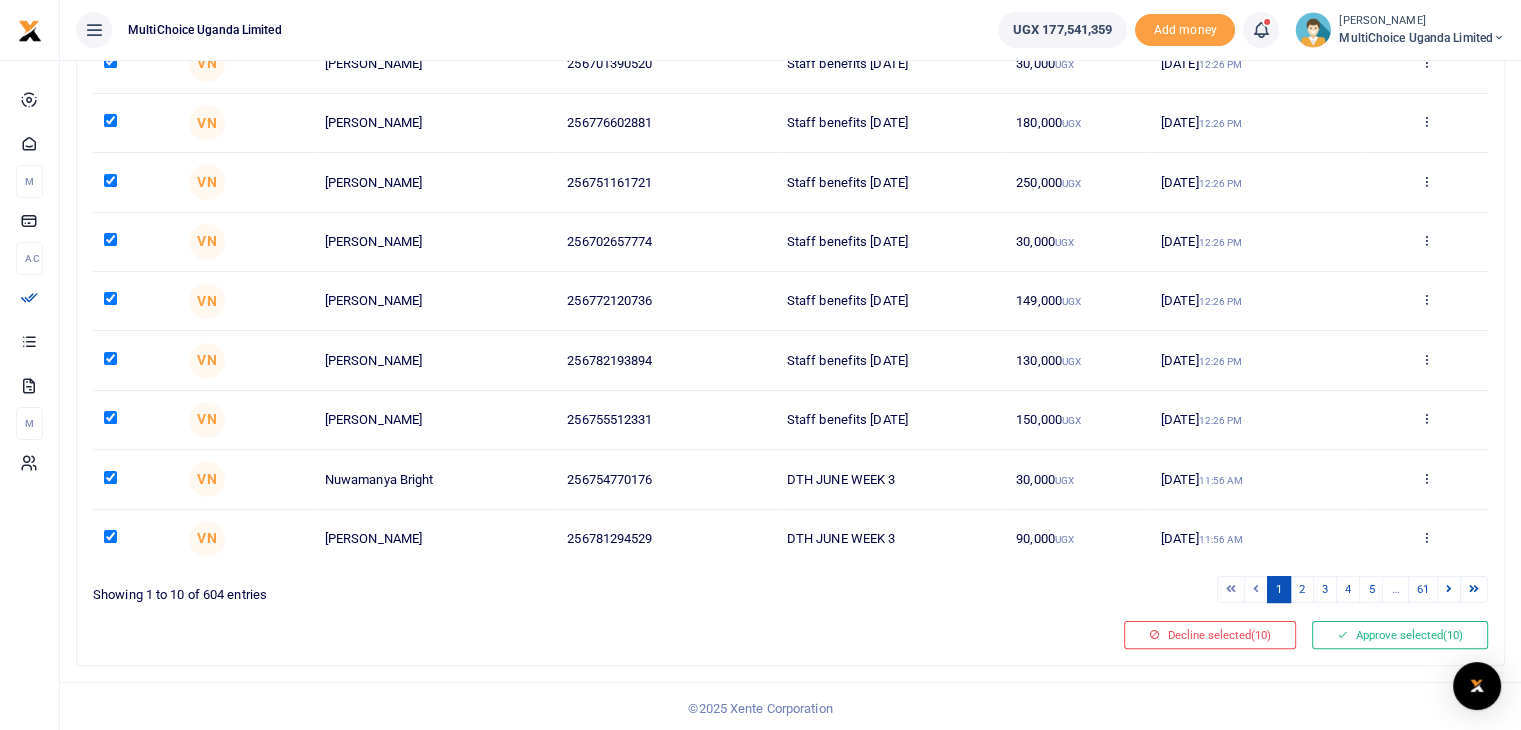 scroll, scrollTop: 0, scrollLeft: 0, axis: both 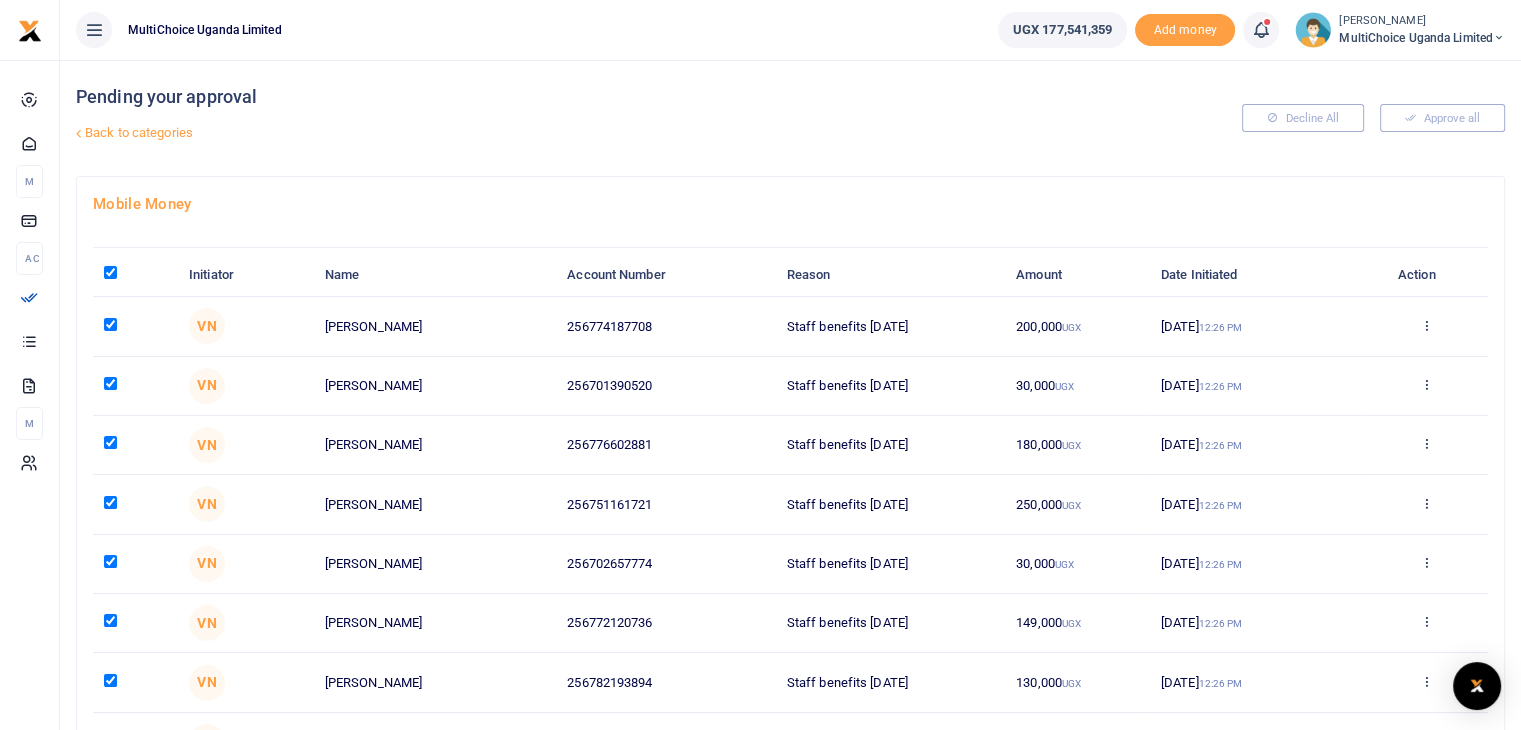 click on "Back to categories" at bounding box center [547, 133] 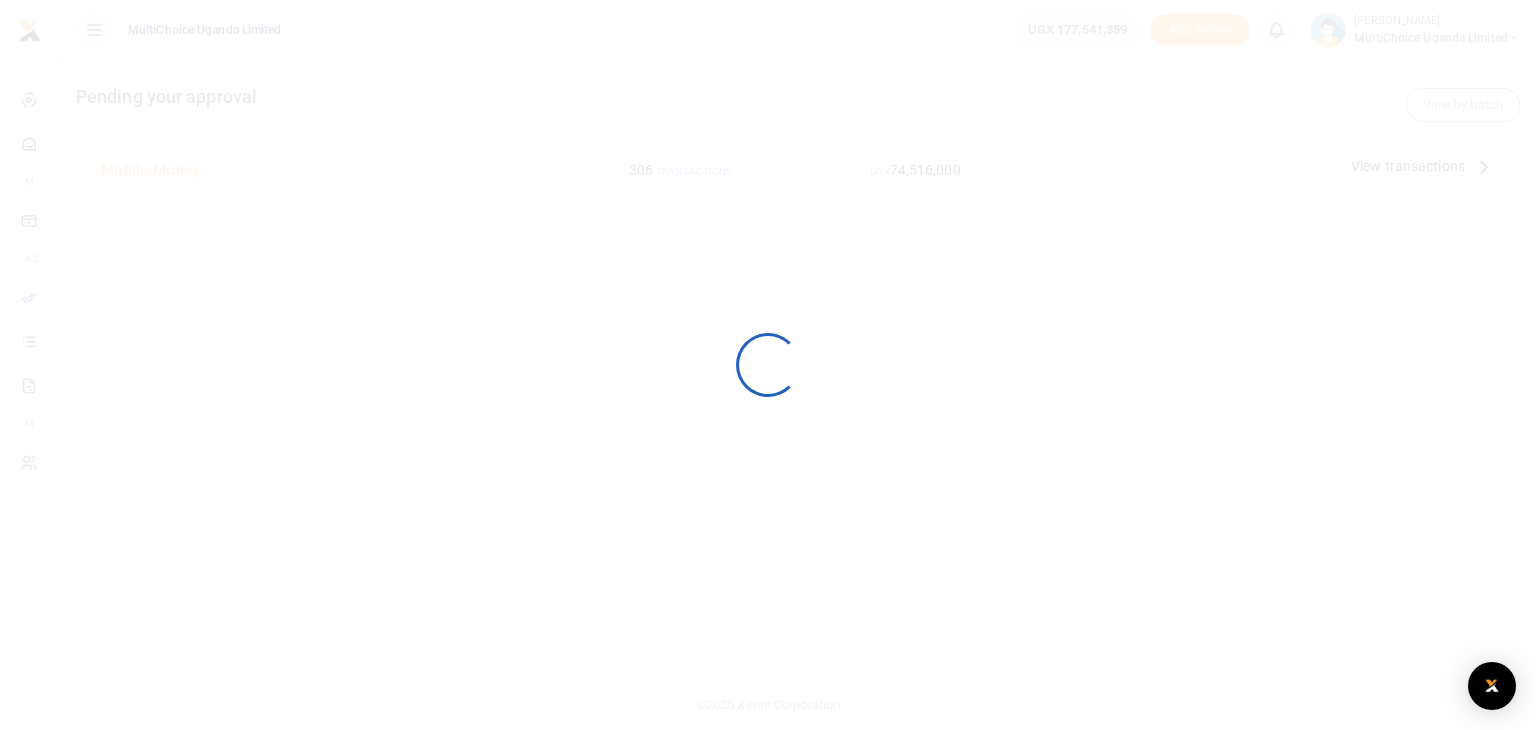 scroll, scrollTop: 0, scrollLeft: 0, axis: both 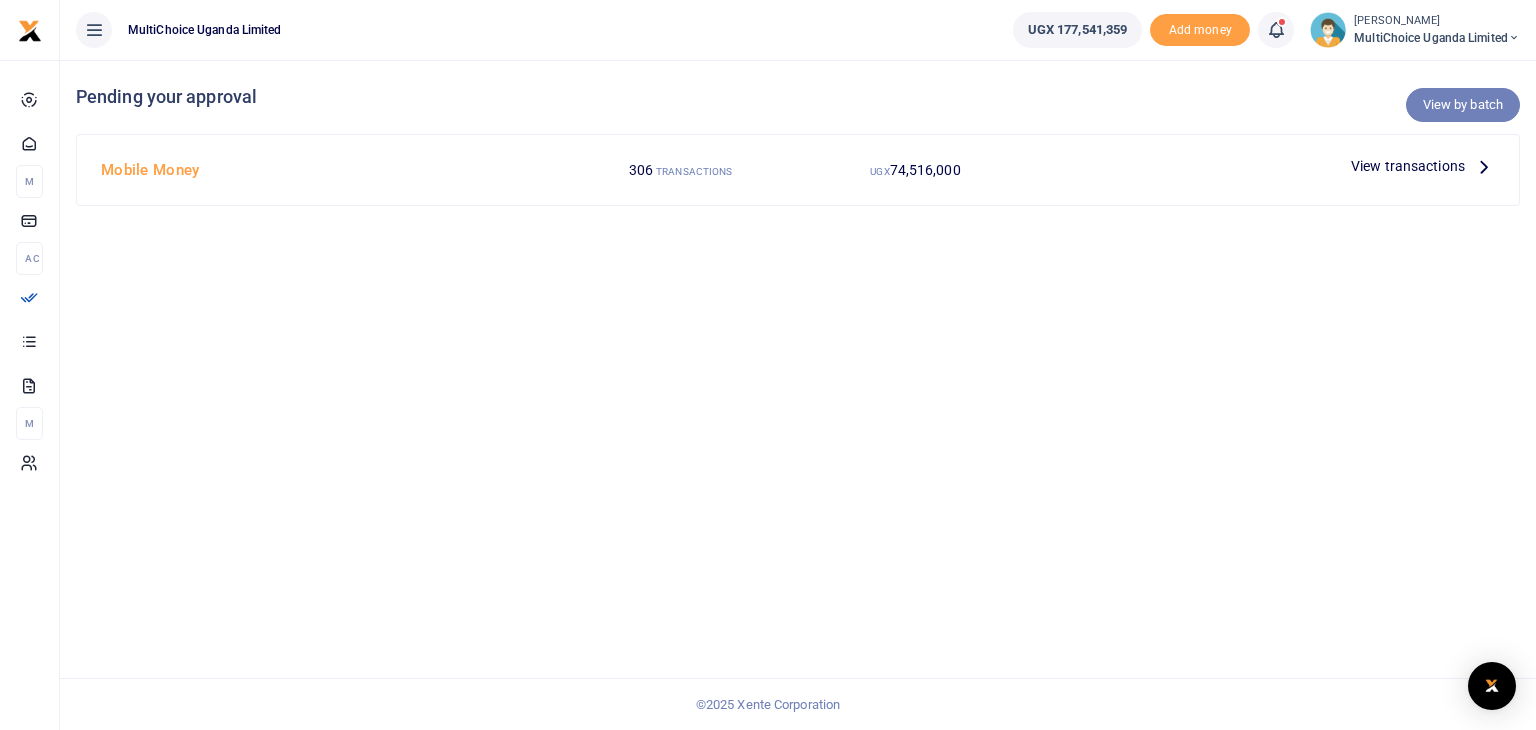 click on "View by batch" at bounding box center (1463, 105) 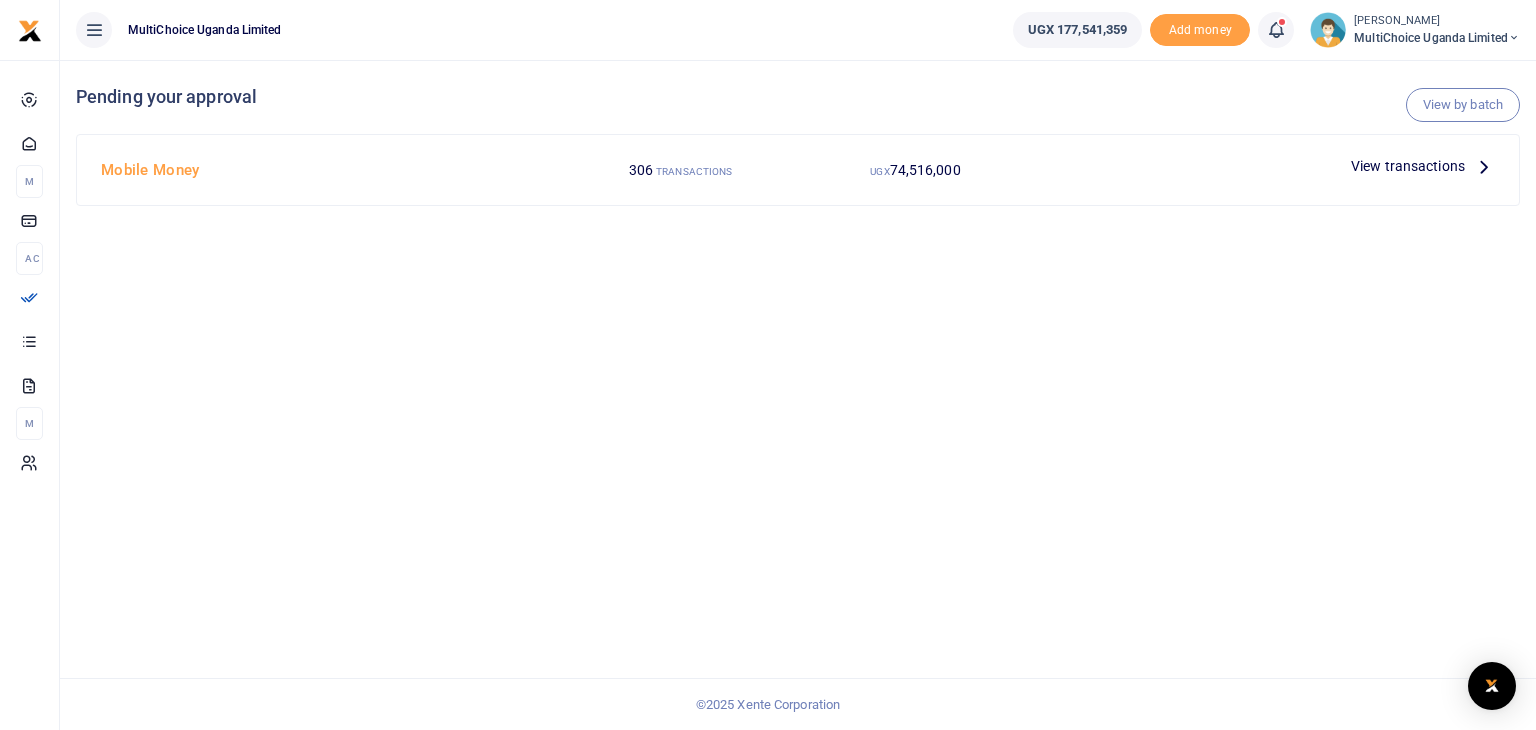 click on "View transactions" at bounding box center (1408, 166) 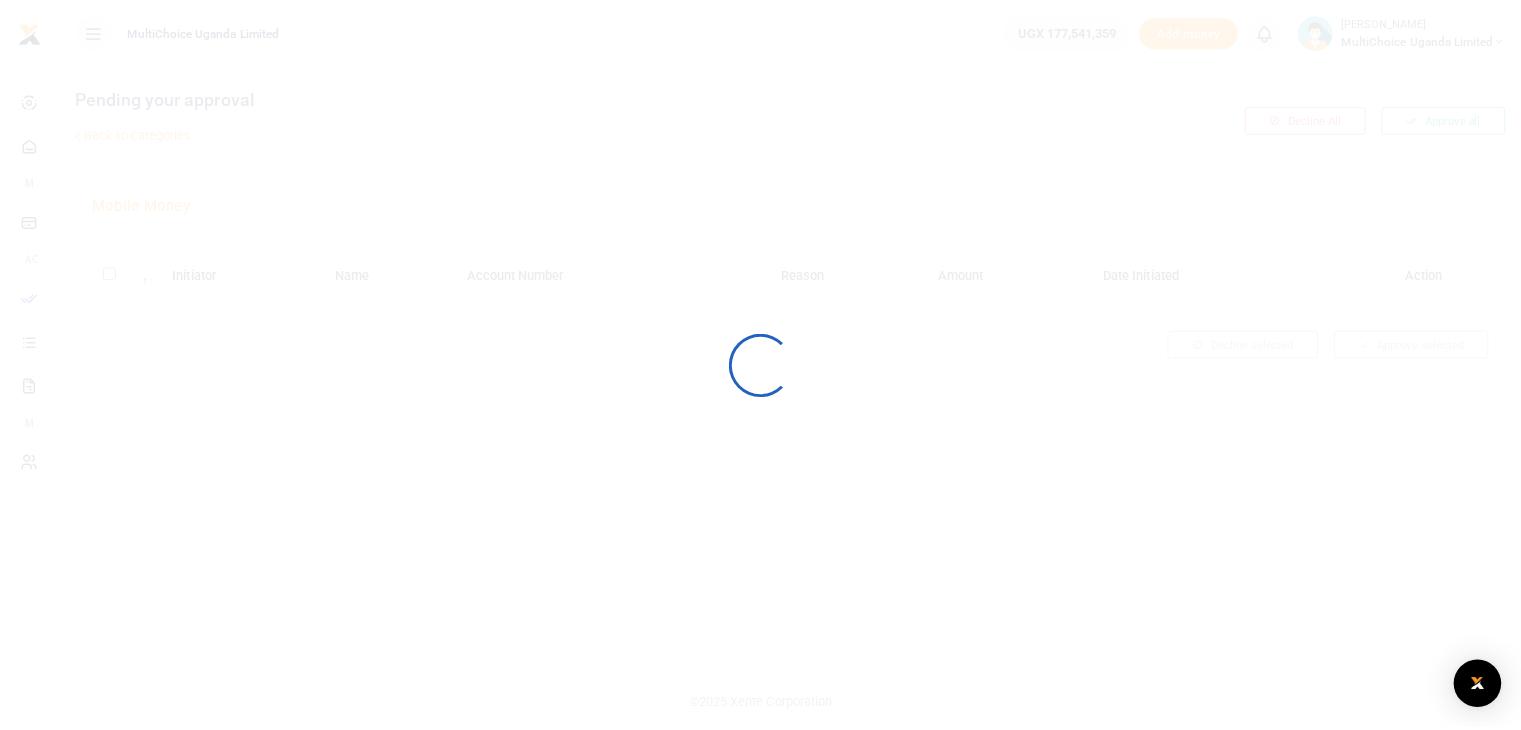 scroll, scrollTop: 0, scrollLeft: 0, axis: both 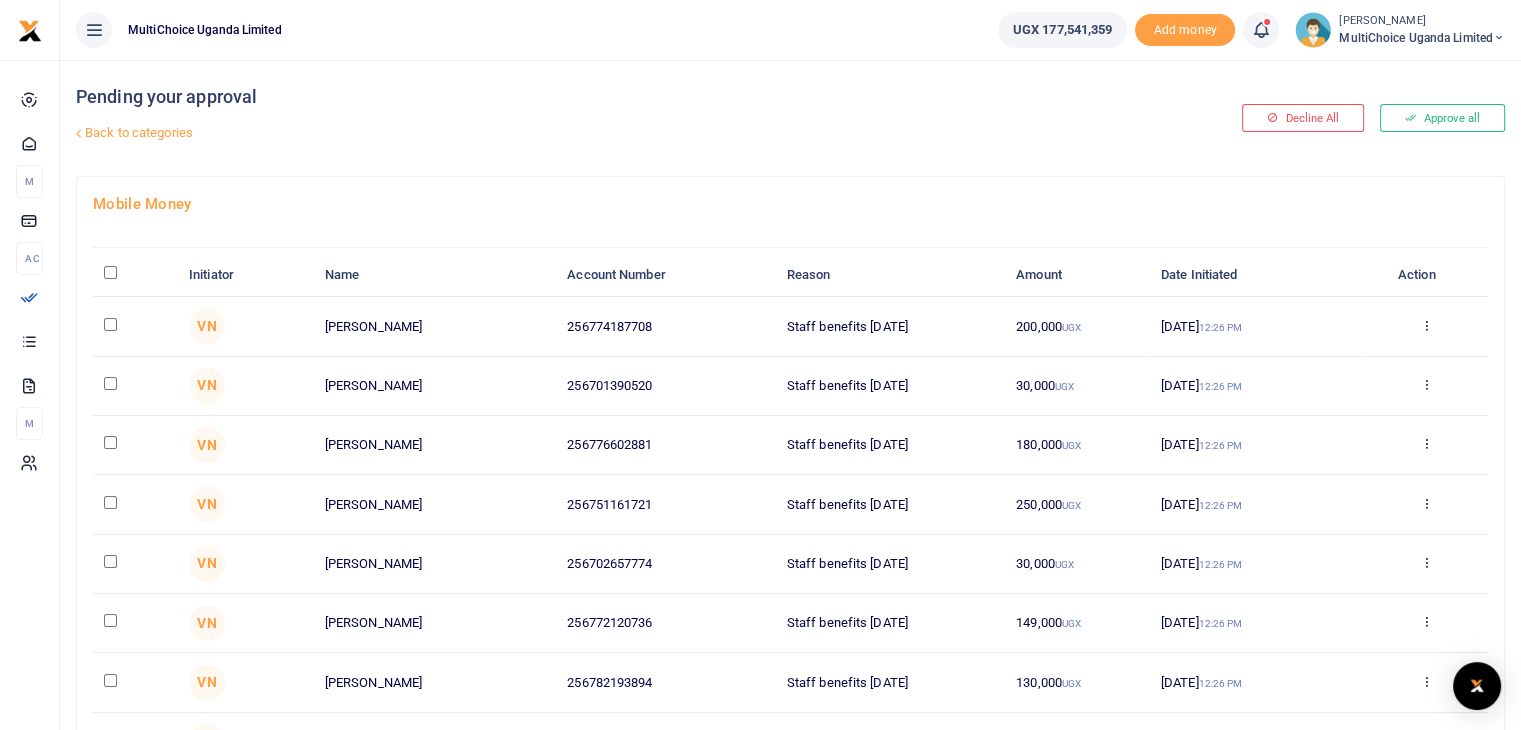 click at bounding box center [110, 272] 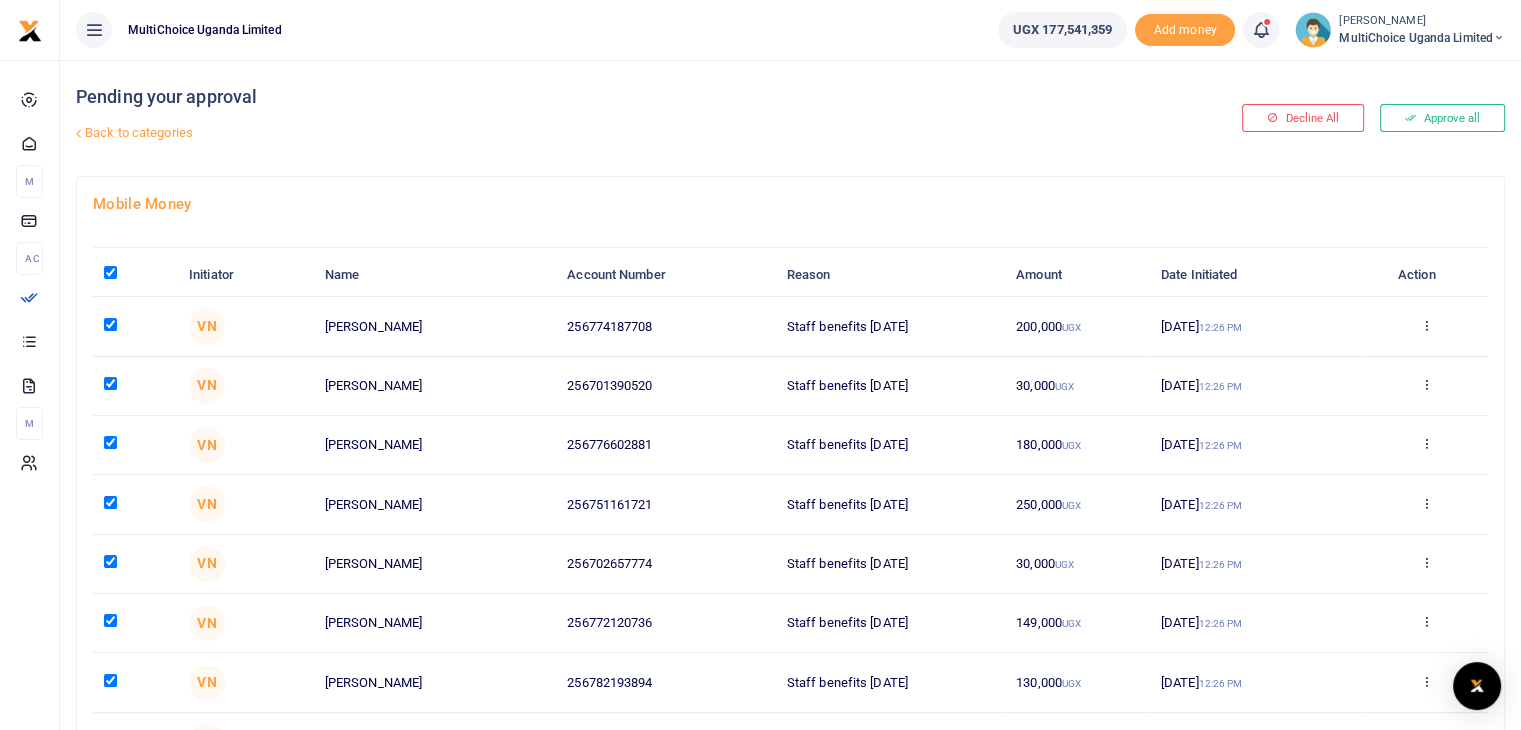 checkbox on "true" 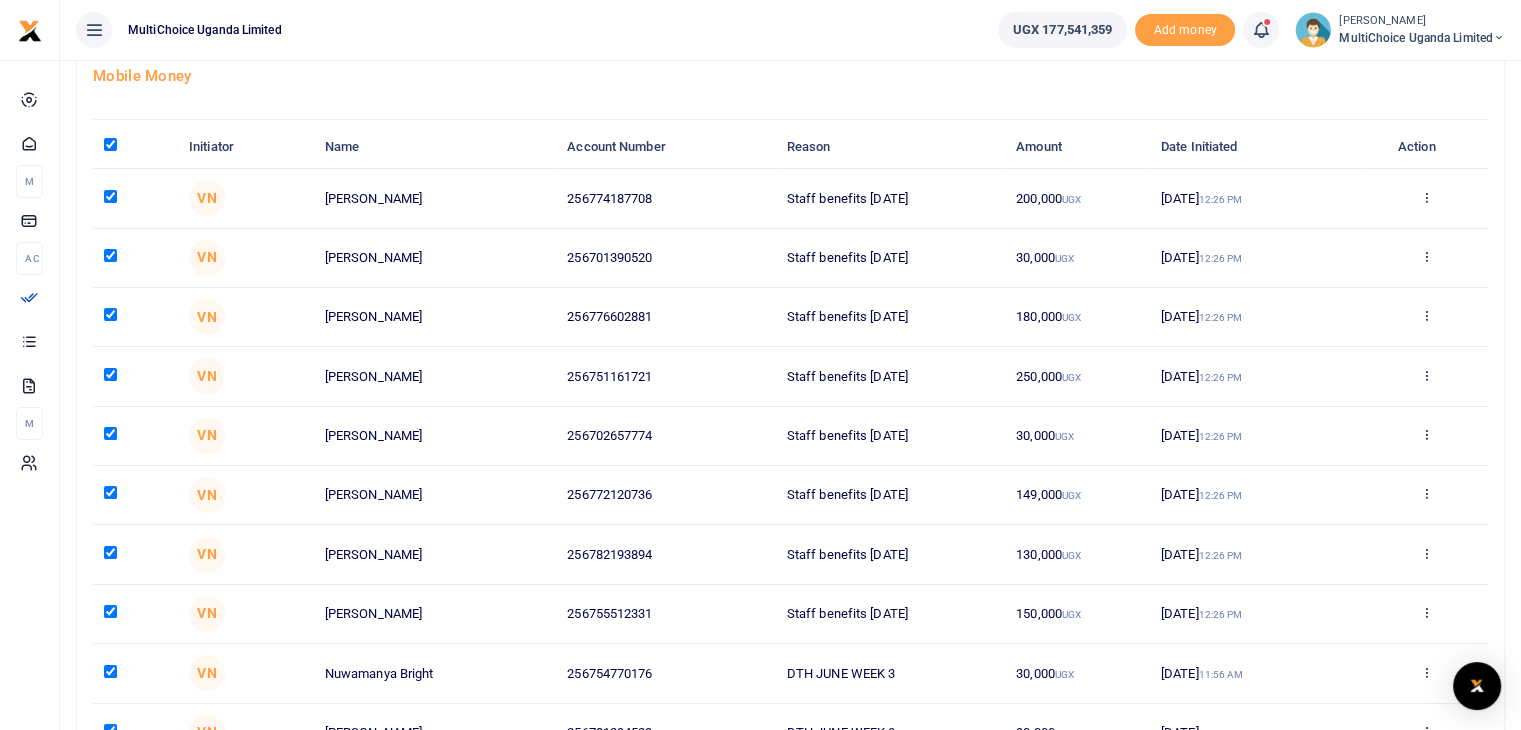 scroll, scrollTop: 0, scrollLeft: 0, axis: both 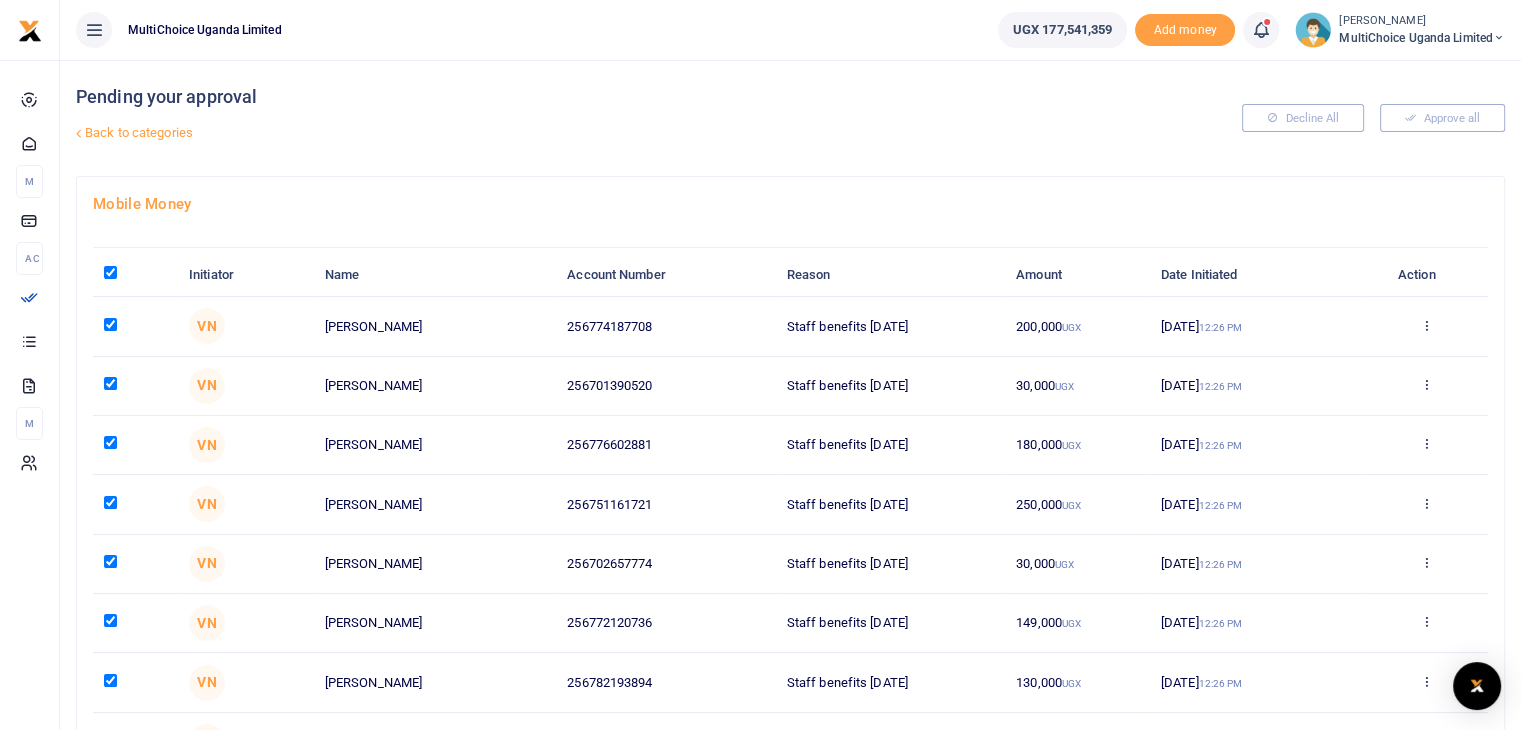 click on "Back to categories" at bounding box center [547, 133] 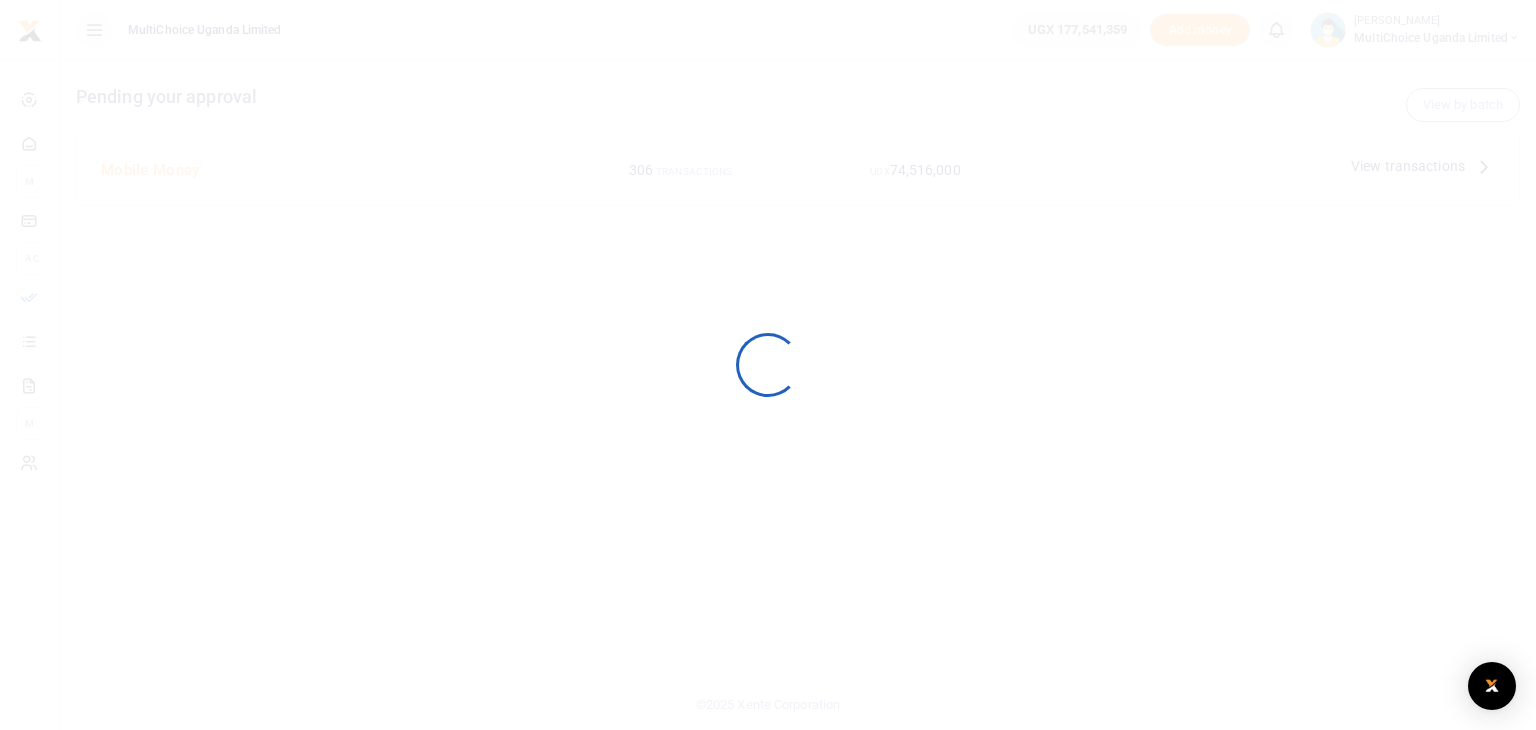 scroll, scrollTop: 0, scrollLeft: 0, axis: both 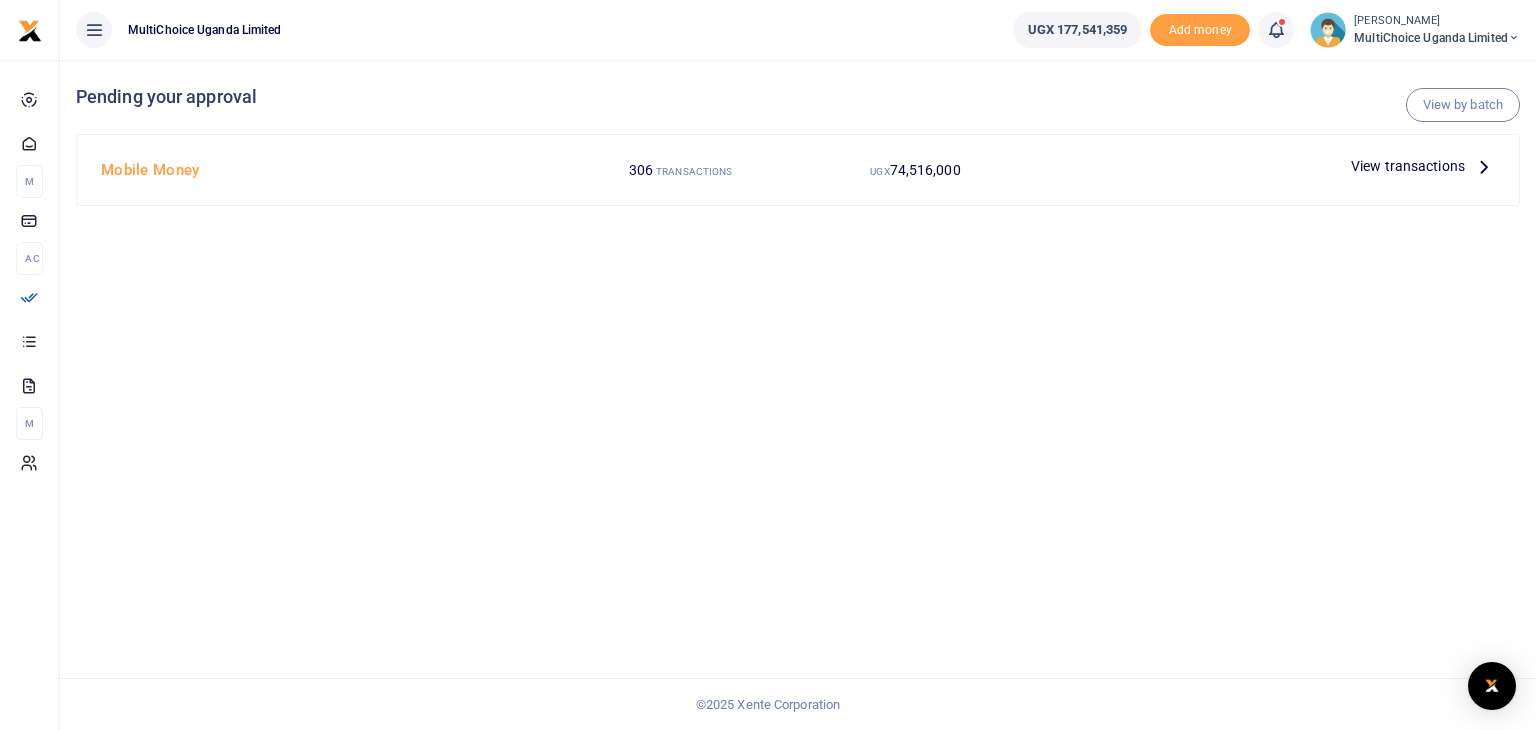 click on "MultiChoice Uganda Limited" at bounding box center [1437, 38] 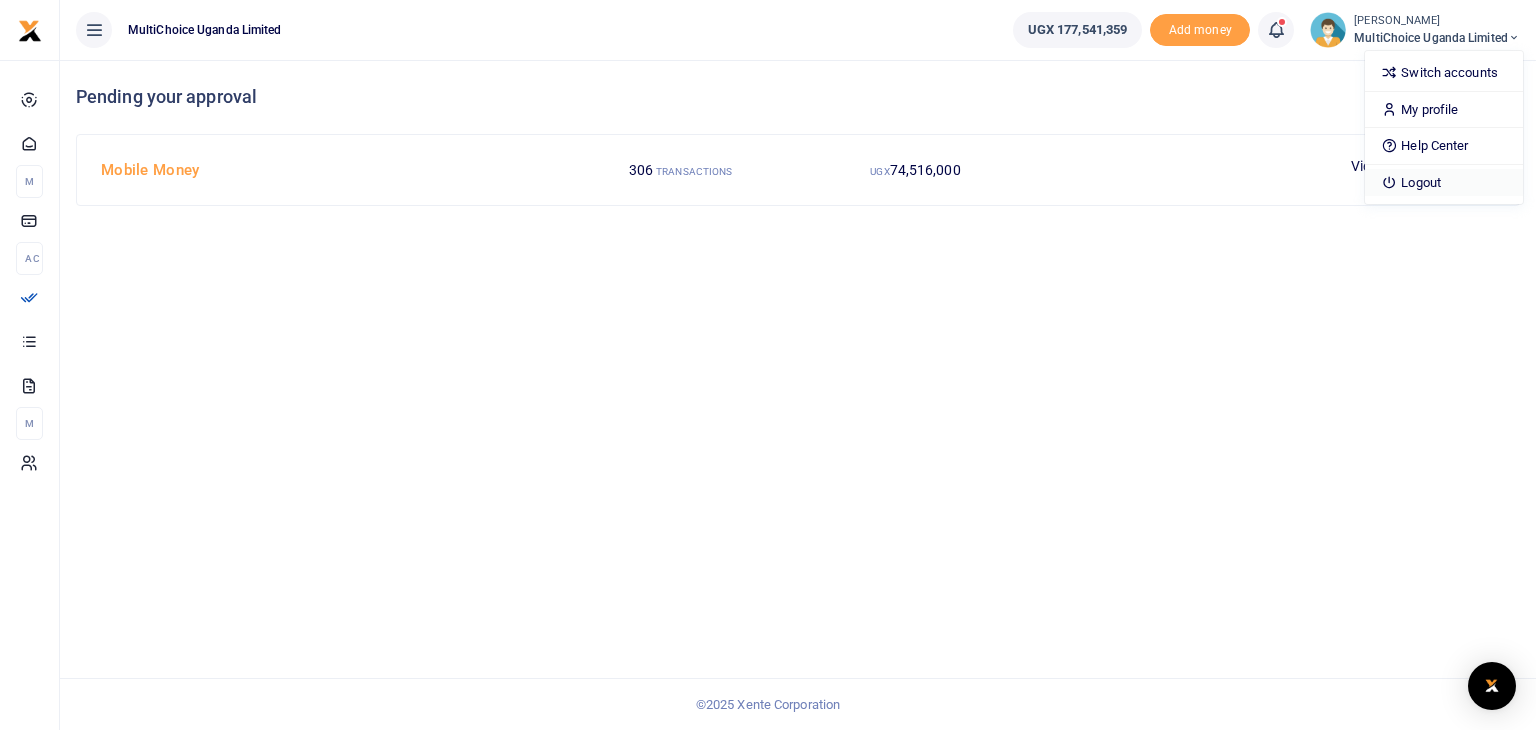 click on "Logout" at bounding box center [1444, 183] 